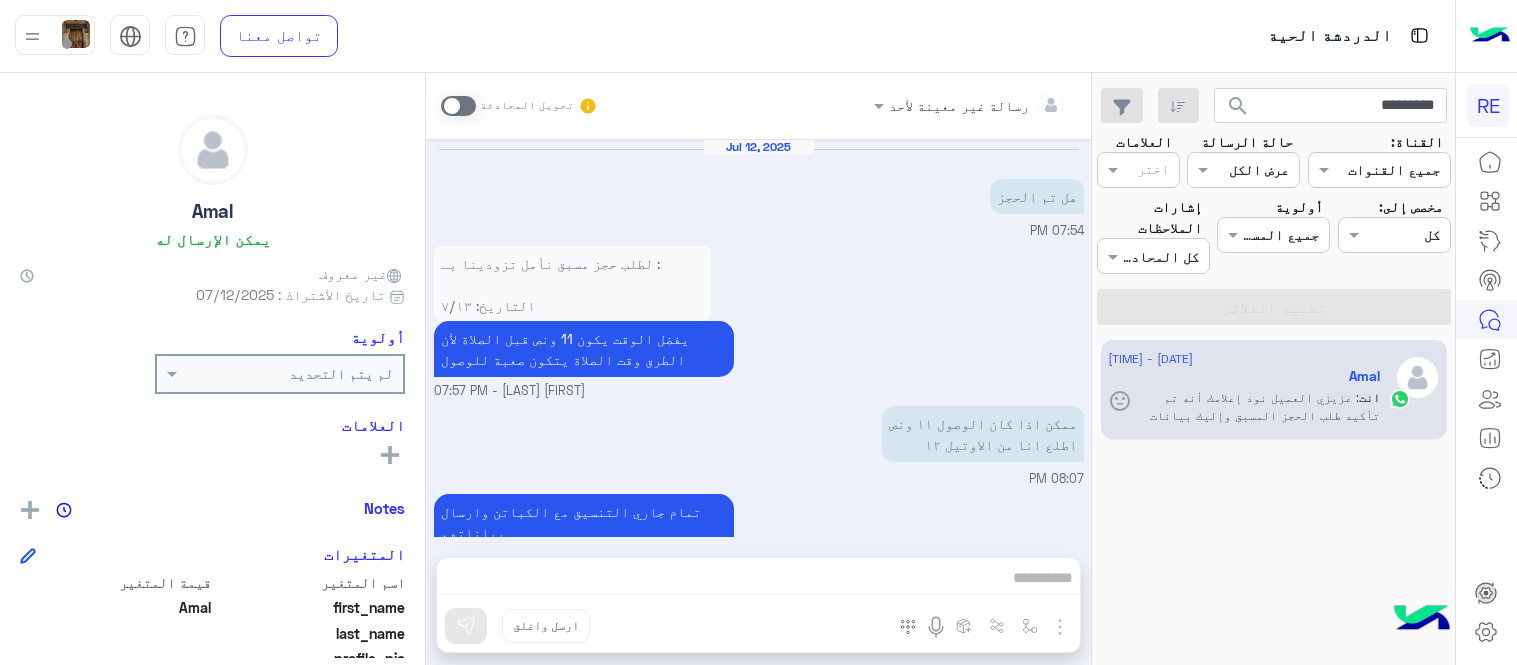 scroll, scrollTop: 0, scrollLeft: 0, axis: both 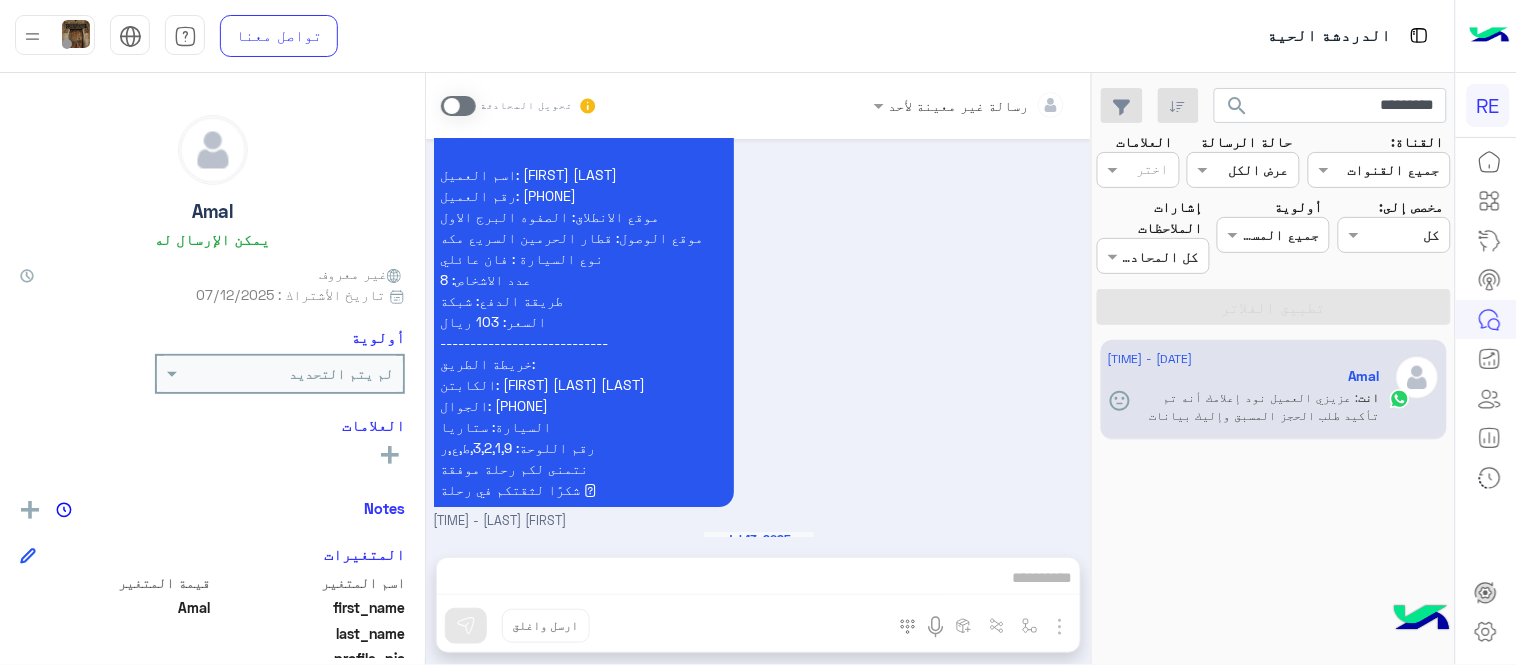 click on "*********" at bounding box center (1331, 106) 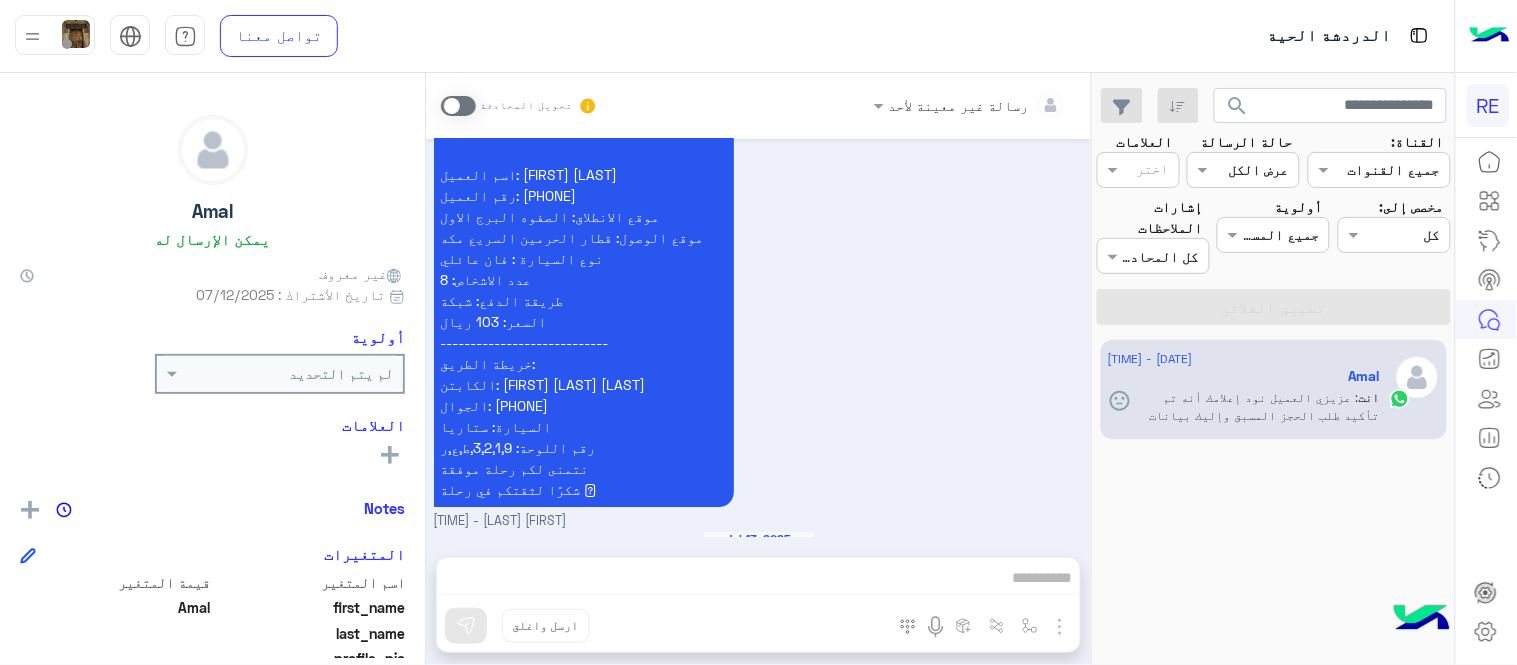 type 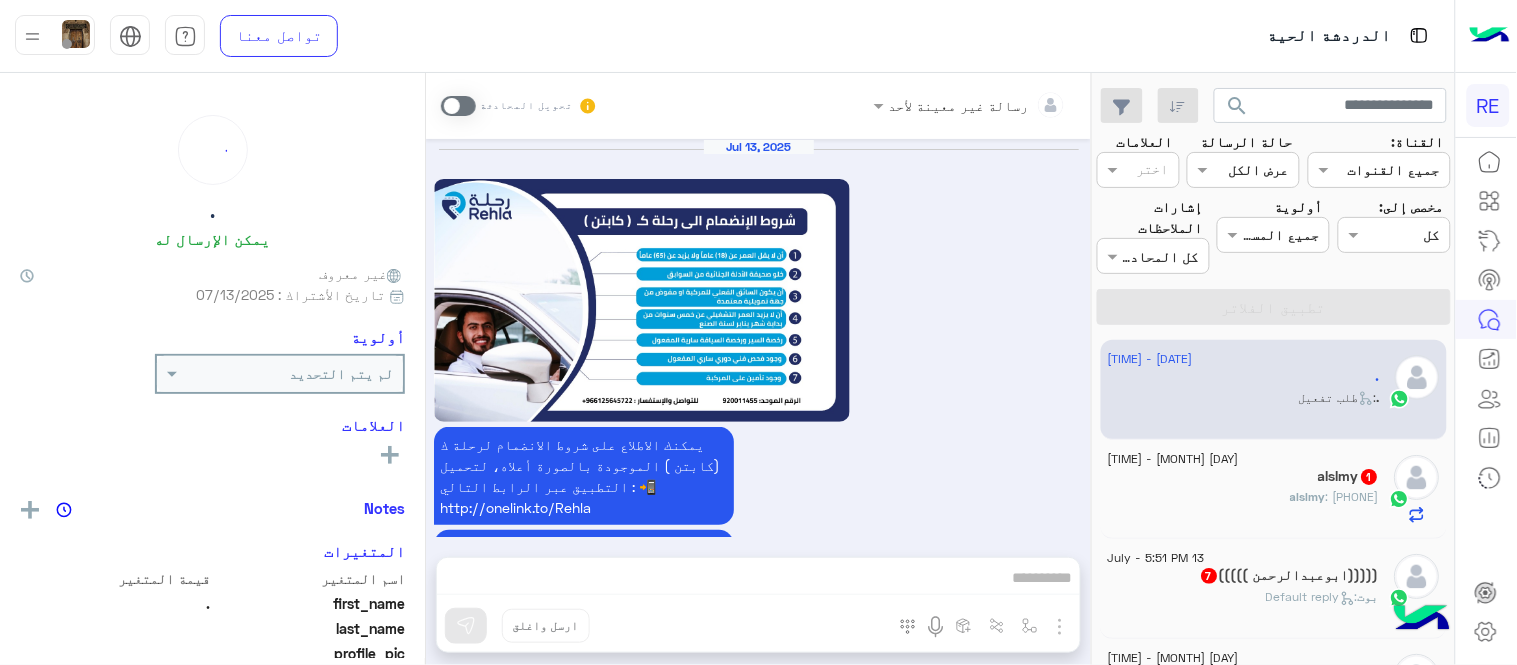scroll, scrollTop: 2176, scrollLeft: 0, axis: vertical 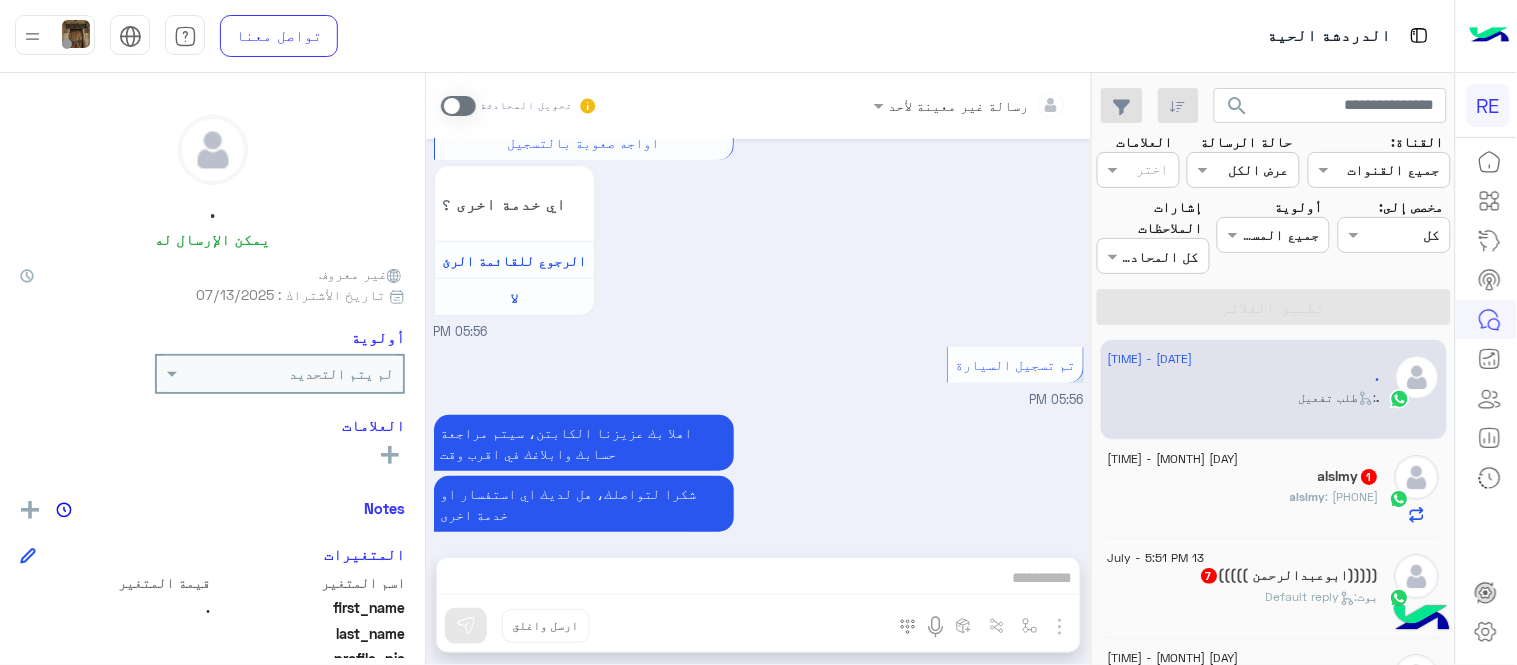 drag, startPoint x: 891, startPoint y: 573, endPoint x: 456, endPoint y: 91, distance: 649.26807 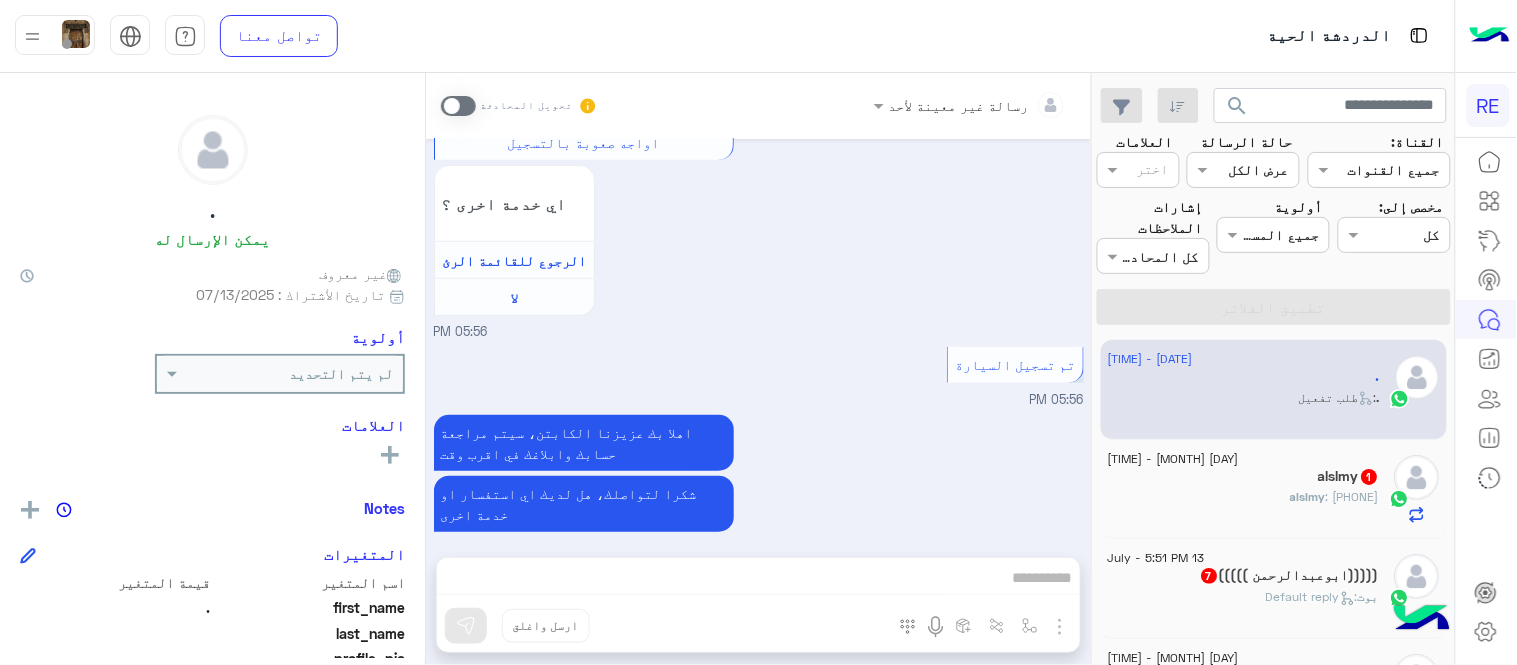 click on "رسالة غير معينة لأحد تحويل المحادثة     Jul 13, 2025  يمكنك الاطلاع على شروط الانضمام لرحلة ك (كابتن ) الموجودة بالصورة أعلاه،
لتحميل التطبيق عبر الرابط التالي : 📲
http://onelink.to/Rehla    يسعدنا انضمامك لتطبيق رحلة يمكنك اتباع الخطوات الموضحة لتسجيل بيانات سيارتك بالفيديو التالي  : عزيزي الكابتن، فضلًا ، للرغبة بتفعيل الحساب قم برفع البيانات عبر التطبيق والتواصل معنا  تم تسجيل السيارة   اواجه صعوبة بالتسجيل  اي خدمة اخرى ؟  الرجوع للقائمة الرئ   لا     05:45 PM   تم تسجيل السيارة    05:45 PM  اهلا بك عزيزنا الكابتن، سيتم مراجعة حسابك وابلاغك في اقرب وقت    05:45 PM   لا    05:56 PM     05:56 PM    05:56 PM" at bounding box center [758, 373] 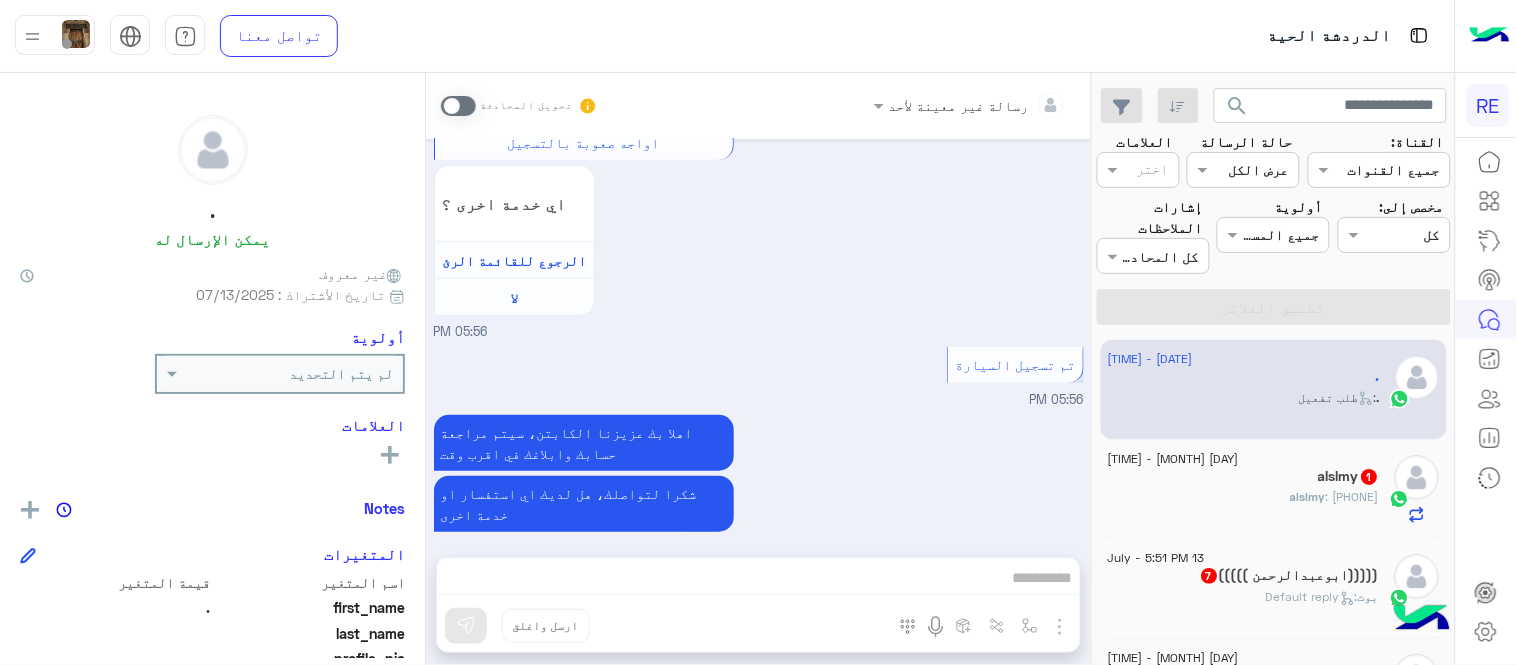 click at bounding box center [458, 106] 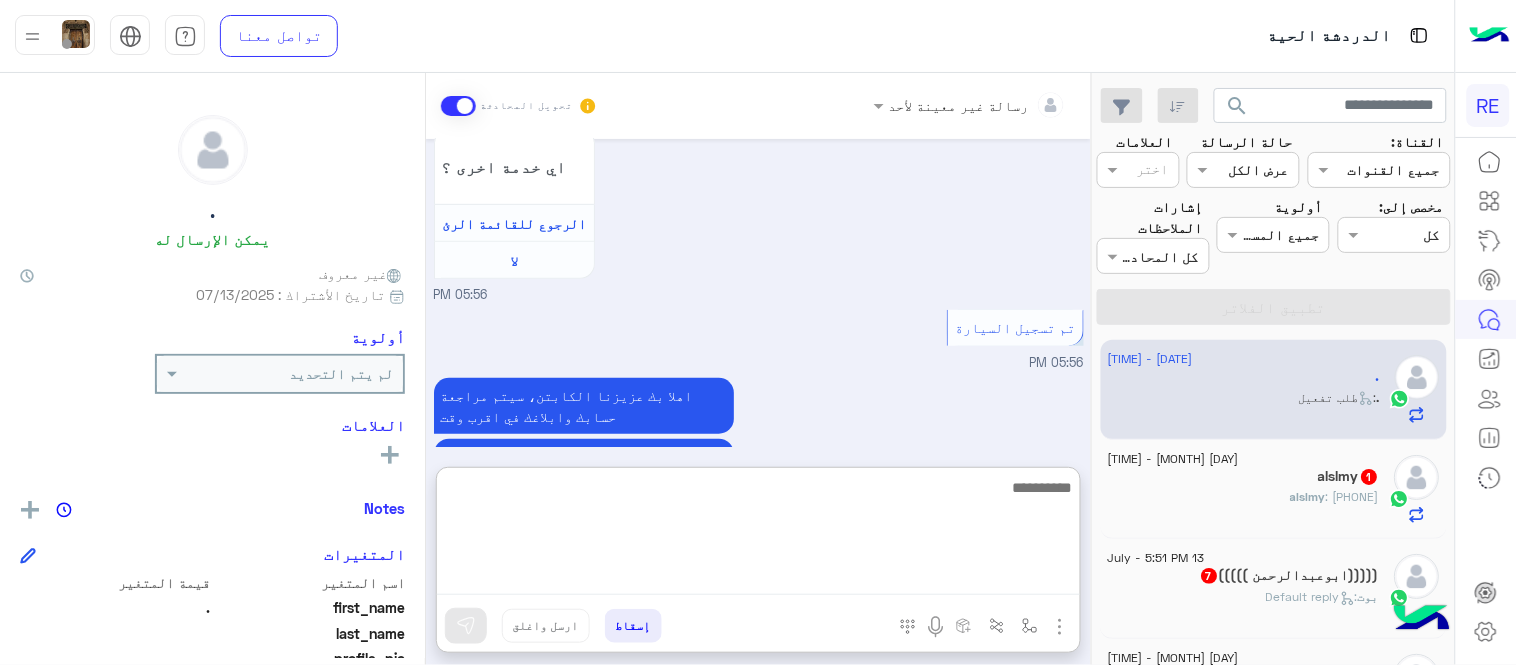 click at bounding box center (758, 535) 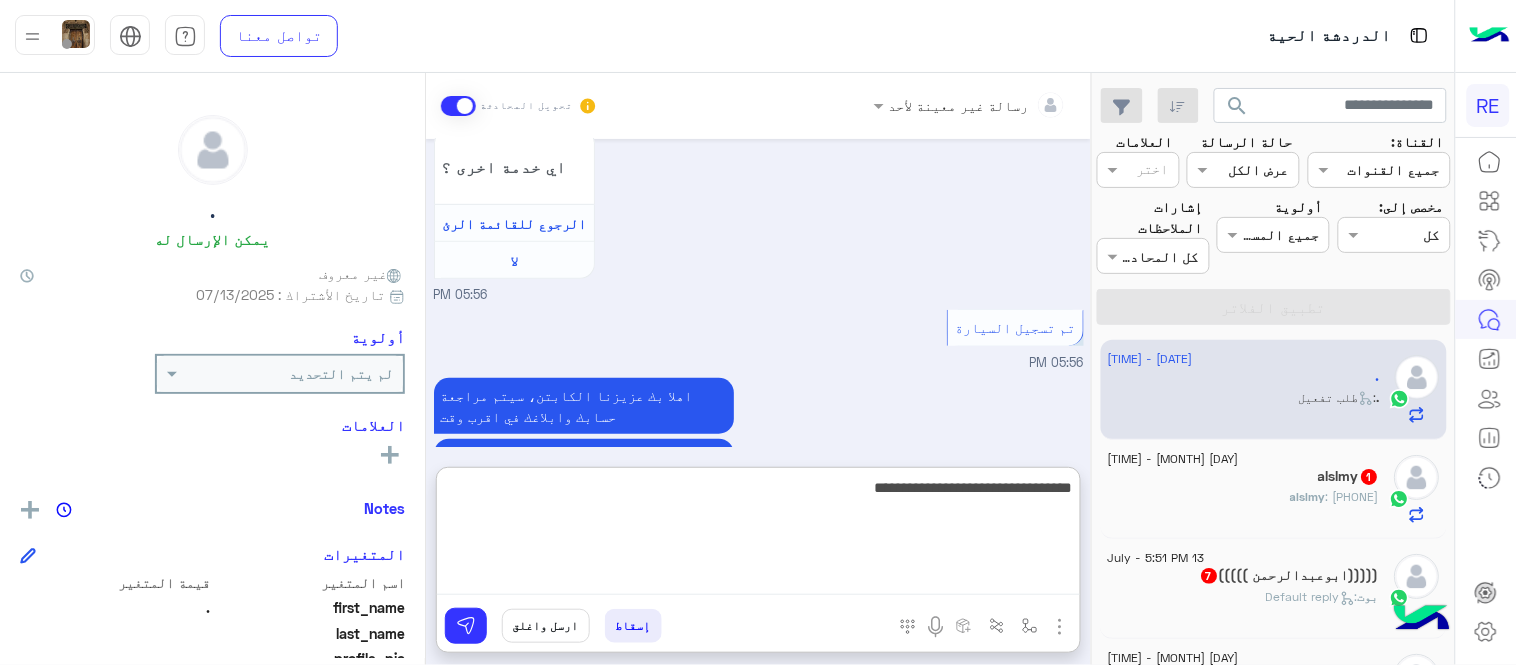 type on "**********" 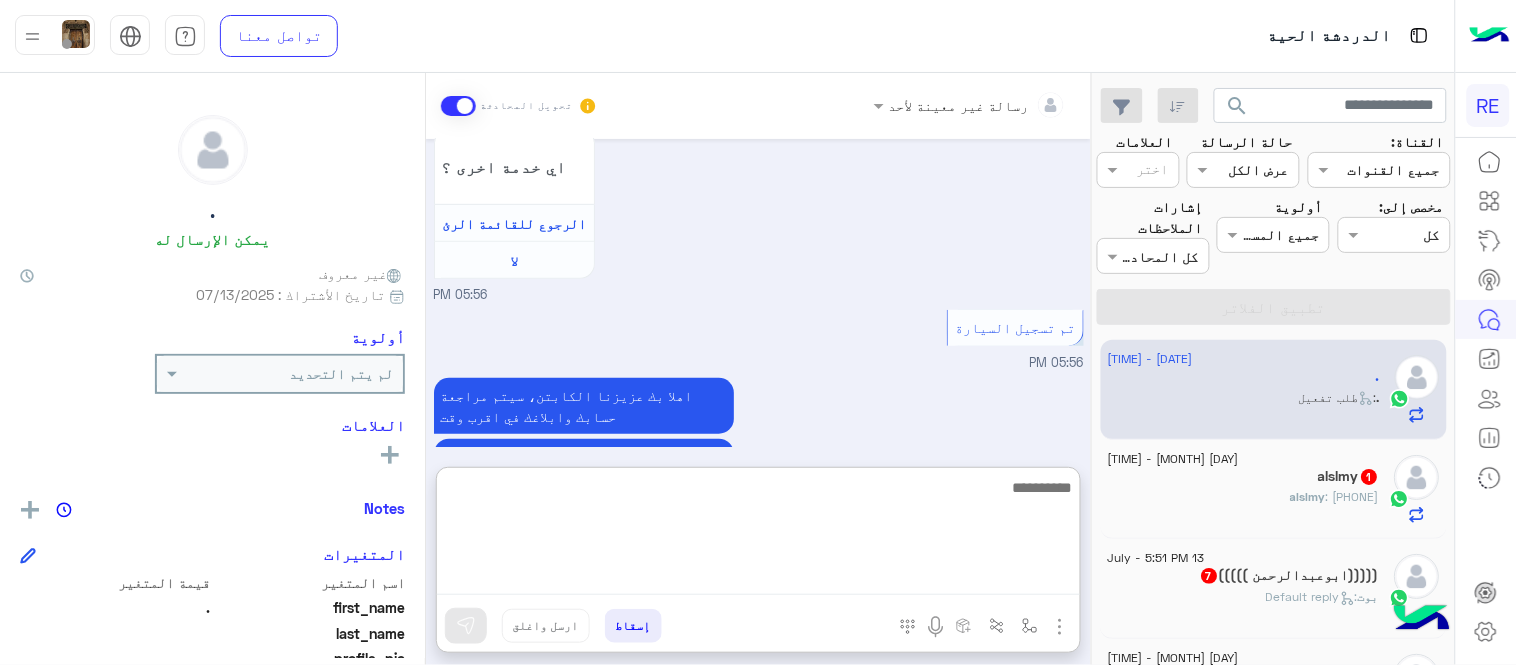 scroll, scrollTop: 2366, scrollLeft: 0, axis: vertical 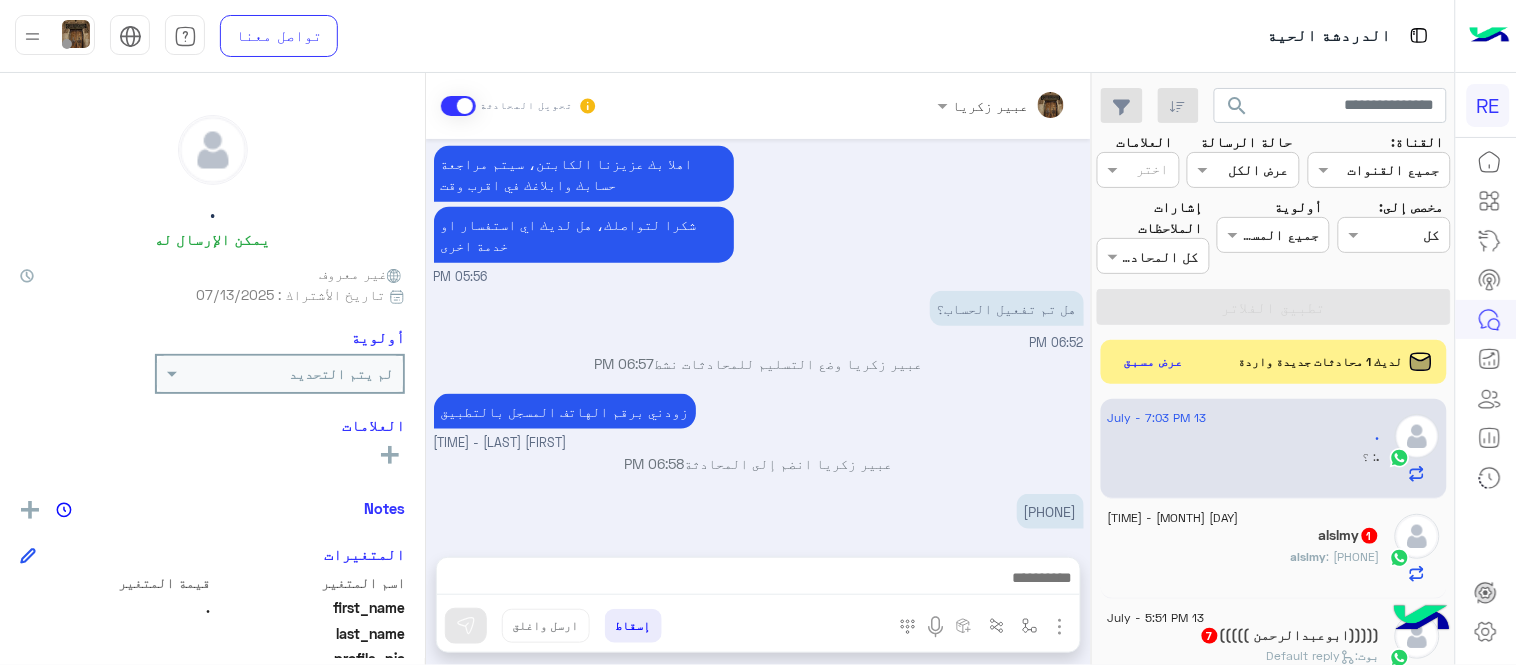 click on "[FIRST] [LAST] انضم إلى المحادثة   06:58 PM" at bounding box center (759, 463) 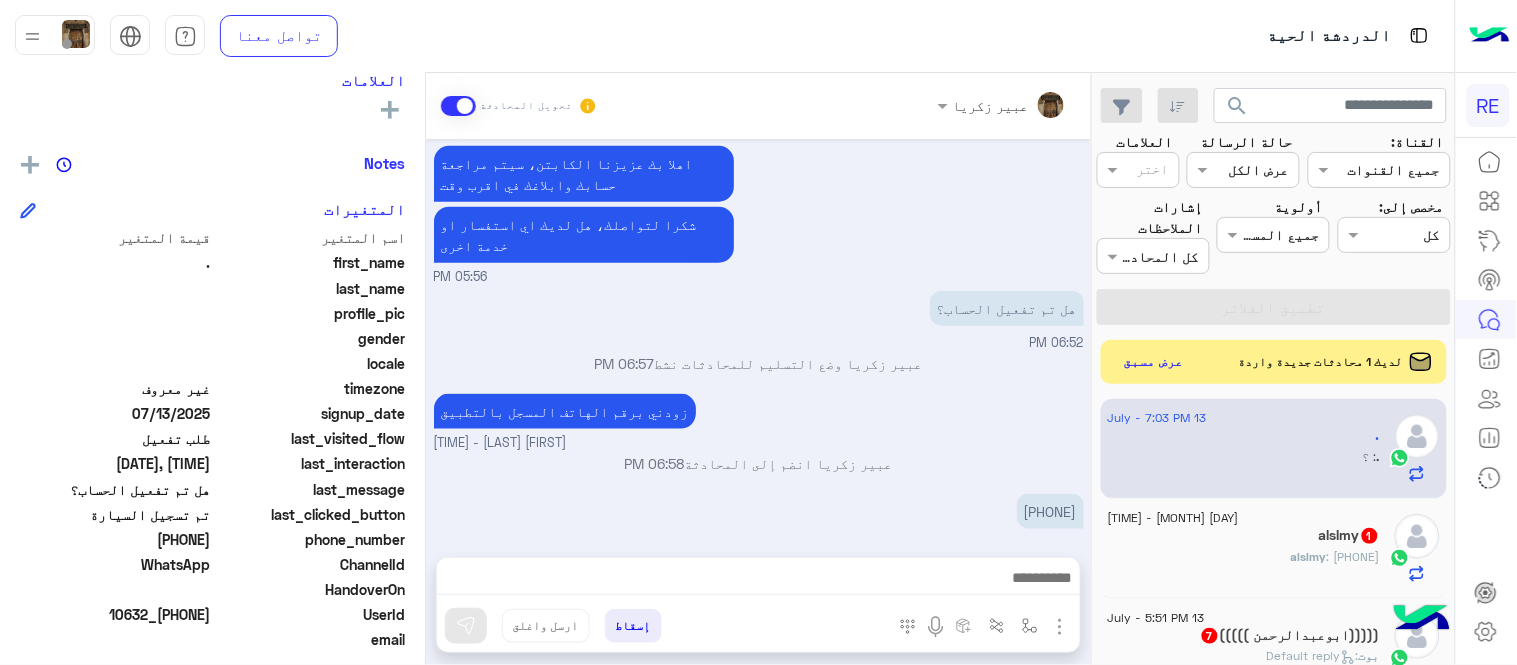 scroll, scrollTop: 366, scrollLeft: 0, axis: vertical 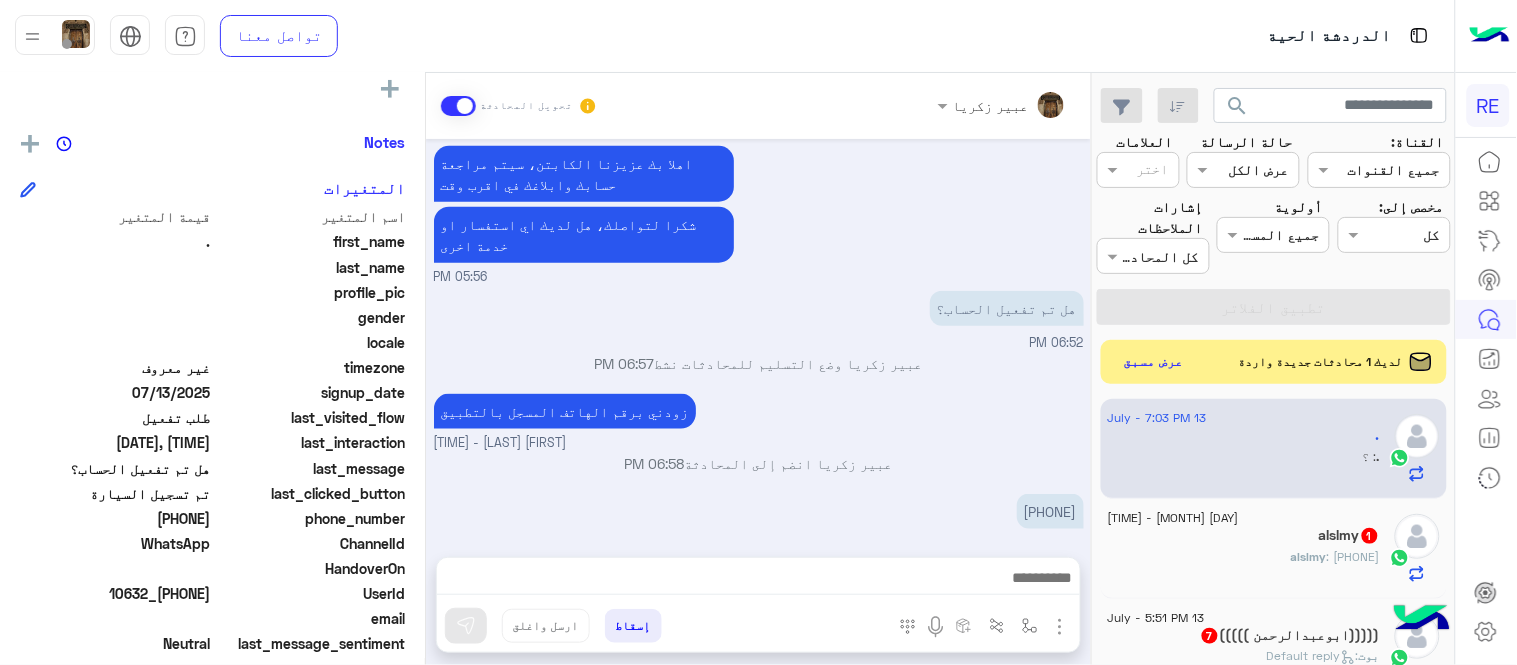 drag, startPoint x: 147, startPoint y: 523, endPoint x: 213, endPoint y: 531, distance: 66.48308 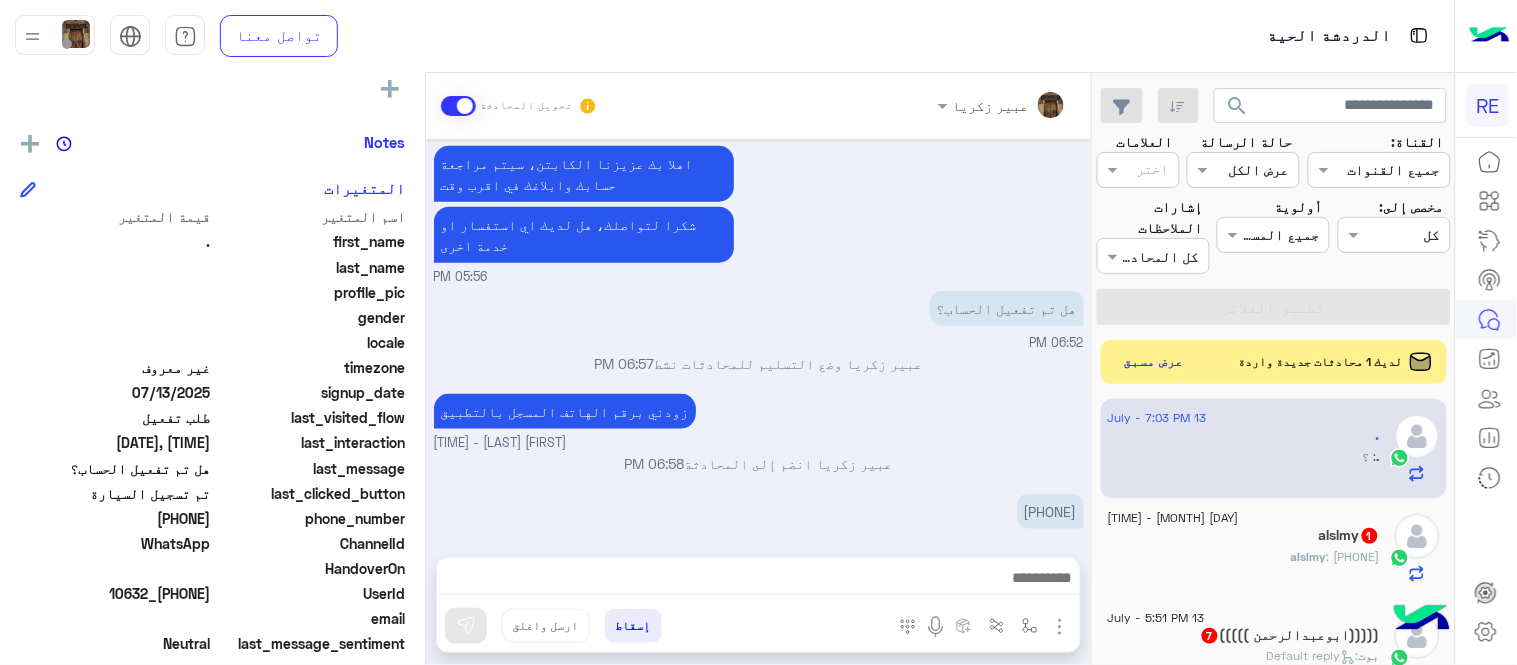 drag, startPoint x: 145, startPoint y: 513, endPoint x: 214, endPoint y: 512, distance: 69.00725 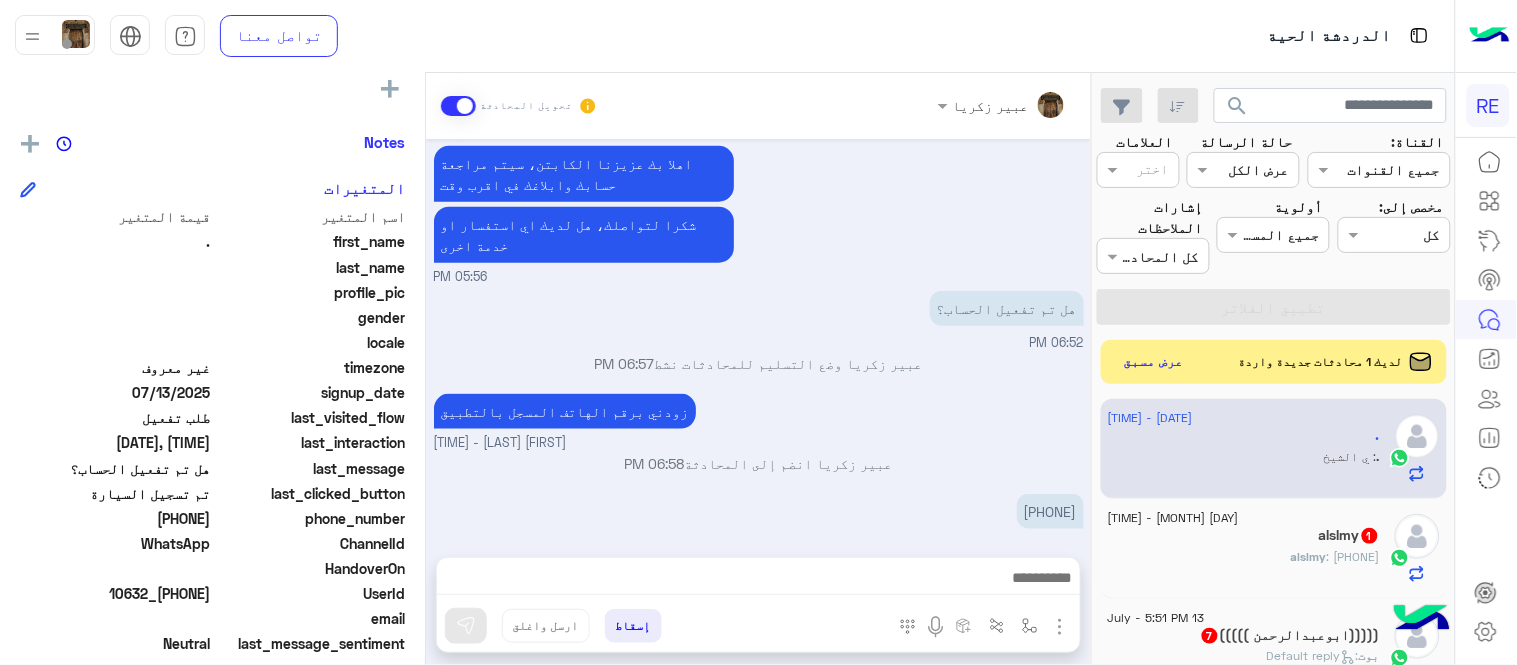 scroll, scrollTop: 2512, scrollLeft: 0, axis: vertical 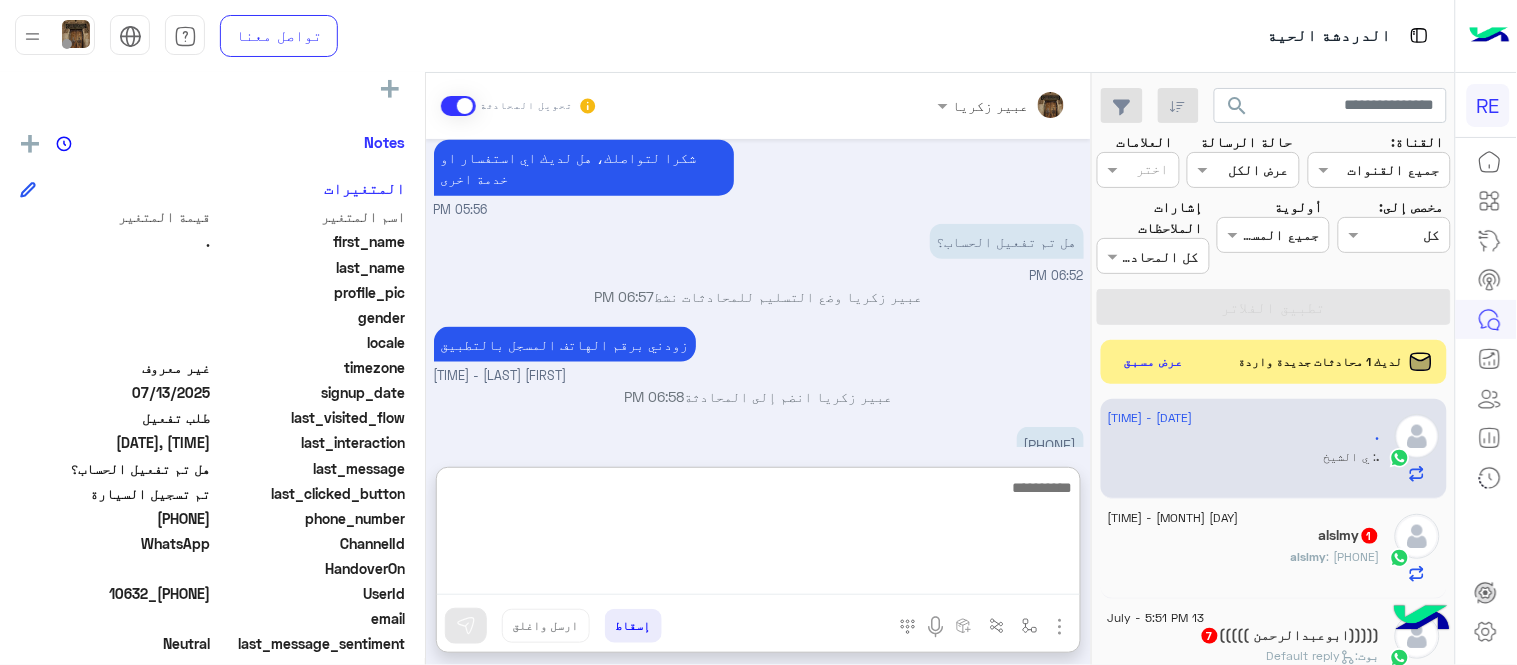 click at bounding box center [758, 535] 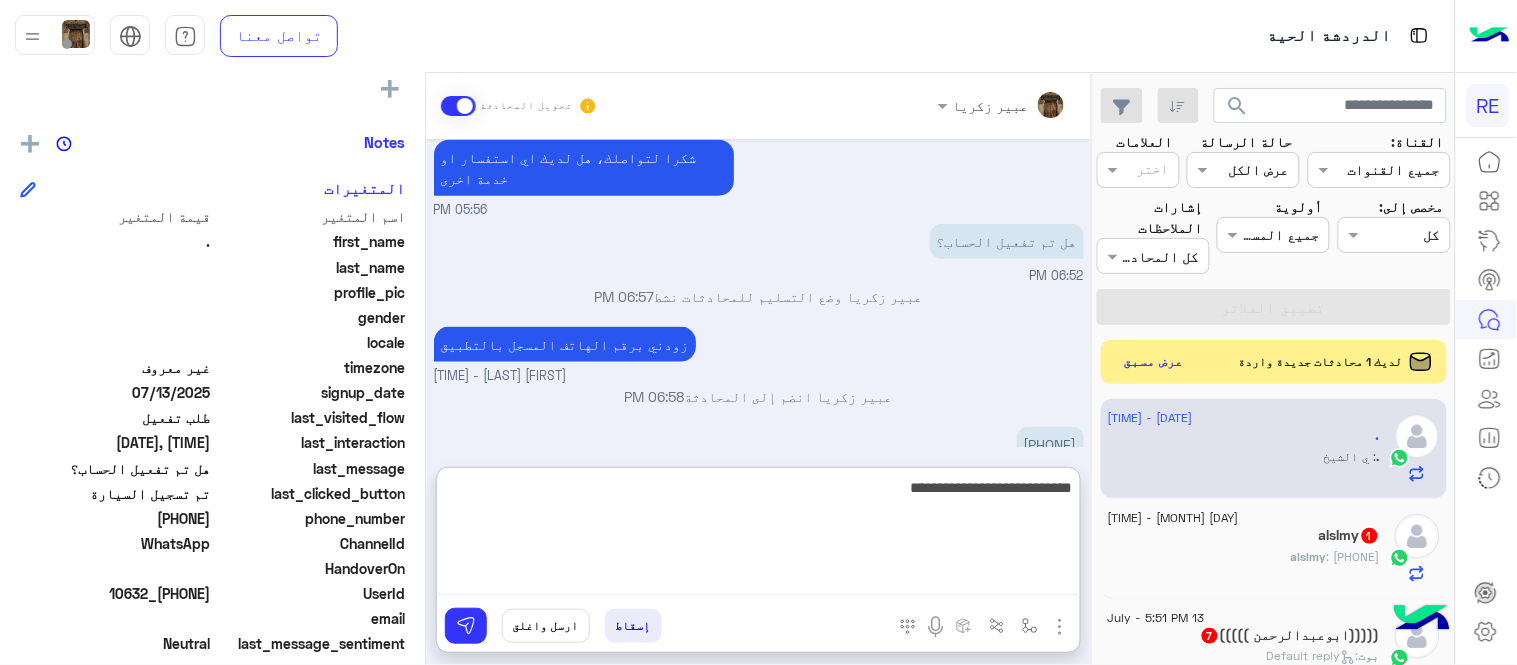 type on "**********" 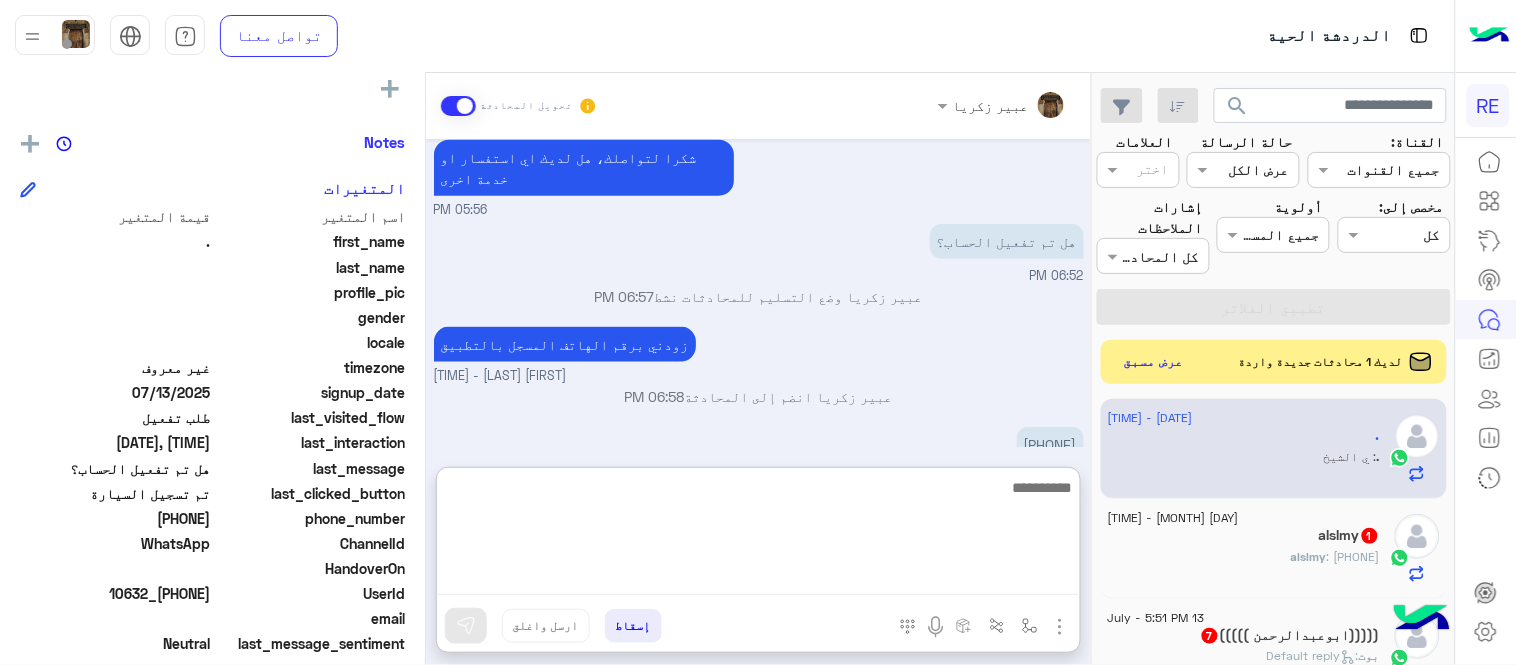 scroll, scrollTop: 2665, scrollLeft: 0, axis: vertical 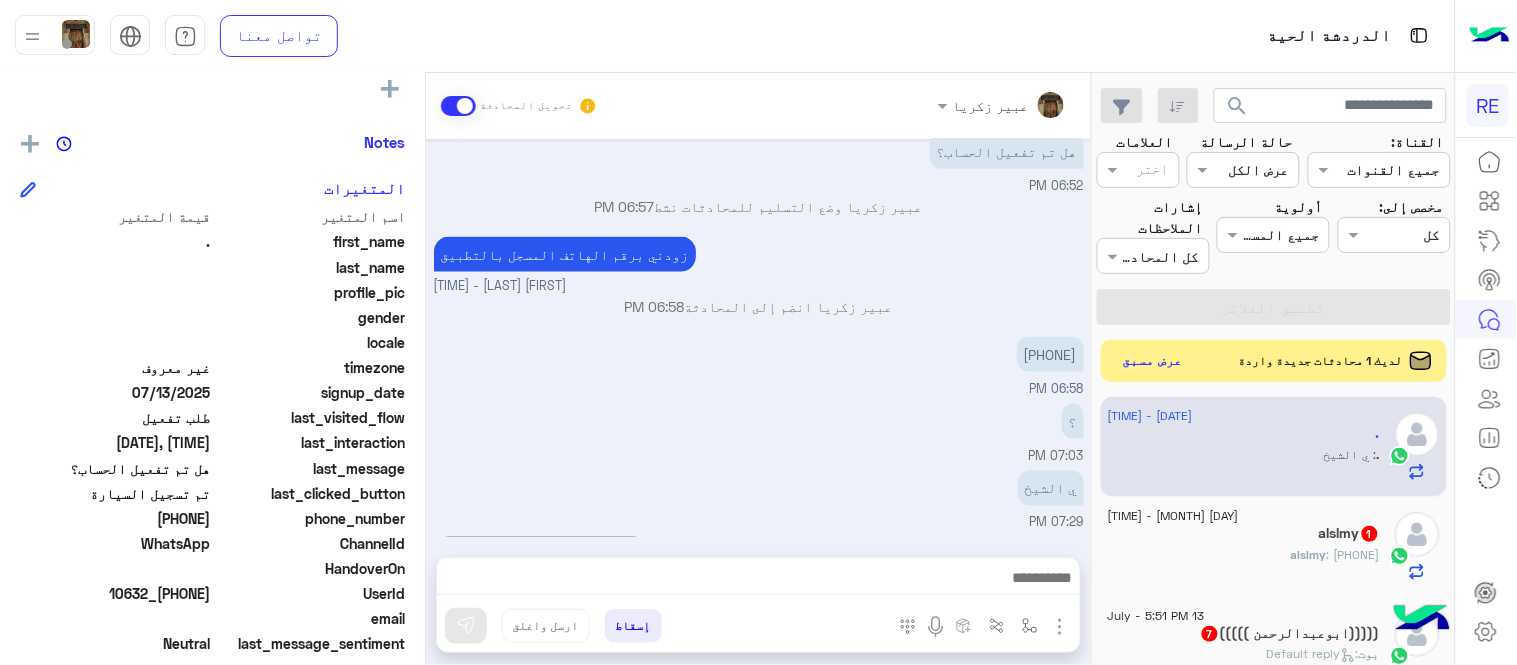 click on "عرض مسبق" 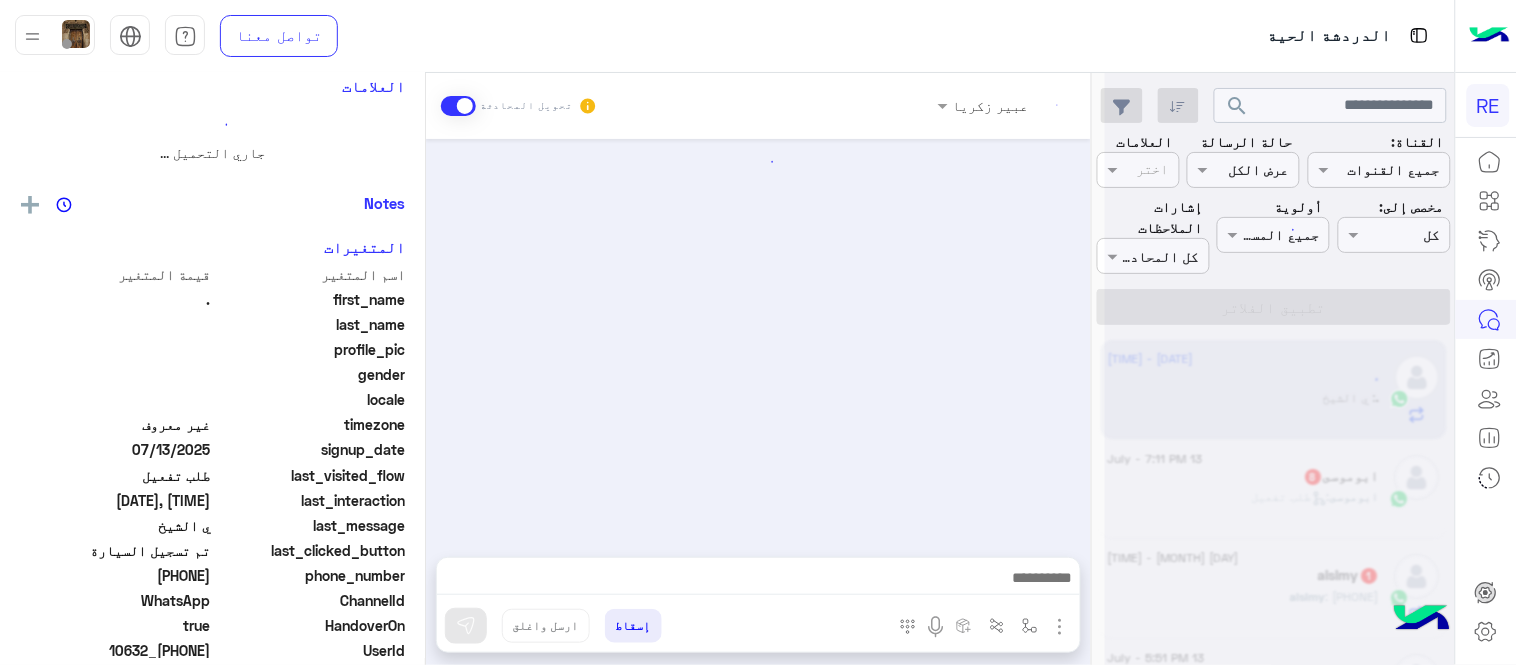 scroll, scrollTop: 0, scrollLeft: 0, axis: both 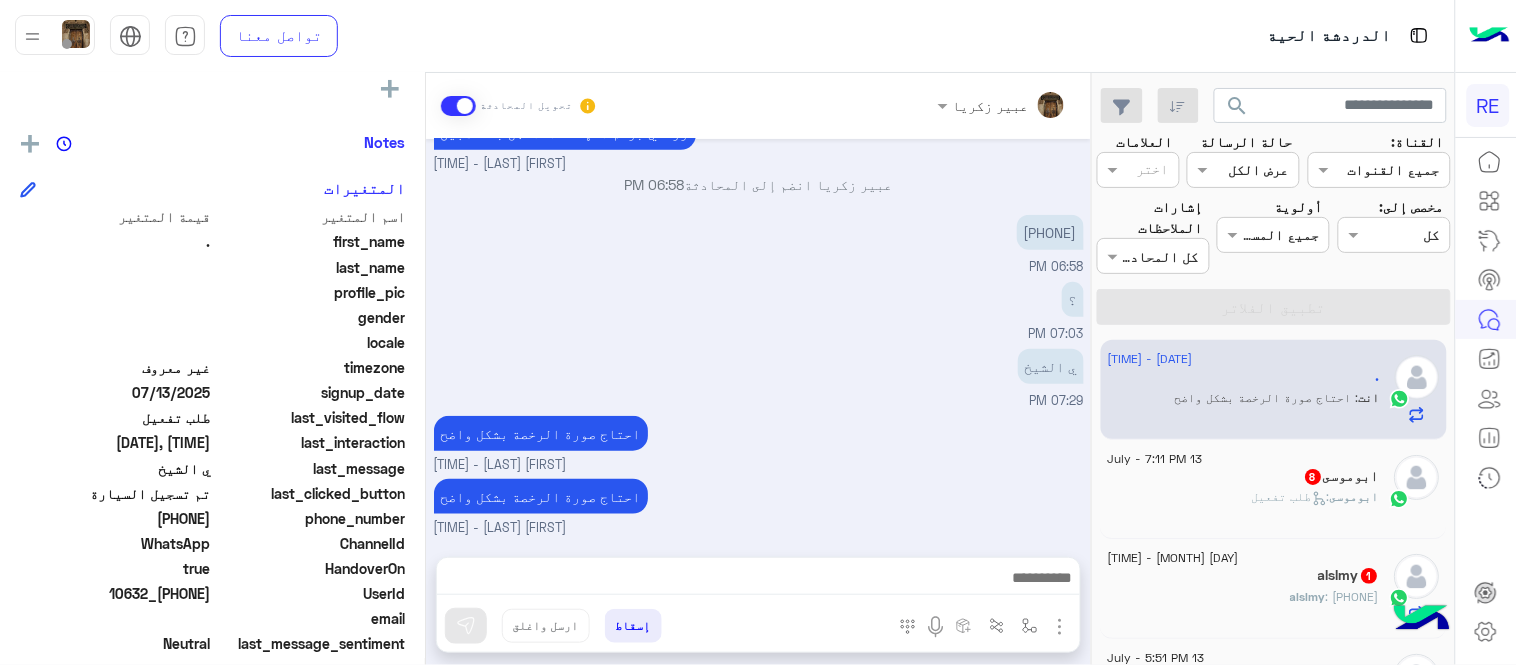 click on "[FIRST] [LAST] -  [TIME]" at bounding box center [759, 528] 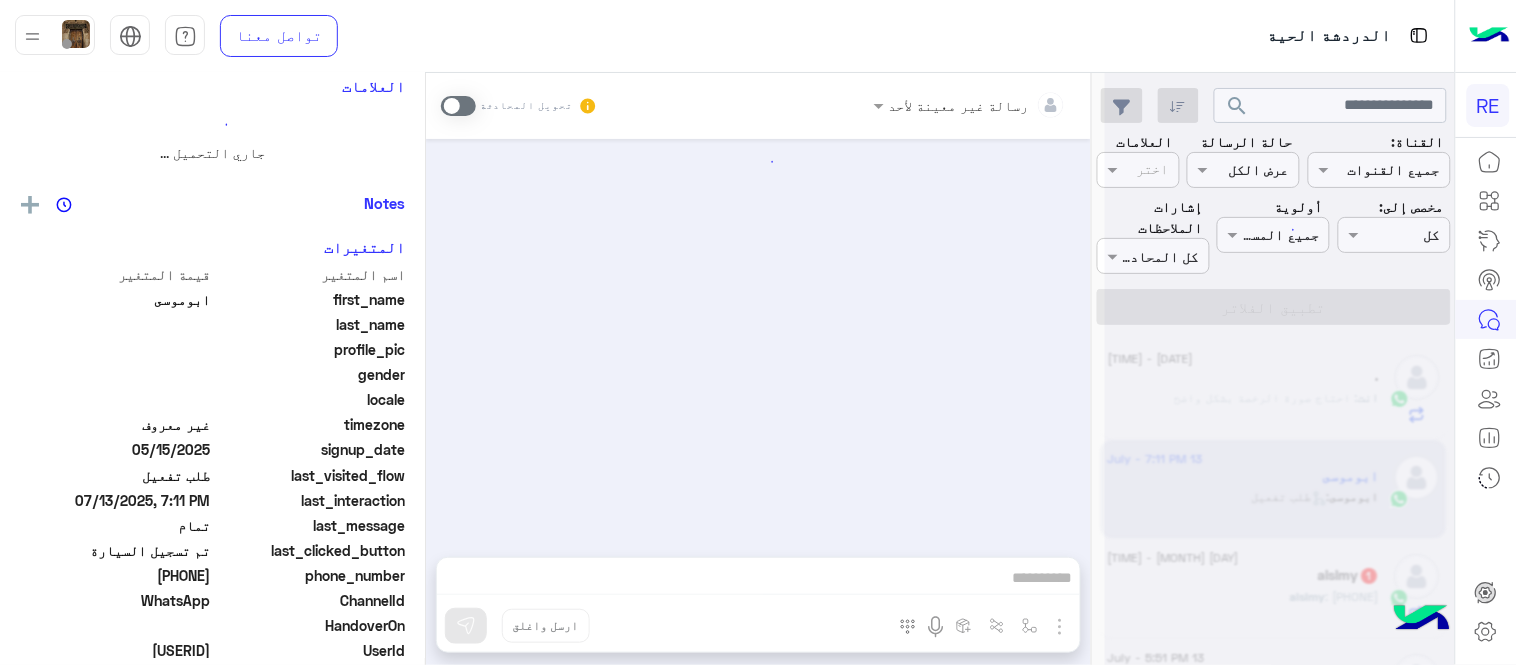 scroll, scrollTop: 0, scrollLeft: 0, axis: both 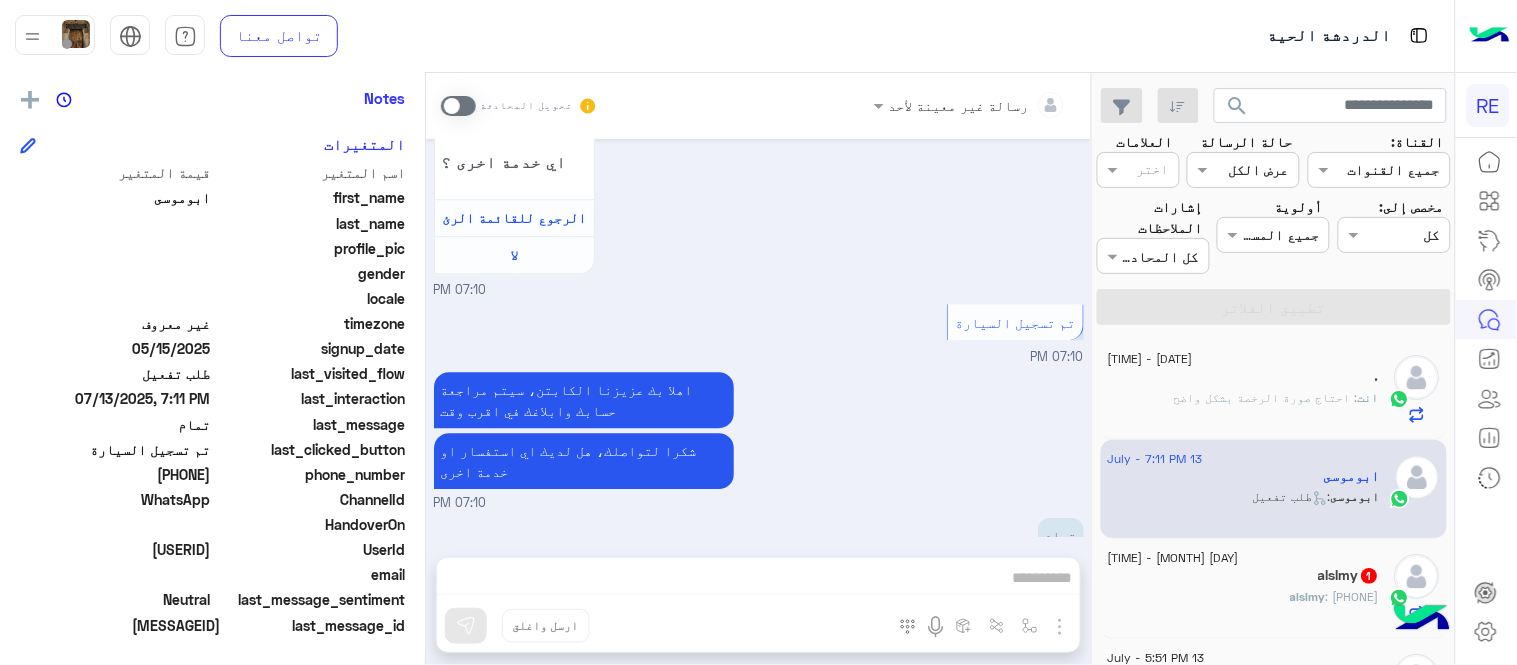 click at bounding box center (458, 106) 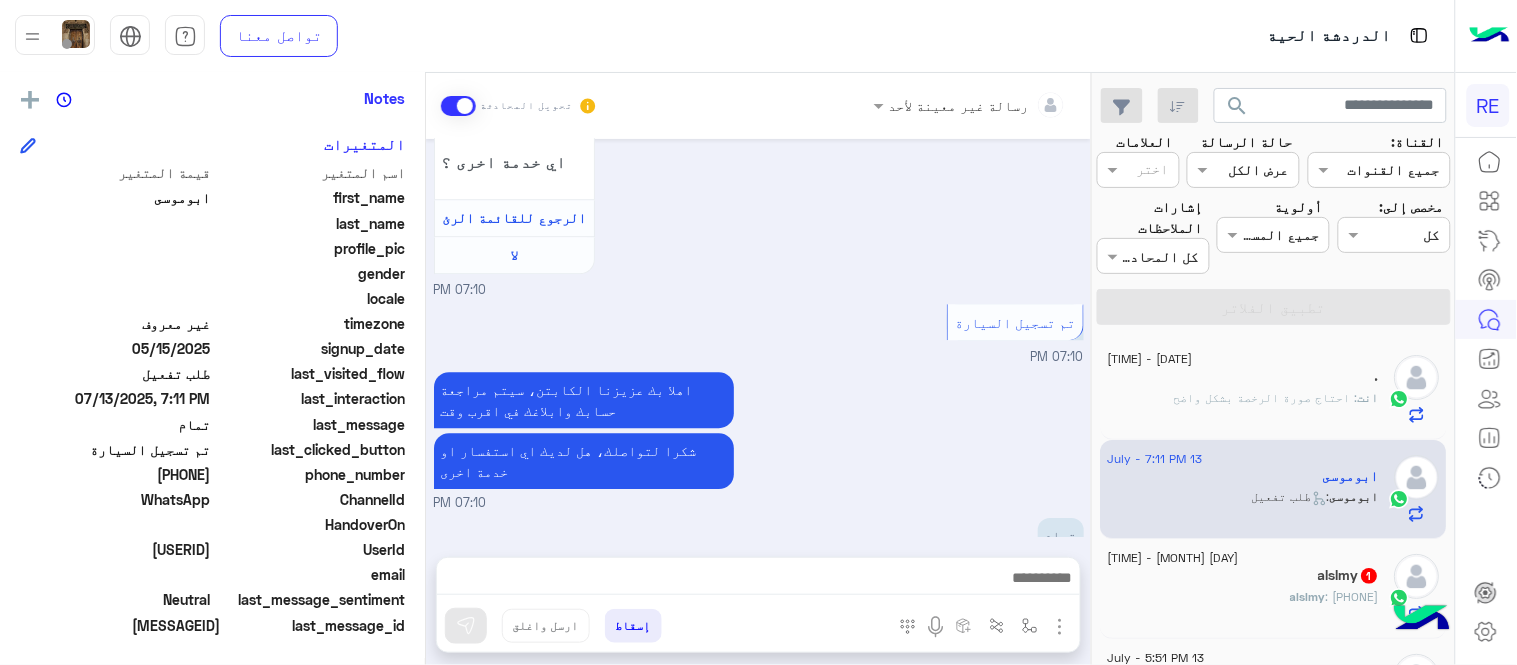 scroll, scrollTop: 1401, scrollLeft: 0, axis: vertical 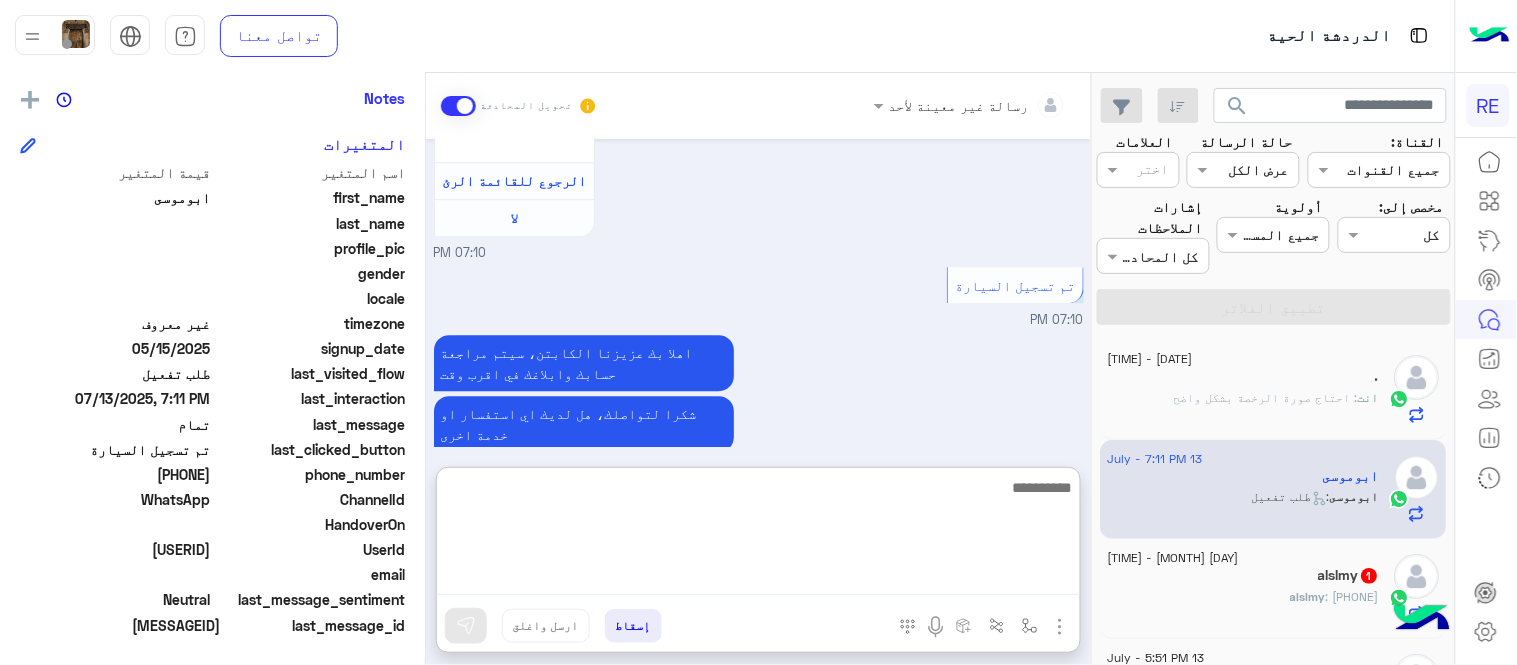 click at bounding box center (758, 535) 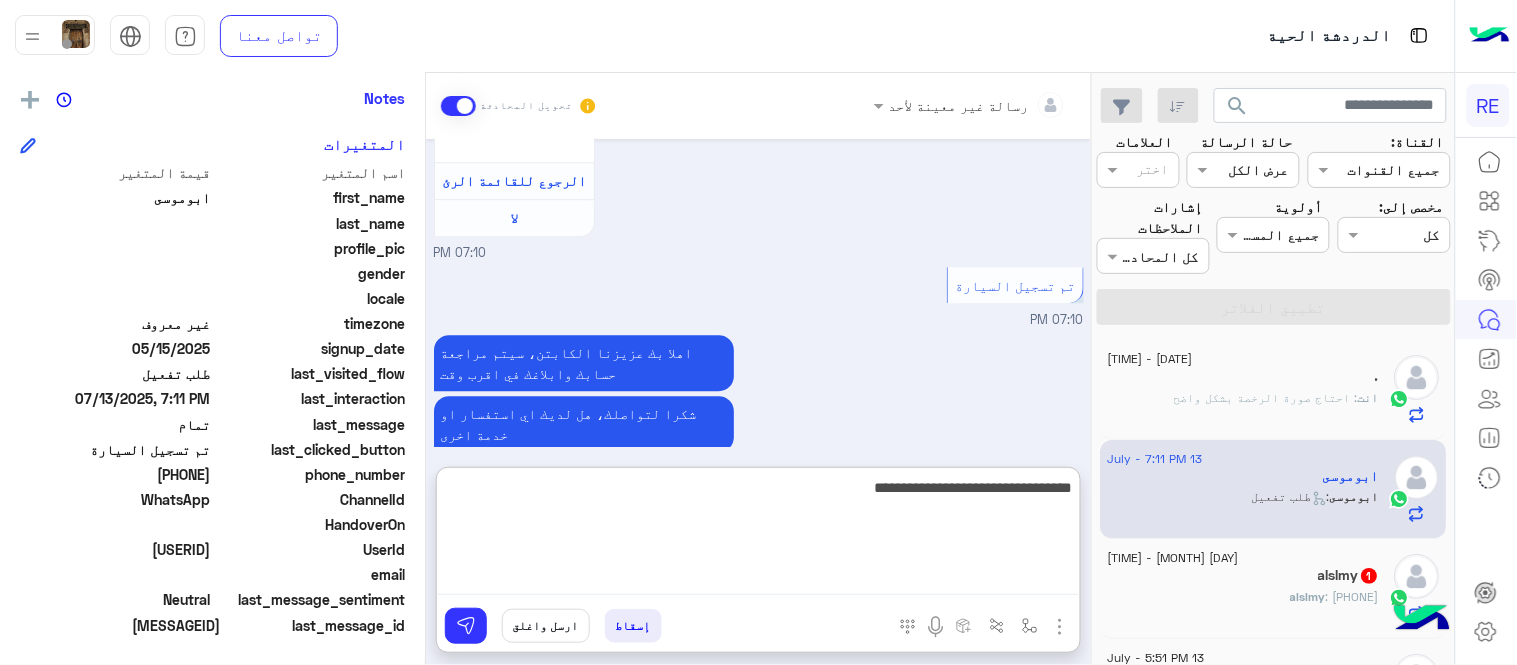 type on "**********" 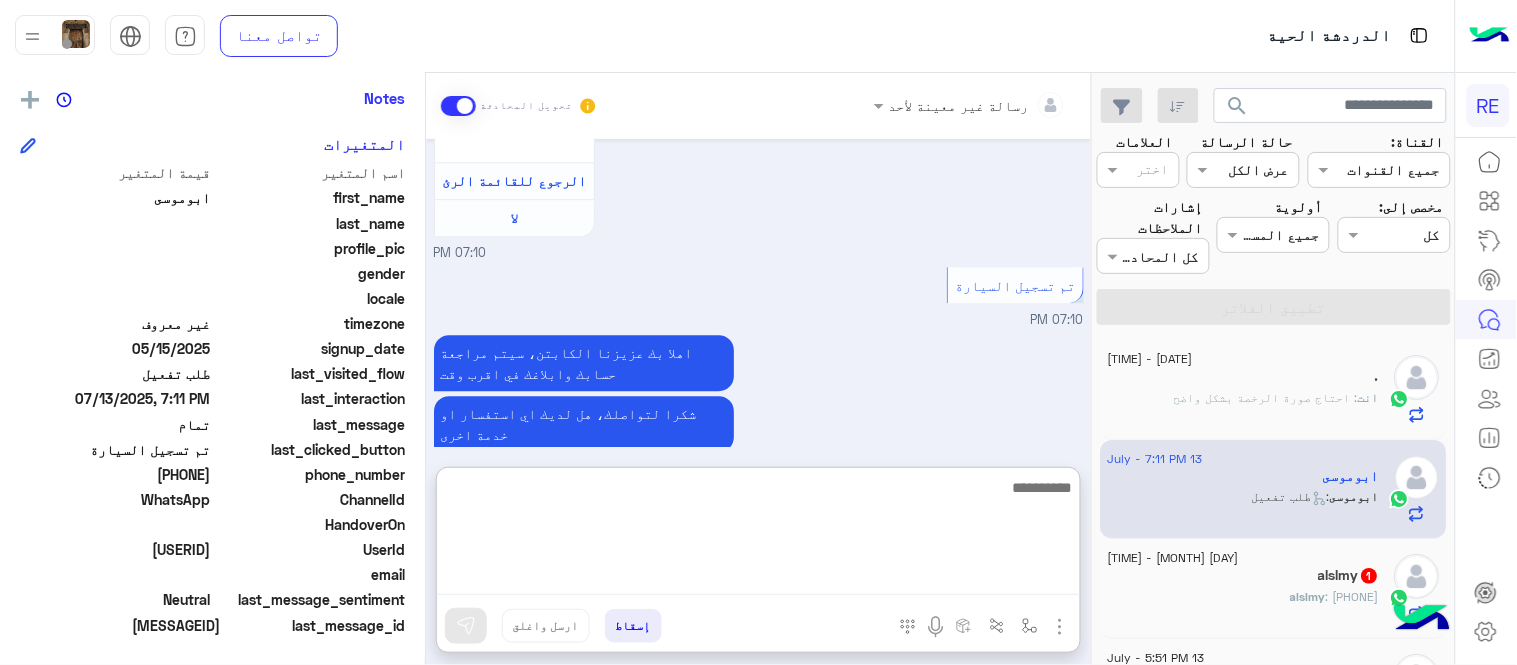 scroll, scrollTop: 1554, scrollLeft: 0, axis: vertical 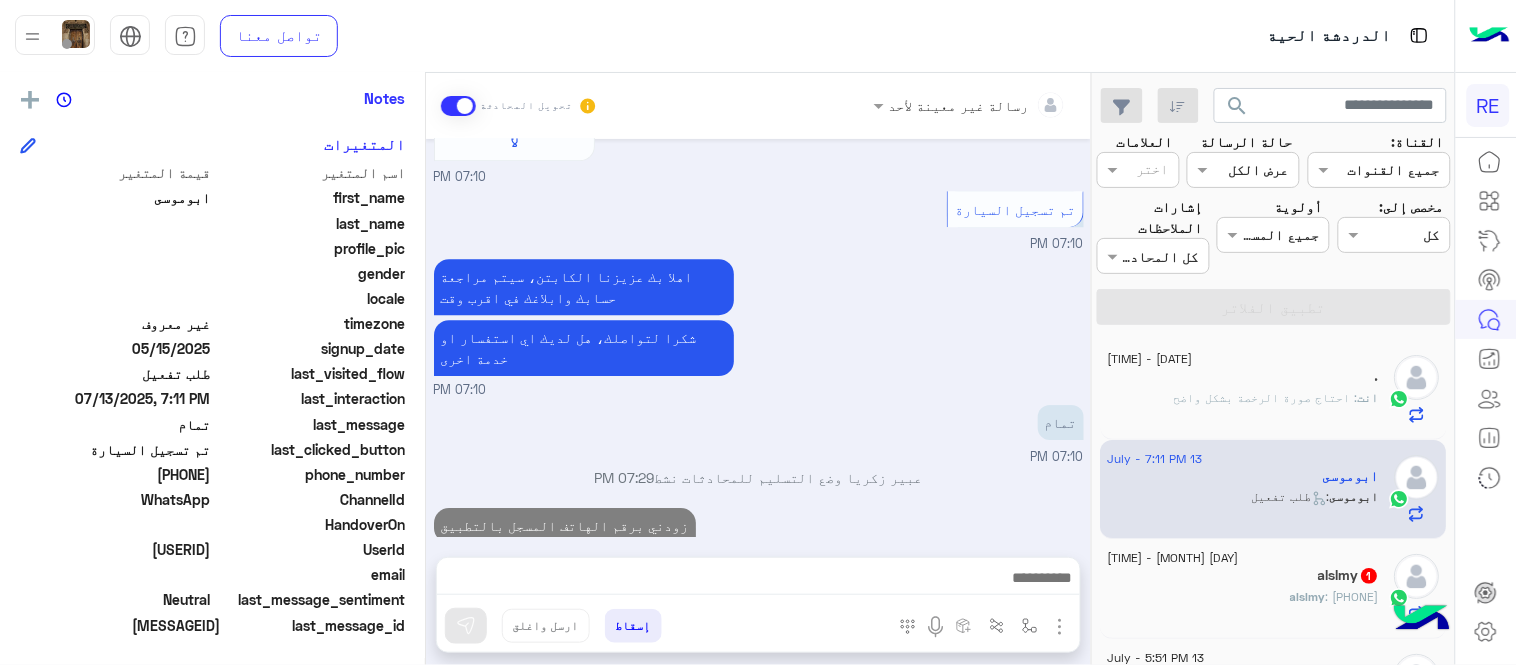 click on "[DATE]    [NAME] غادر المحادثة   [TIME]       عربي    [TIME]  هل أنت ؟   كابتن 👨🏻‍✈️   عميل 🧳   رحال (مرشد مرخص) 🏖️     [TIME]   كابتن     [TIME]  اختر احد الخدمات التالية:    [TIME]   تفعيل حساب    [TIME]  يمكنك الاطلاع على شروط الانضمام لرحلة ك (كابتن ) الموجودة بالصورة أعلاه،
لتحميل التطبيق عبر الرابط التالي : 📲
http://onelink.to/Rehla    يسعدنا انضمامك لتطبيق رحلة يمكنك اتباع الخطوات الموضحة لتسجيل بيانات سيارتك بالفيديو التالي  : عزيزي الكابتن، فضلًا ، للرغبة بتفعيل الحساب قم برفع البيانات عبر التطبيق والتواصل معنا  تم تسجيل السيارة   اواجه صعوبة بالتسجيل  اي خدمة اخرى ؟  لا     [TIME]  تمام" at bounding box center [758, 338] 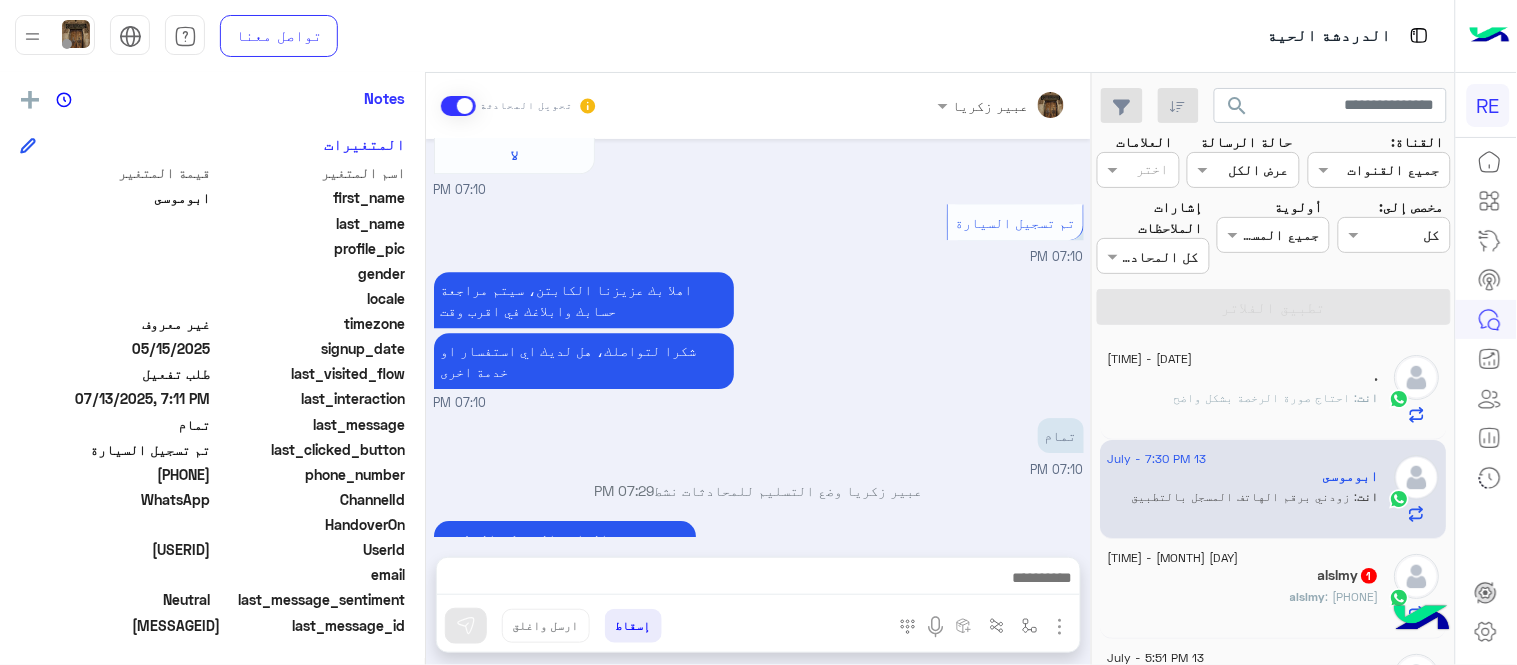 scroll, scrollTop: 1501, scrollLeft: 0, axis: vertical 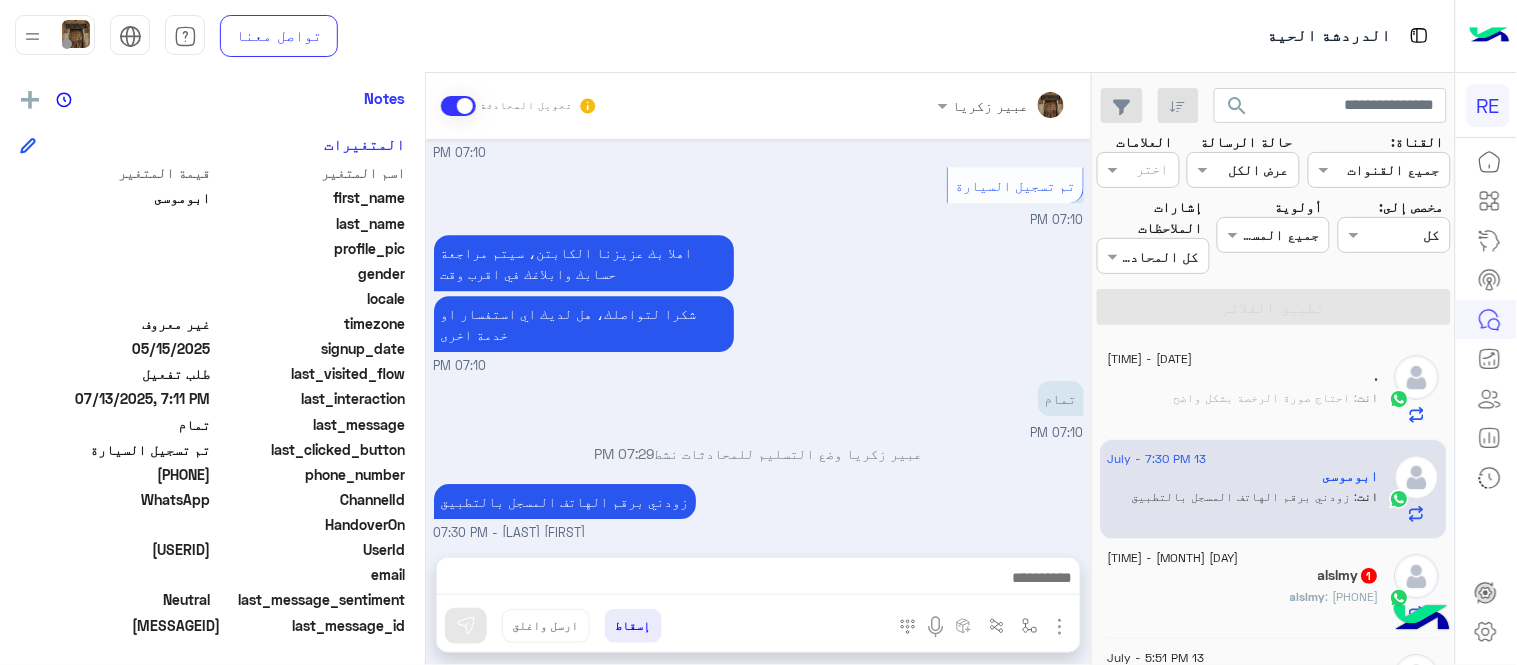 click on "[DAY] [MONTH] - [TIME]" 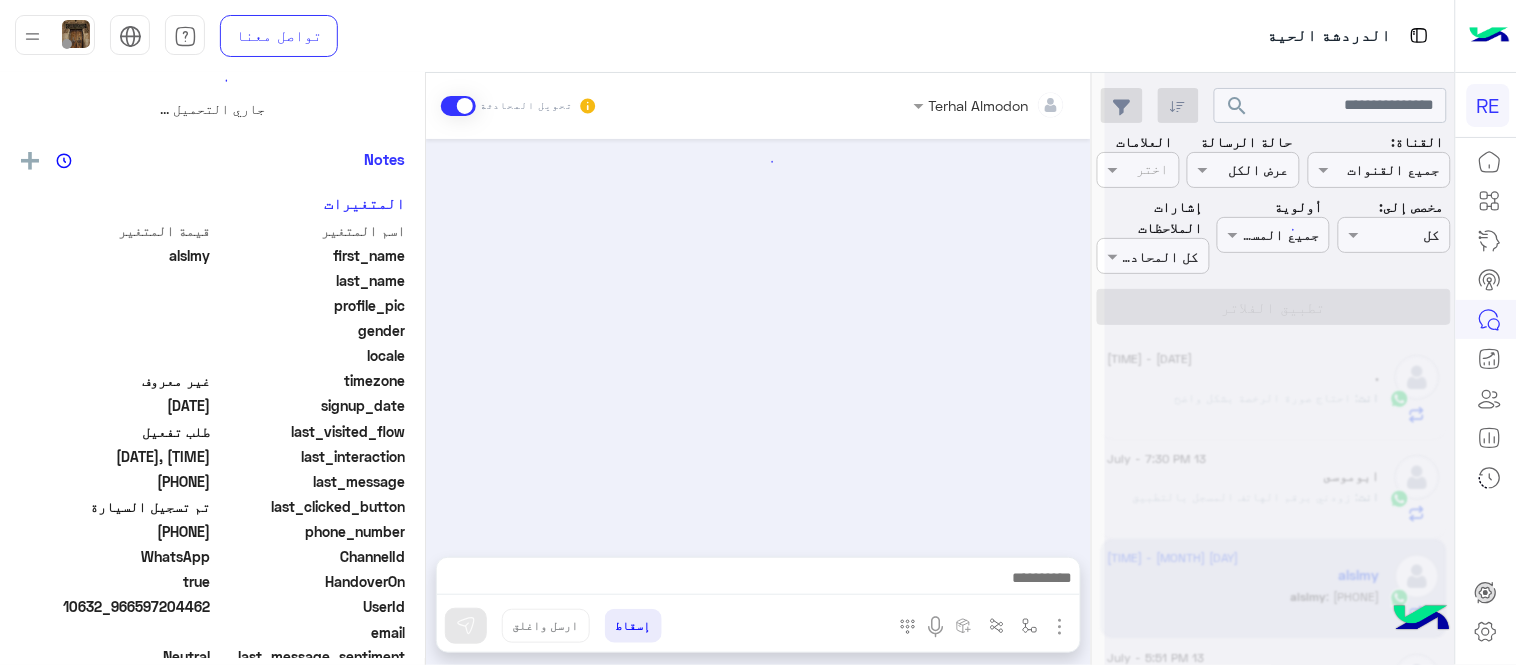 scroll, scrollTop: 0, scrollLeft: 0, axis: both 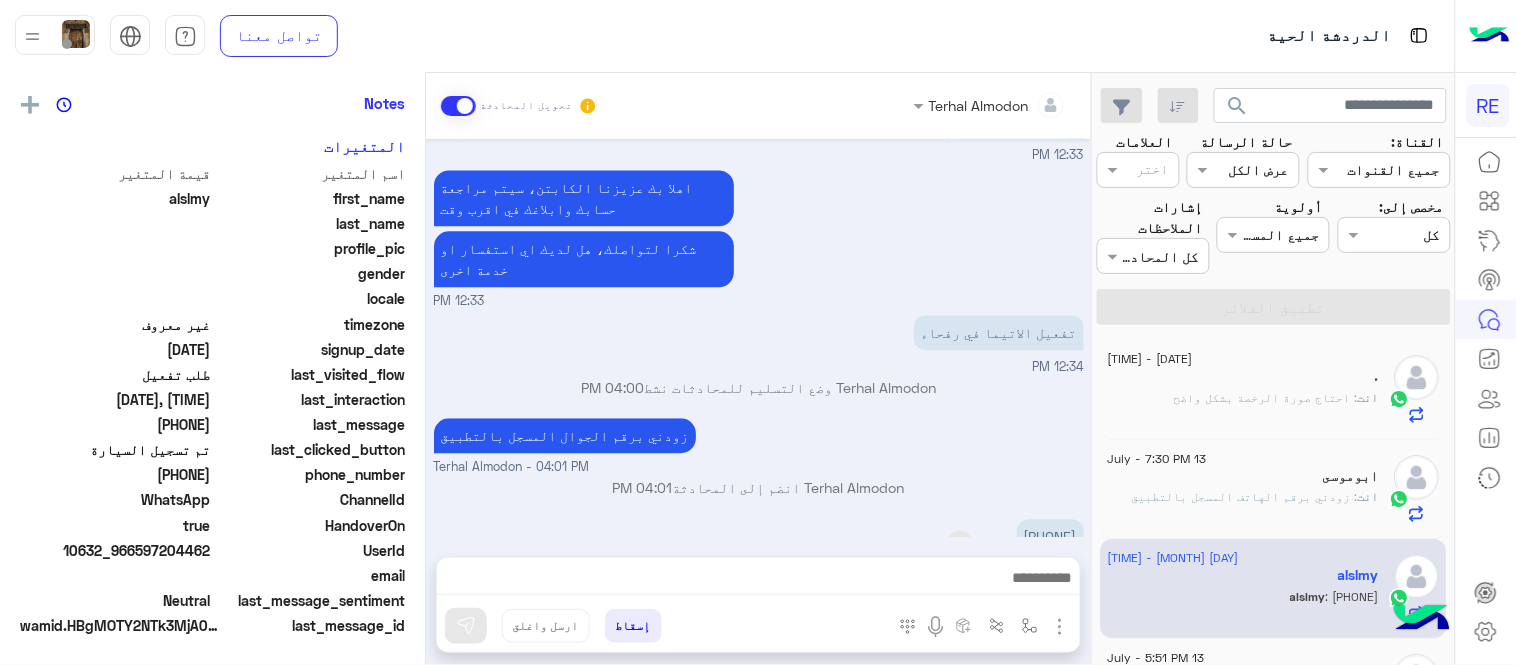 click on "[PHONE]" at bounding box center (1050, 536) 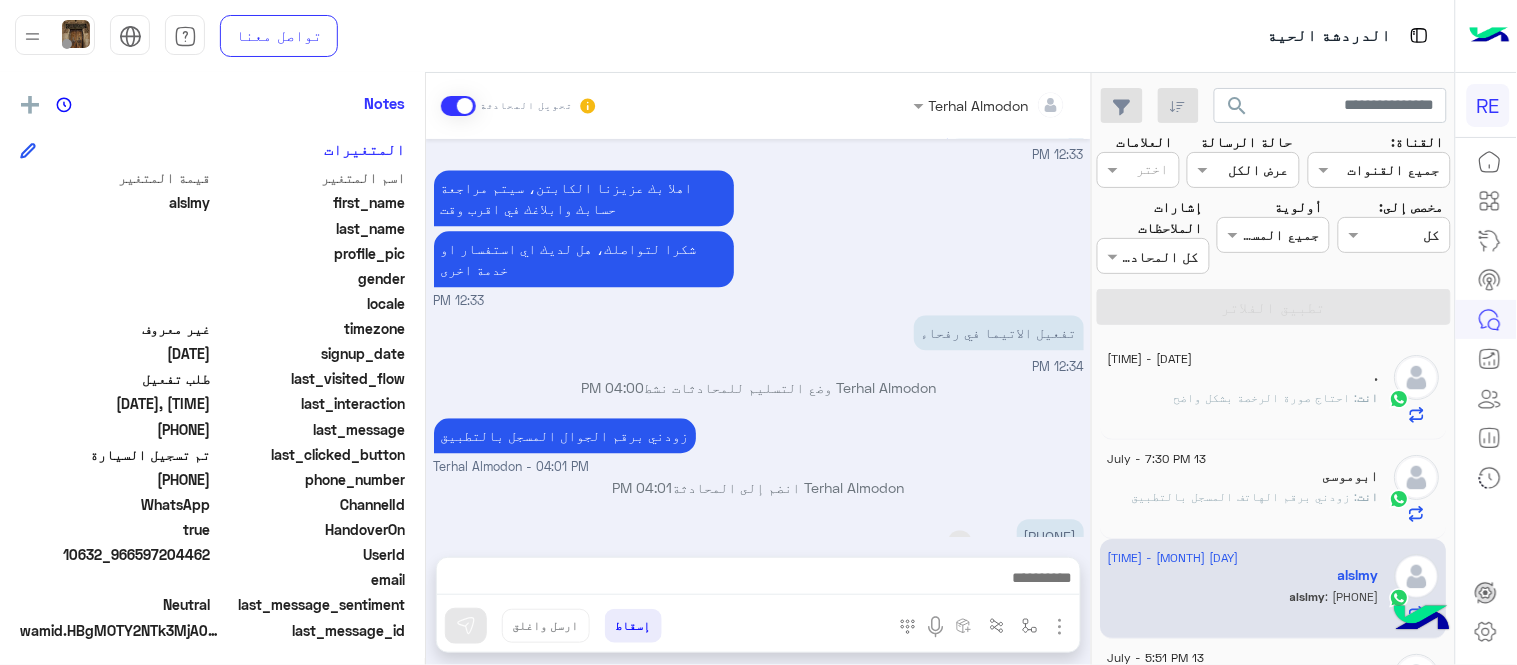 scroll, scrollTop: 410, scrollLeft: 0, axis: vertical 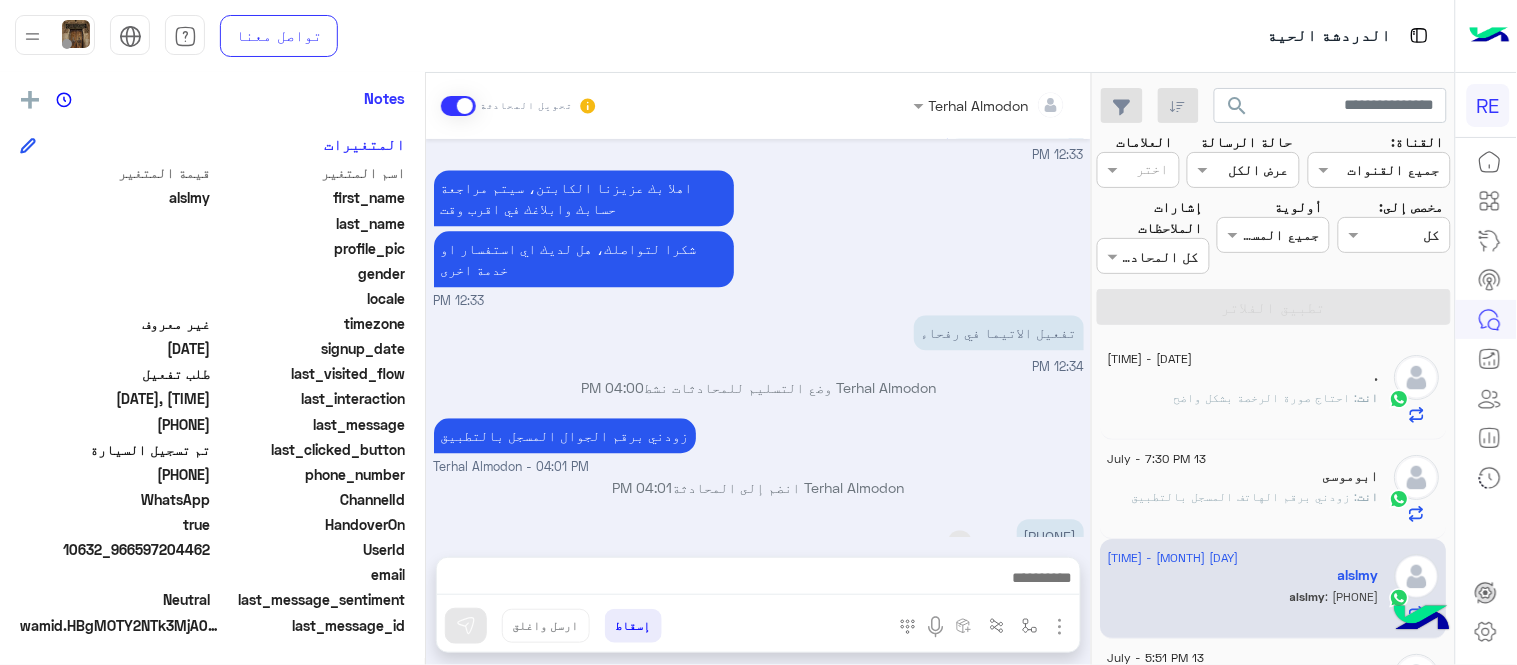 copy on "[PHONE]" 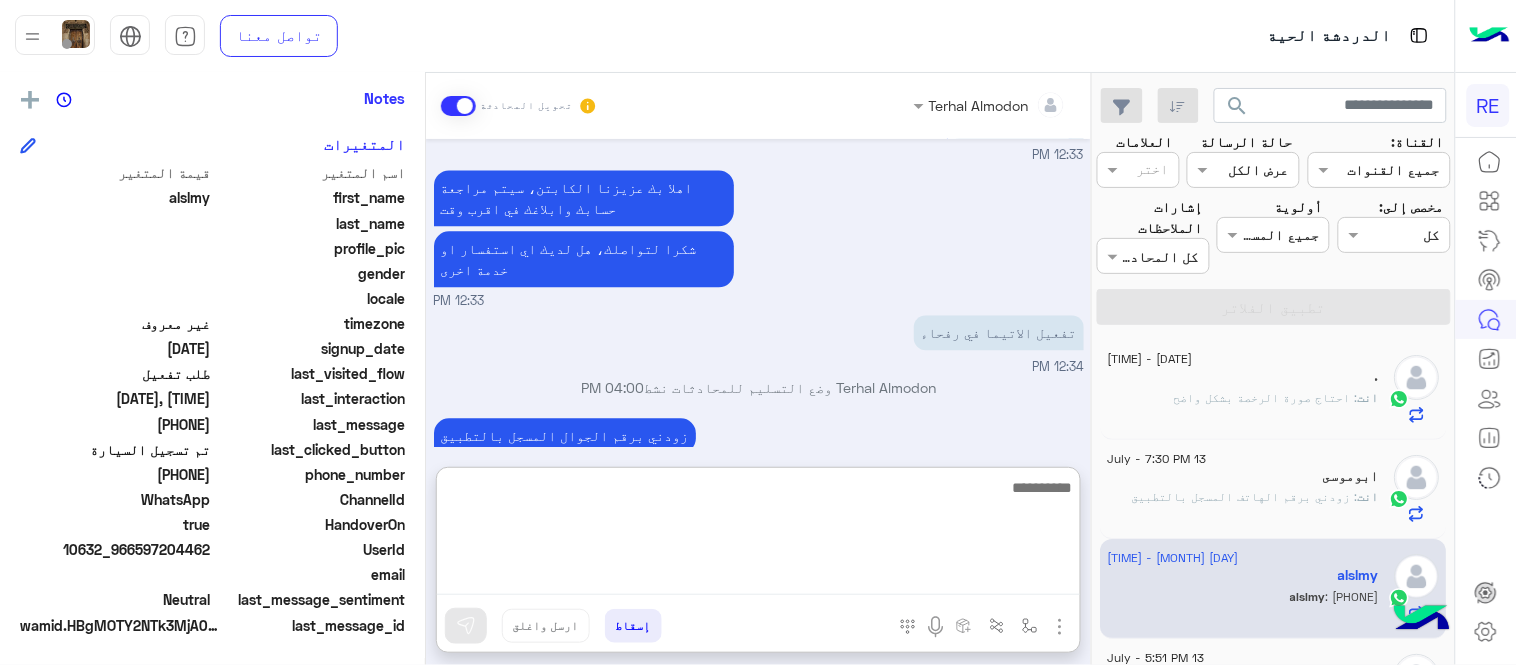click at bounding box center (758, 535) 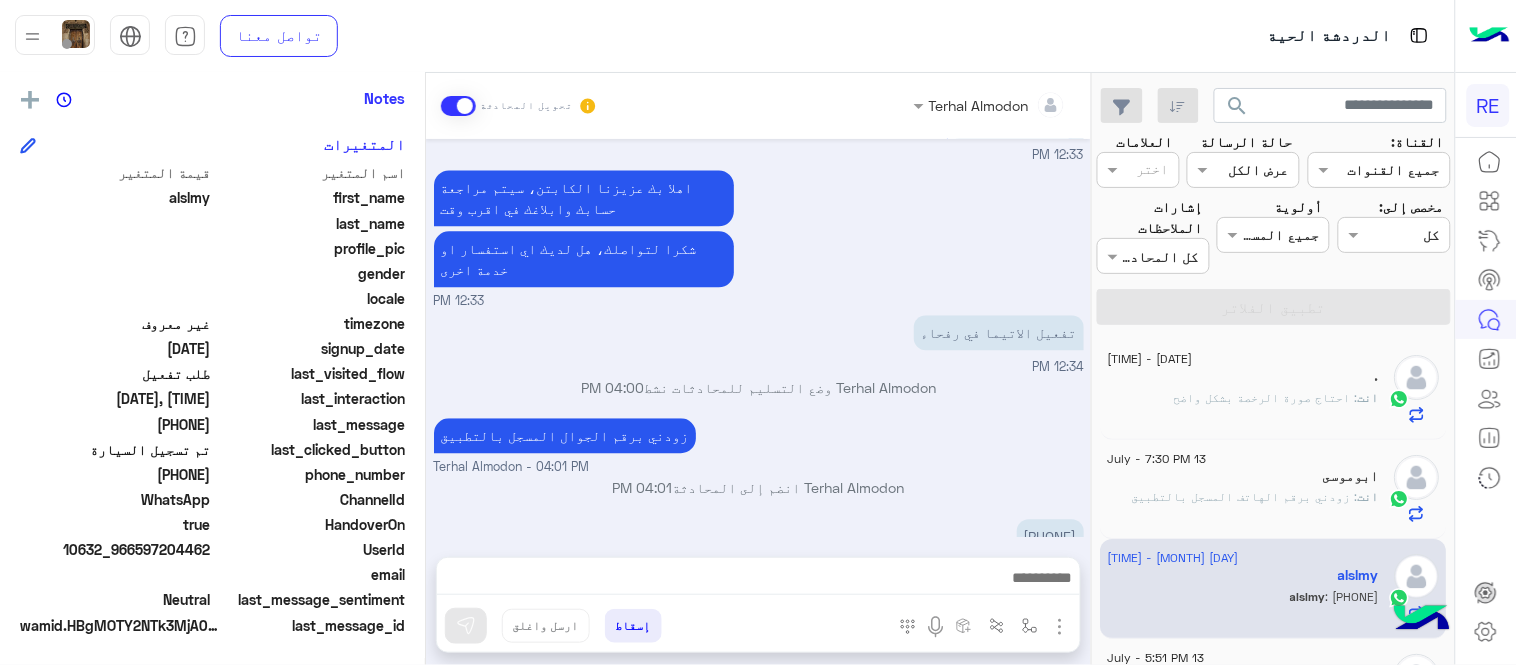click on "زودني برقم الجوال المسجل بالتطبيق  Terhal Almodon -  04:01 PM" at bounding box center (759, 445) 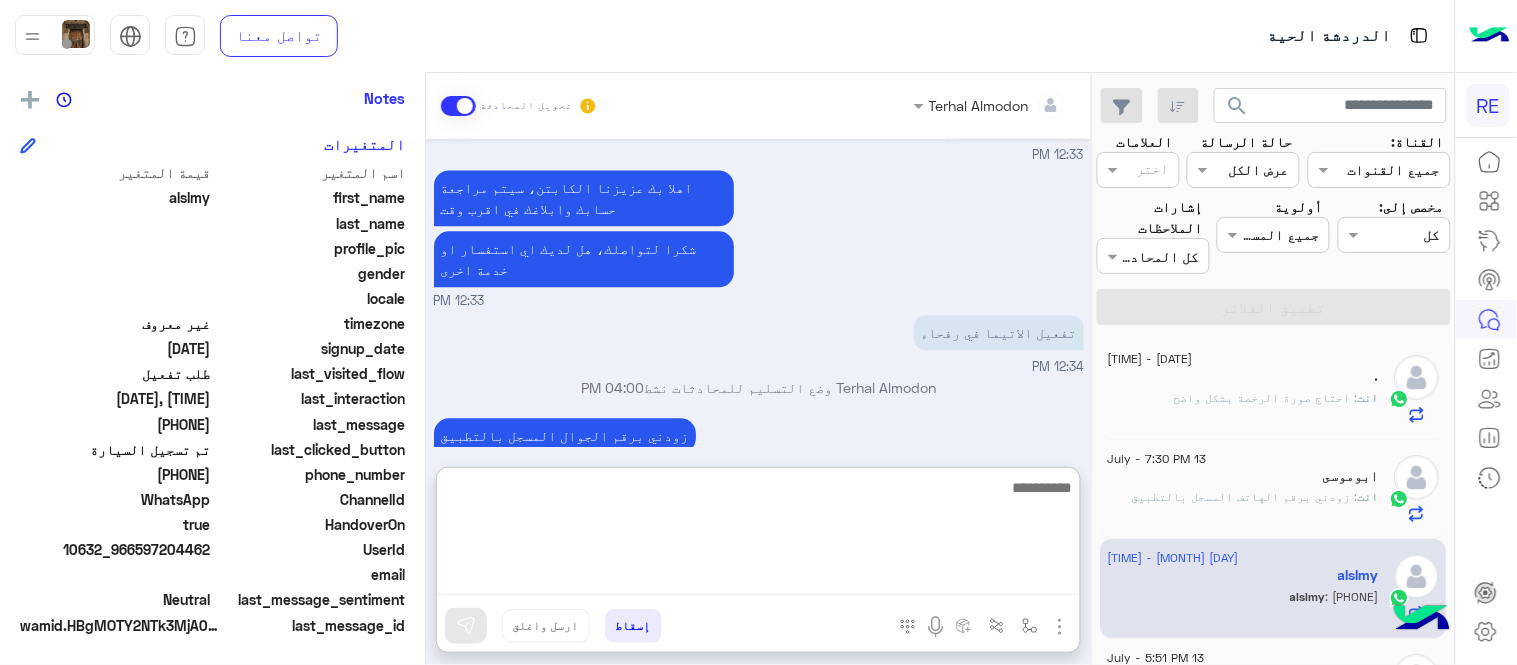 click at bounding box center (758, 535) 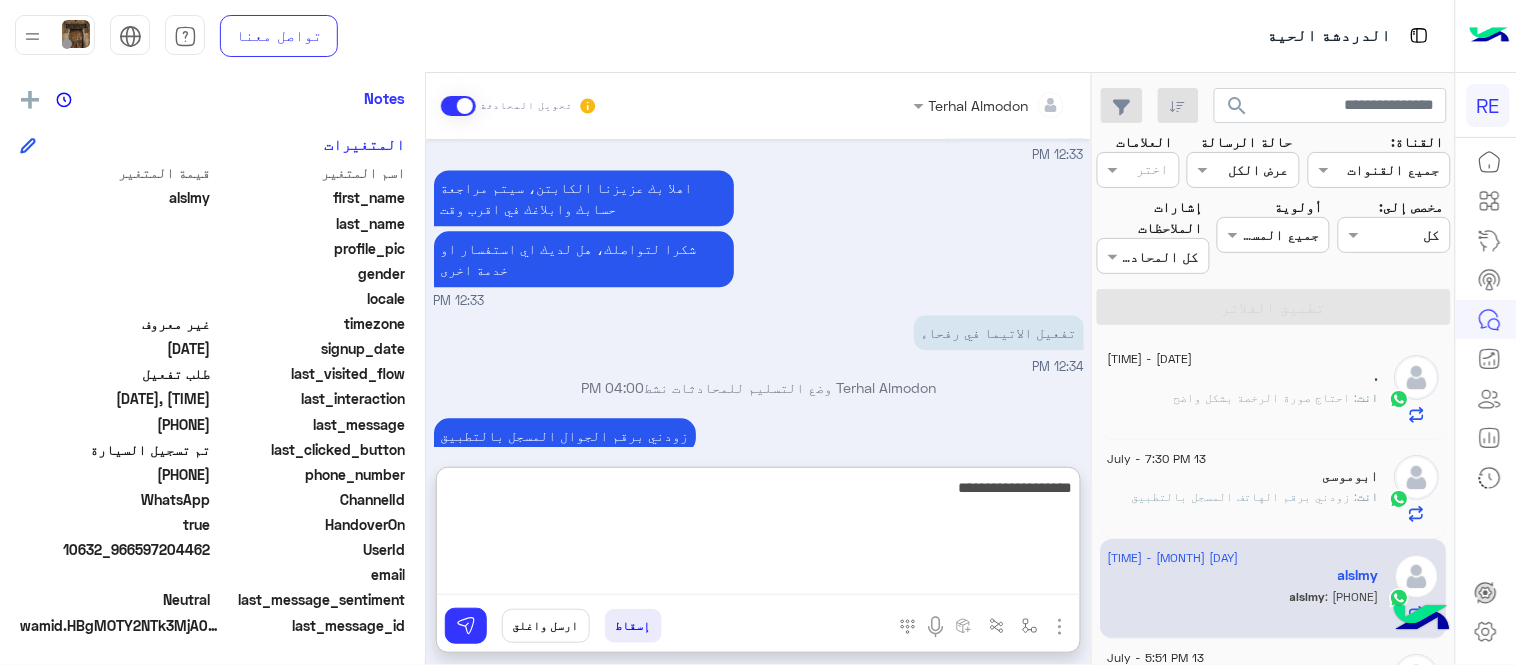 type on "**********" 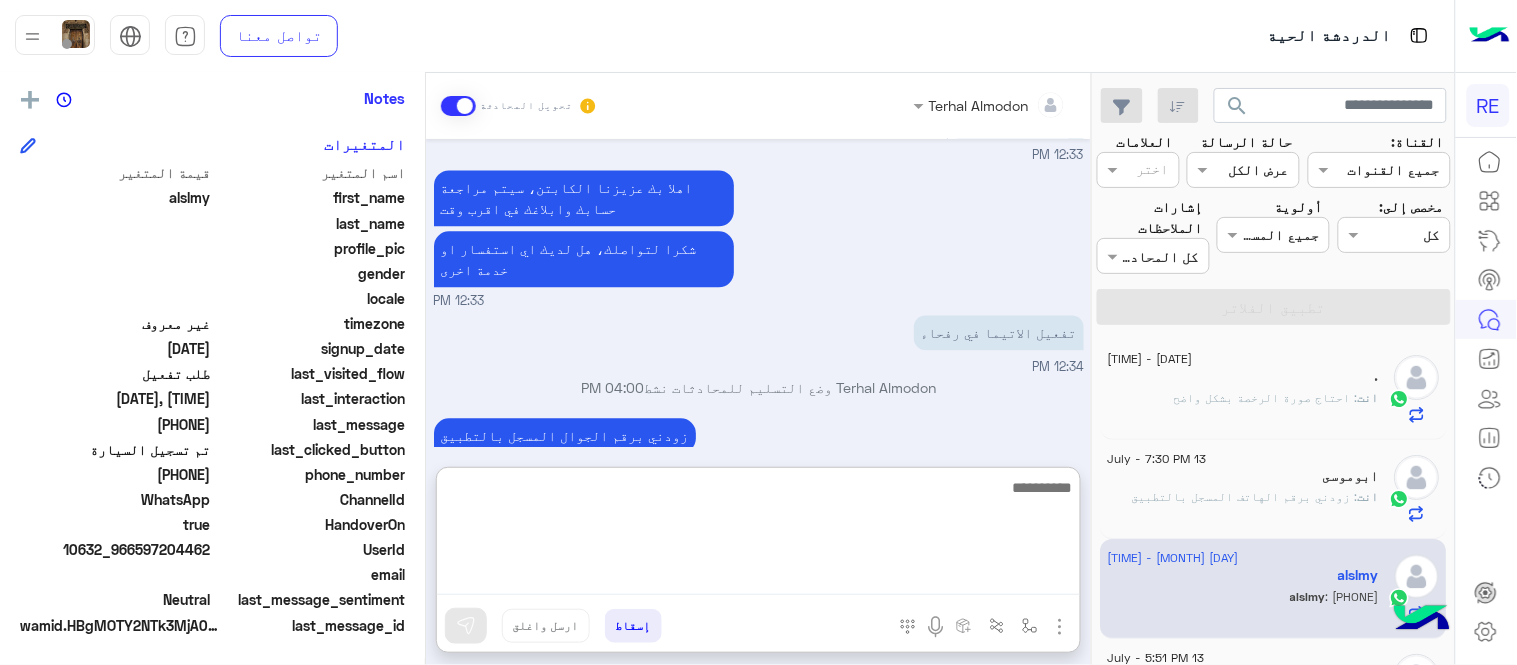 scroll, scrollTop: 1331, scrollLeft: 0, axis: vertical 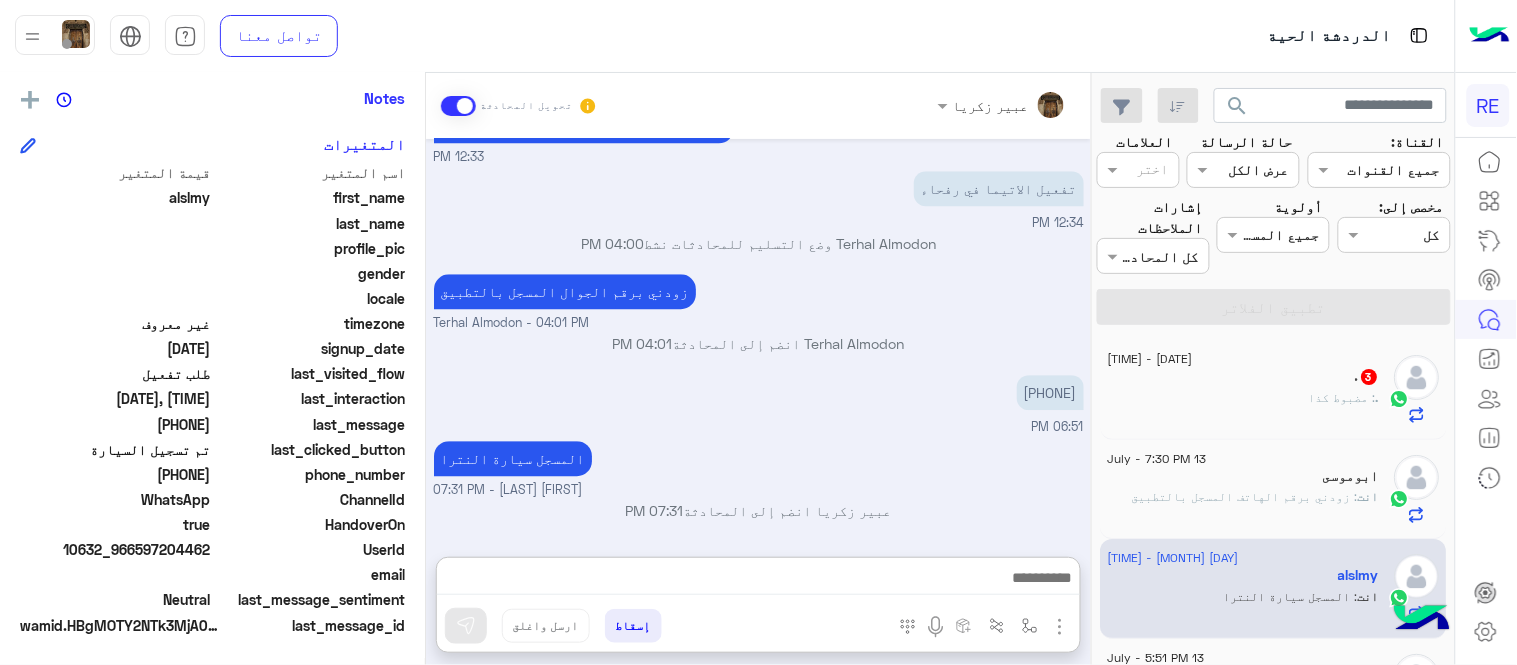 click on "[DATE]  اختر احد الخدمات التالية:    [TIME]   تفعيل حساب    [TIME]  يمكنك الاطلاع على شروط الانضمام لرحلة ك (كابتن ) الموجودة بالصورة أعلاه،
لتحميل التطبيق عبر الرابط التالي : 📲
http://onelink.to/Rehla    يسعدنا انضمامك لتطبيق رحلة يمكنك اتباع الخطوات الموضحة لتسجيل بيانات سيارتك بالفيديو التالي  : عزيزي الكابتن، فضلًا ، للرغبة بتفعيل الحساب قم برفع البيانات عبر التطبيق والتواصل معنا  تم تسجيل السيارة   اواجه صعوبة بالتسجيل  اي خدمة اخرى ؟  الرجوع للقائمة الرئ   لا     [TIME]   تم تسجيل السيارة    [TIME]  اهلا بك عزيزنا الكابتن، سيتم مراجعة حسابك وابلاغك في اقرب وقت    [TIME]    [TIME]   [TIME]" at bounding box center [758, 338] 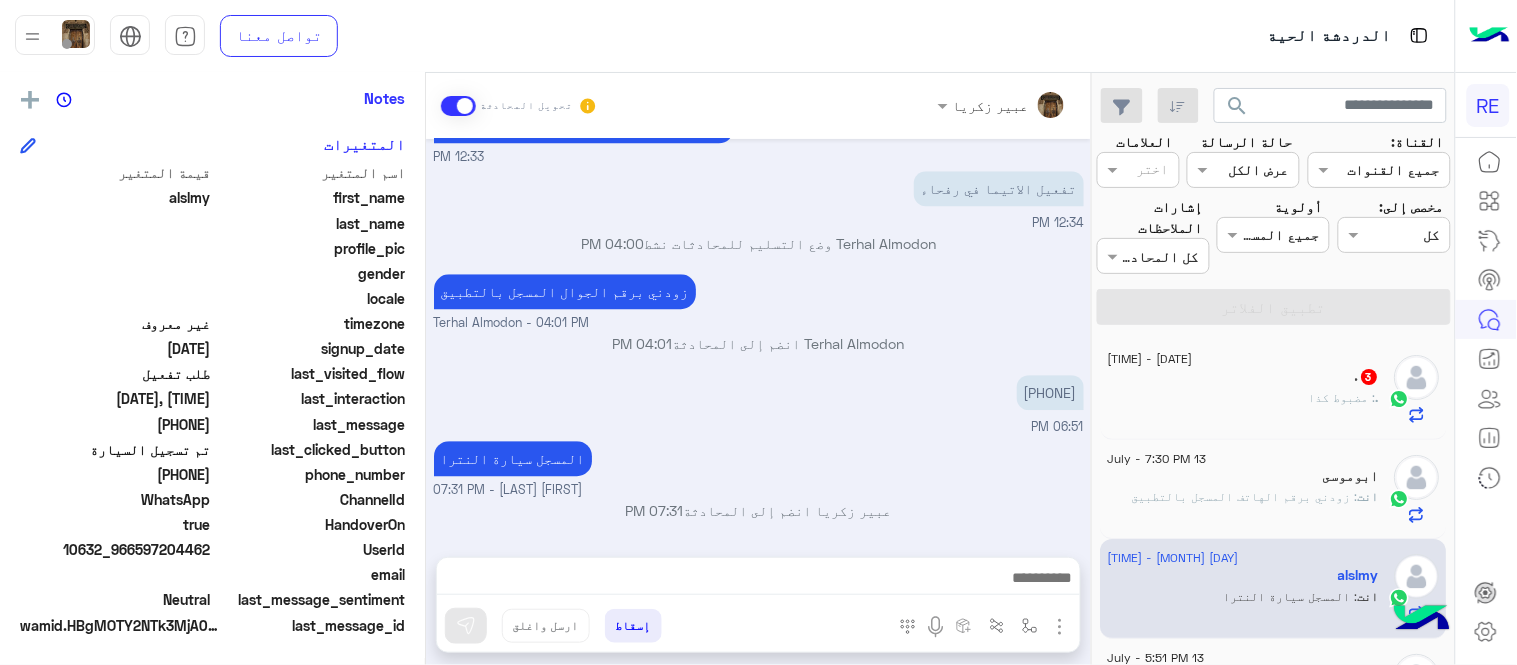 scroll, scrollTop: 1276, scrollLeft: 0, axis: vertical 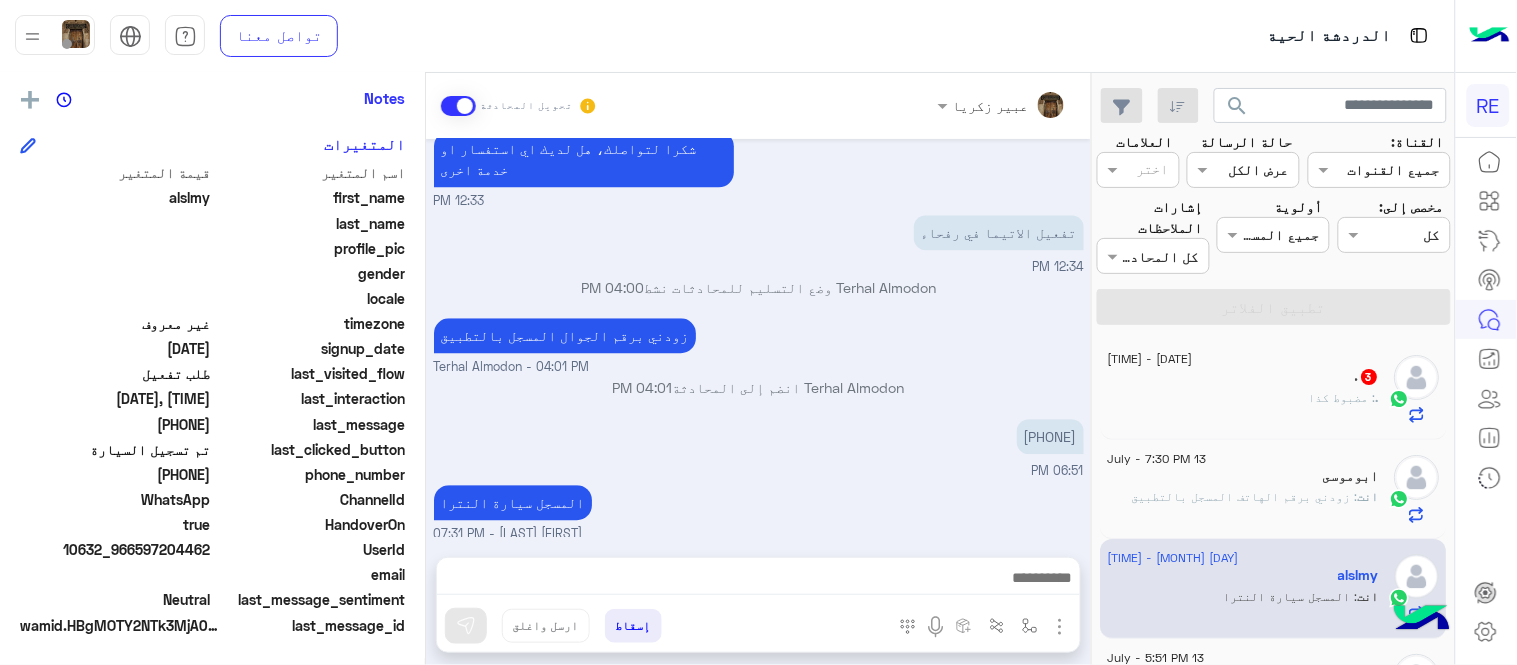 drag, startPoint x: 1101, startPoint y: 372, endPoint x: 1100, endPoint y: 352, distance: 20.024984 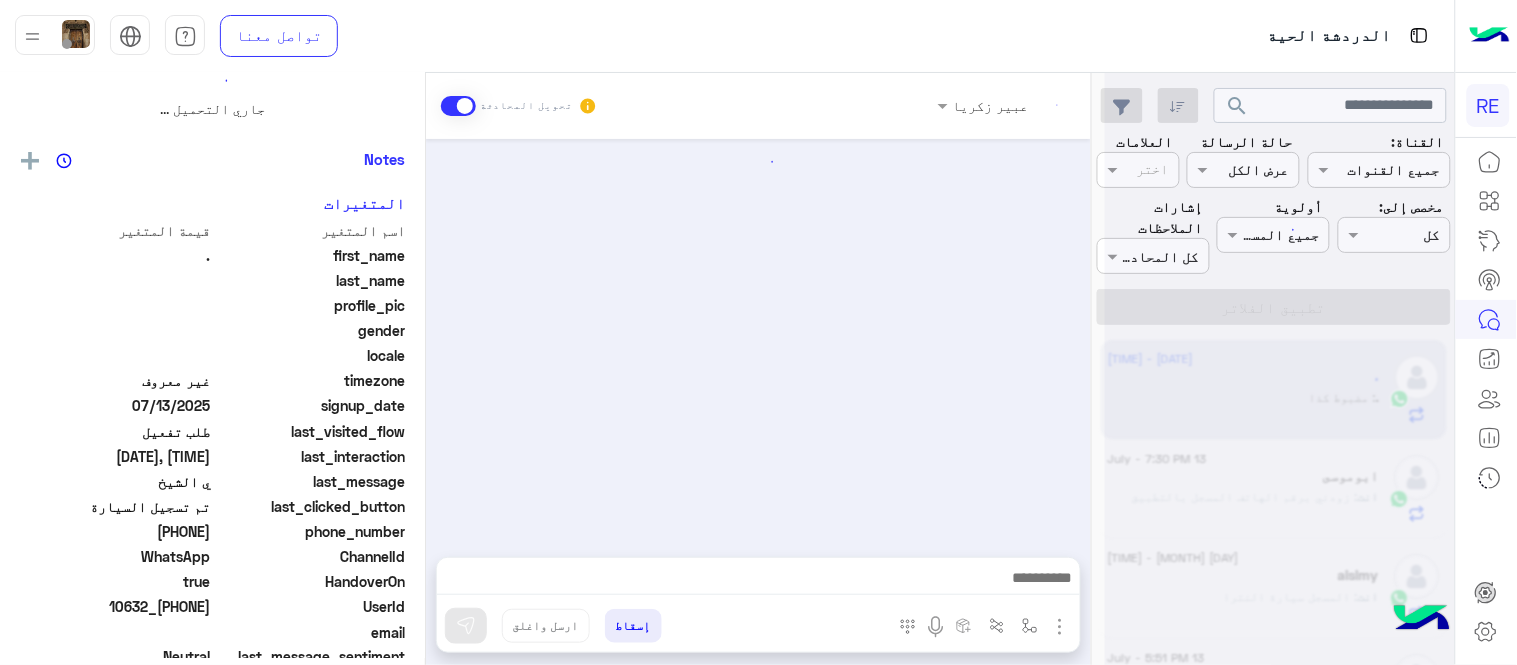 scroll, scrollTop: 0, scrollLeft: 0, axis: both 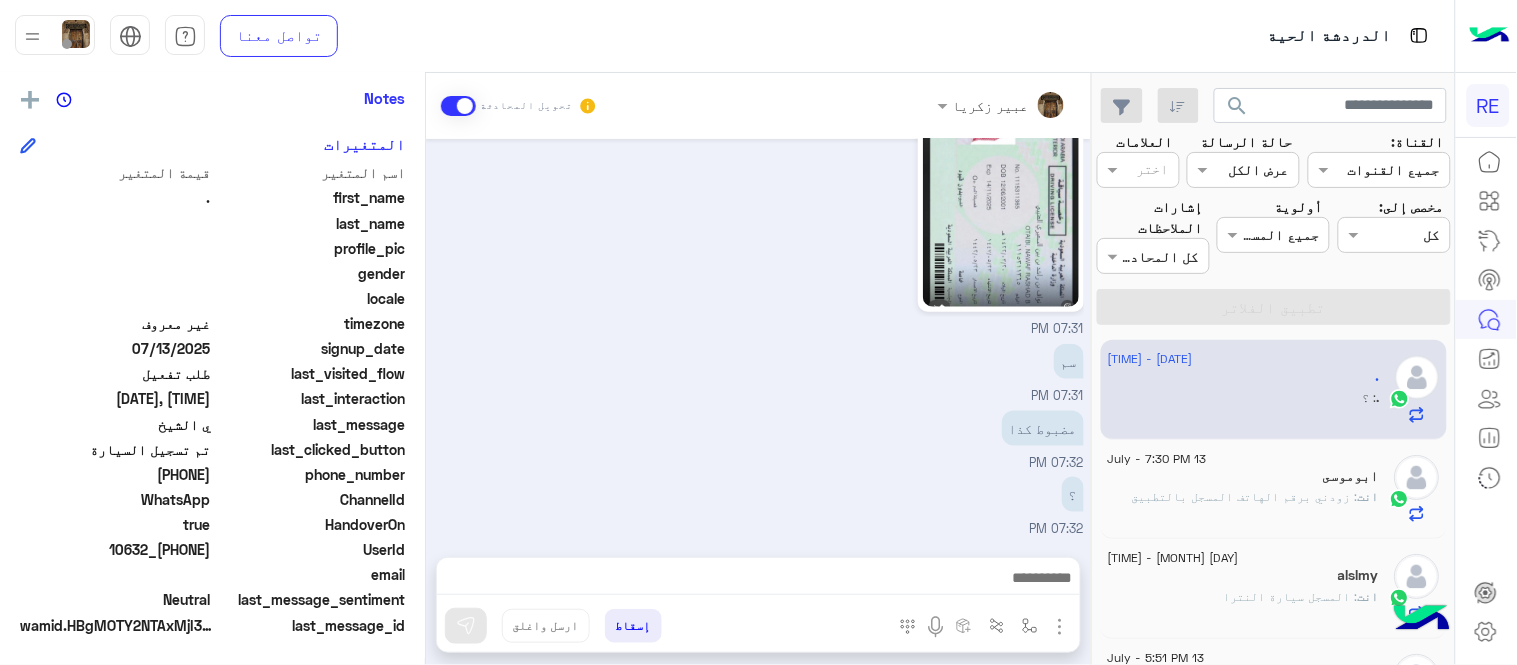 drag, startPoint x: 788, startPoint y: 597, endPoint x: 772, endPoint y: 583, distance: 21.260292 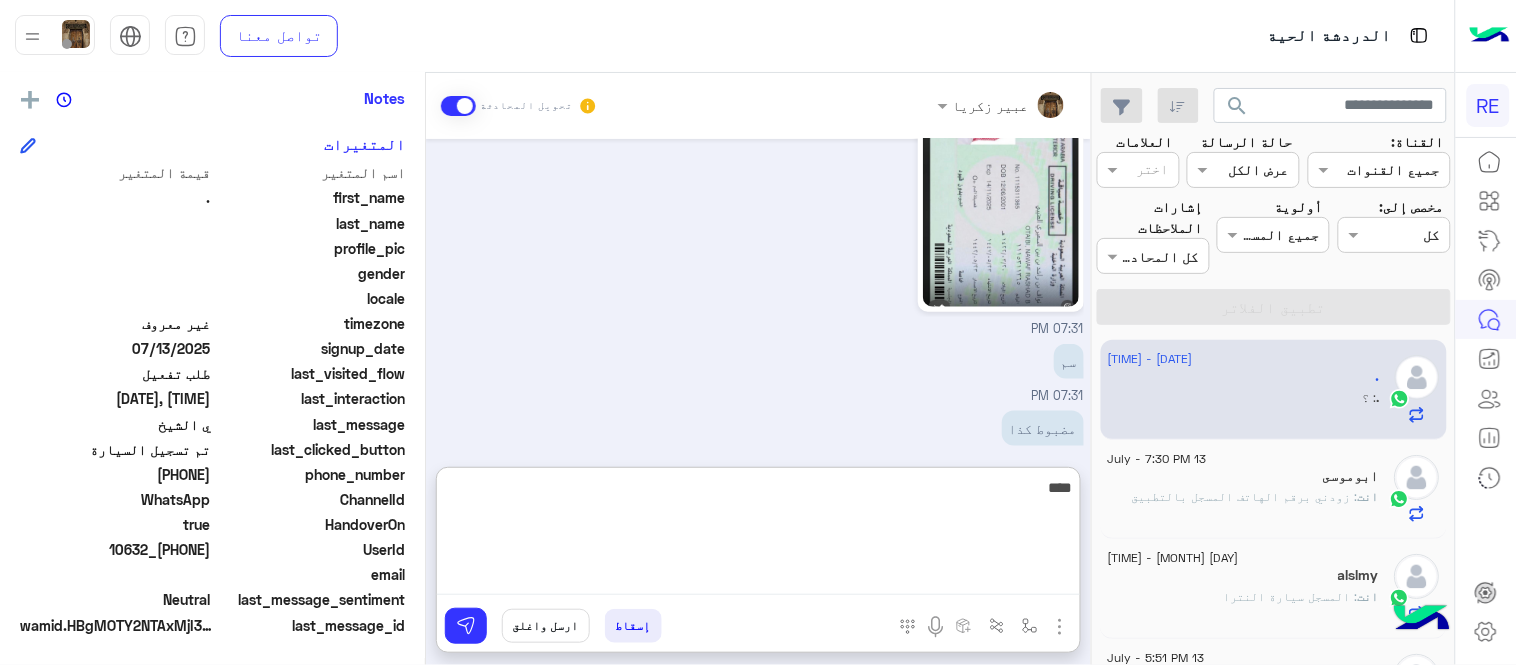 type on "****" 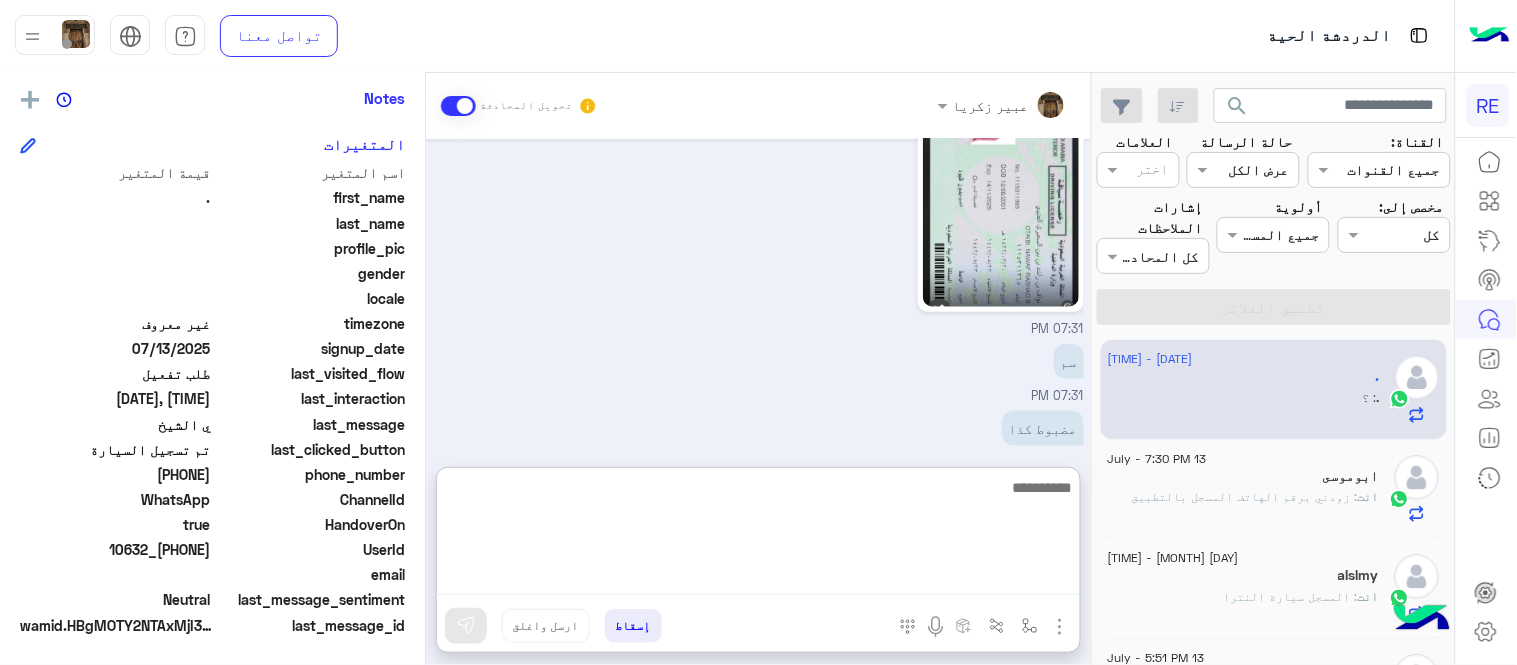 scroll, scrollTop: 674, scrollLeft: 0, axis: vertical 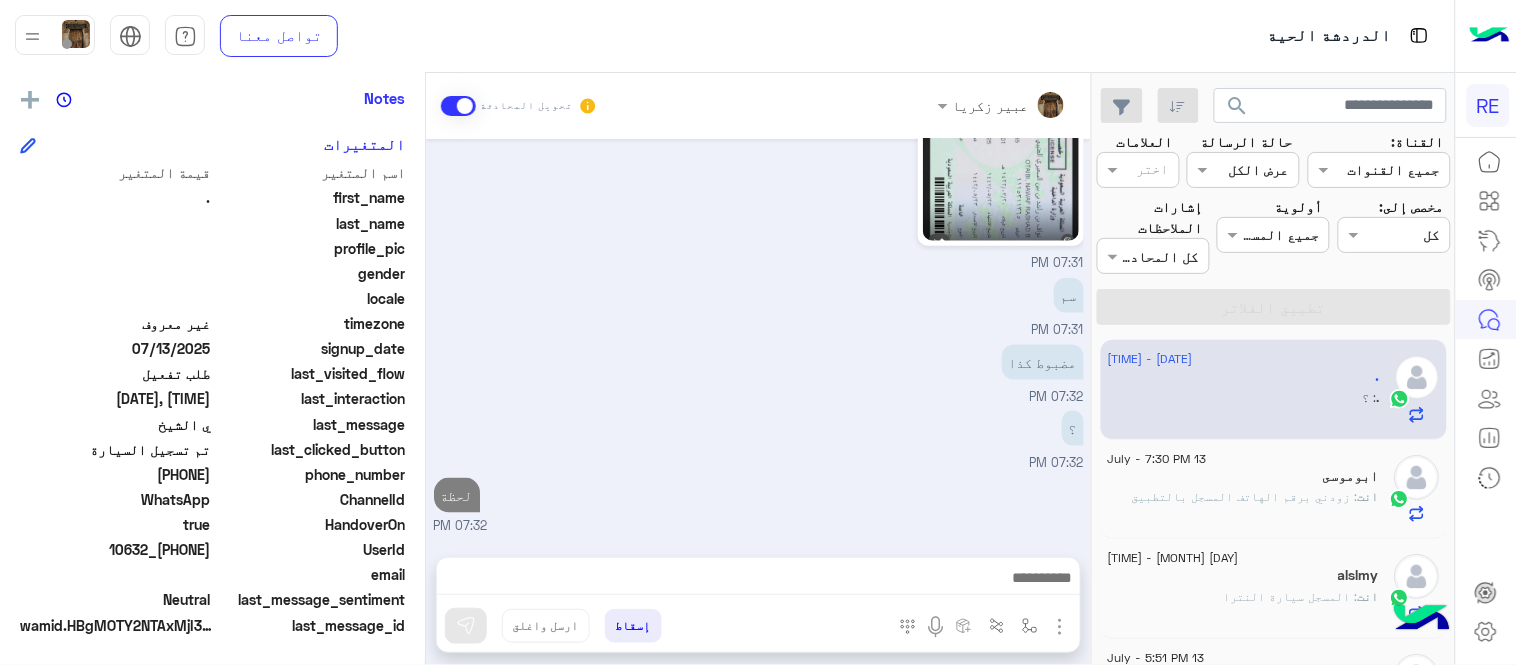 click on "[DATE]   [NAME] وضع التسليم للمحادثات نشط   [TIME]      زودني برقم الهاتف المسجل بالتطبيق  [NAME] -  [TIME]   [NAME] انضم إلى المحادثة   [TIME]      [PHONE]   [TIME]   ؟   [TIME]  ي الشيخ   [TIME]  احتاج صورة الرخصة بشكل واضح  [NAME] -  [TIME]    [TIME]  سم   [TIME]  مضبوط كذا   [TIME]   ؟   [TIME]  لحظة   [TIME]" at bounding box center [758, 338] 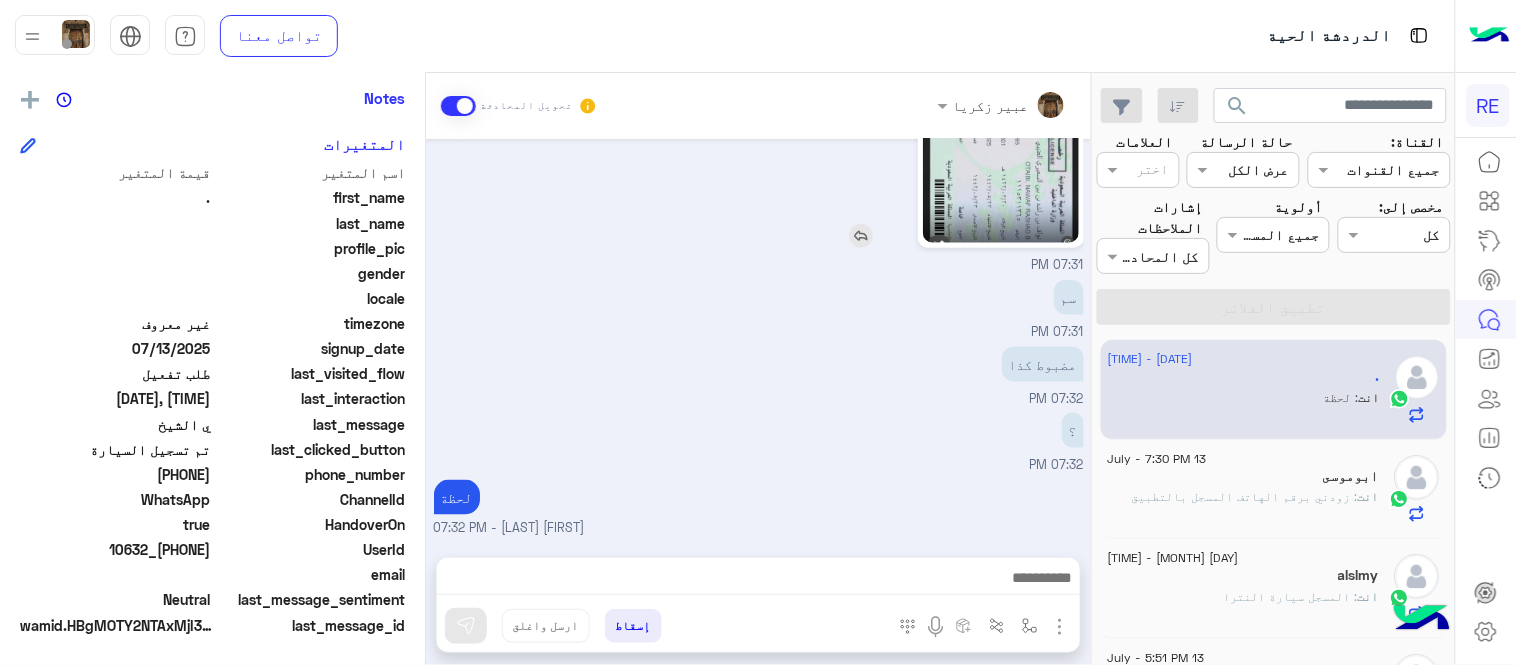 click 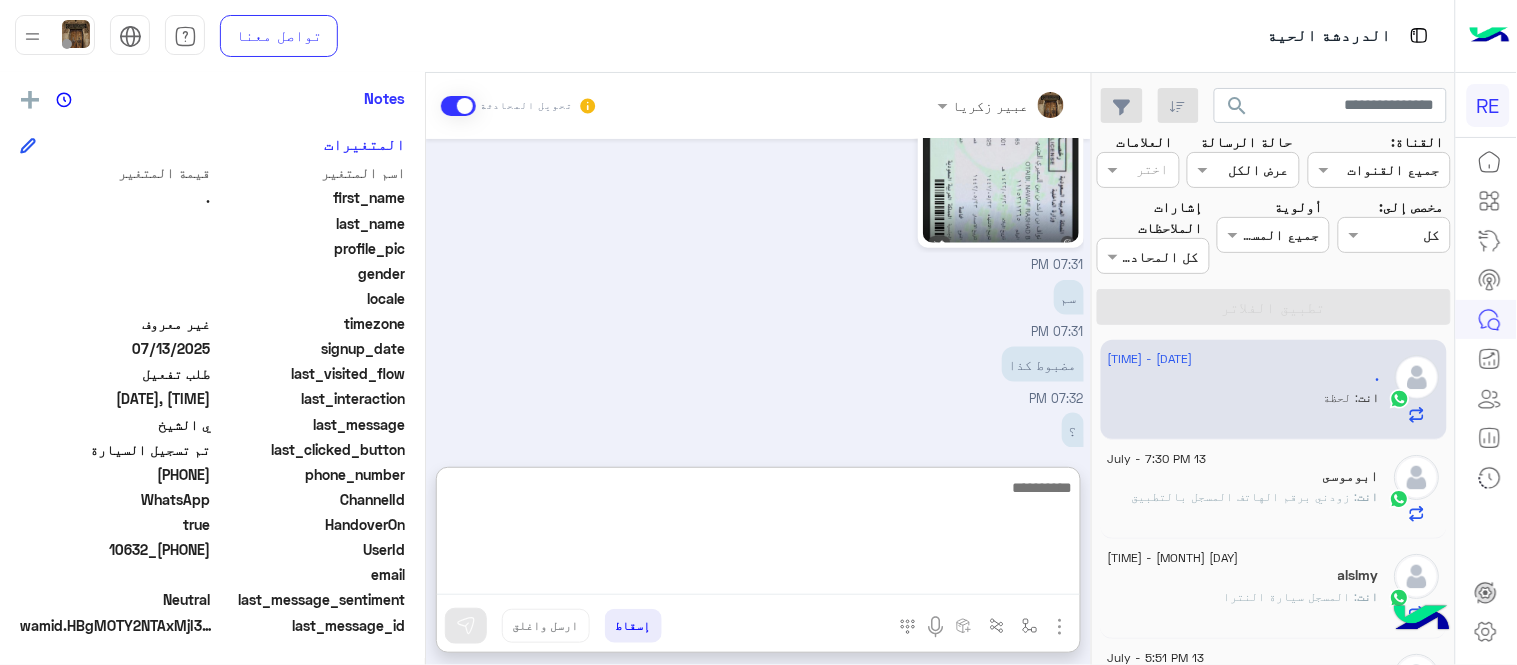 click at bounding box center (758, 535) 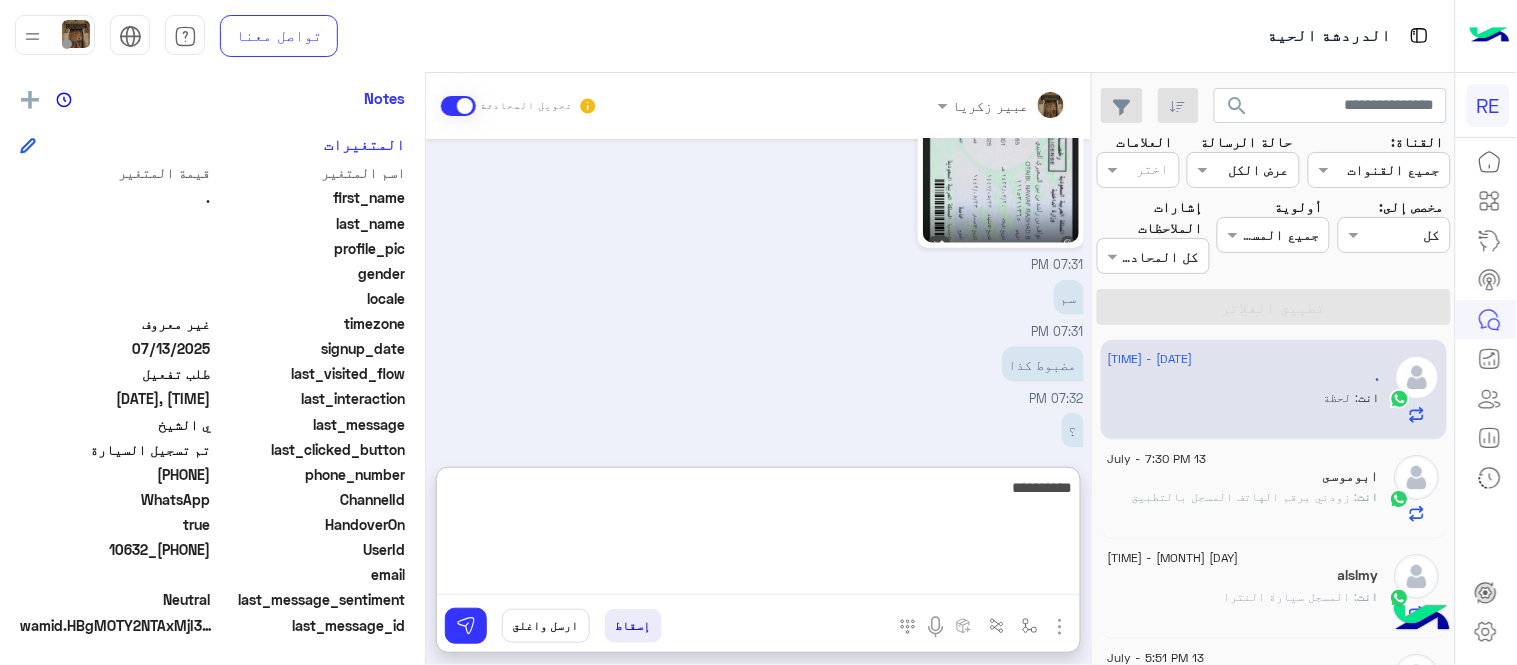 type on "**********" 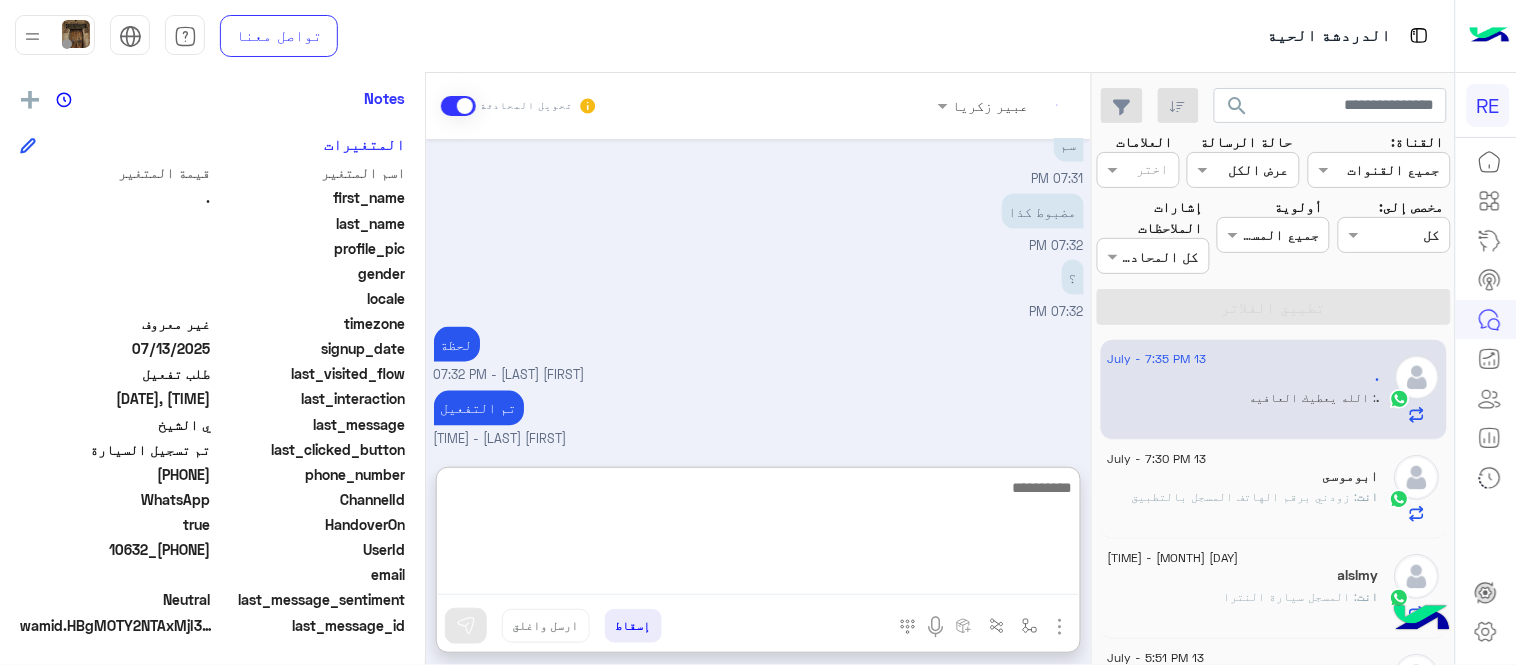 scroll, scrollTop: 804, scrollLeft: 0, axis: vertical 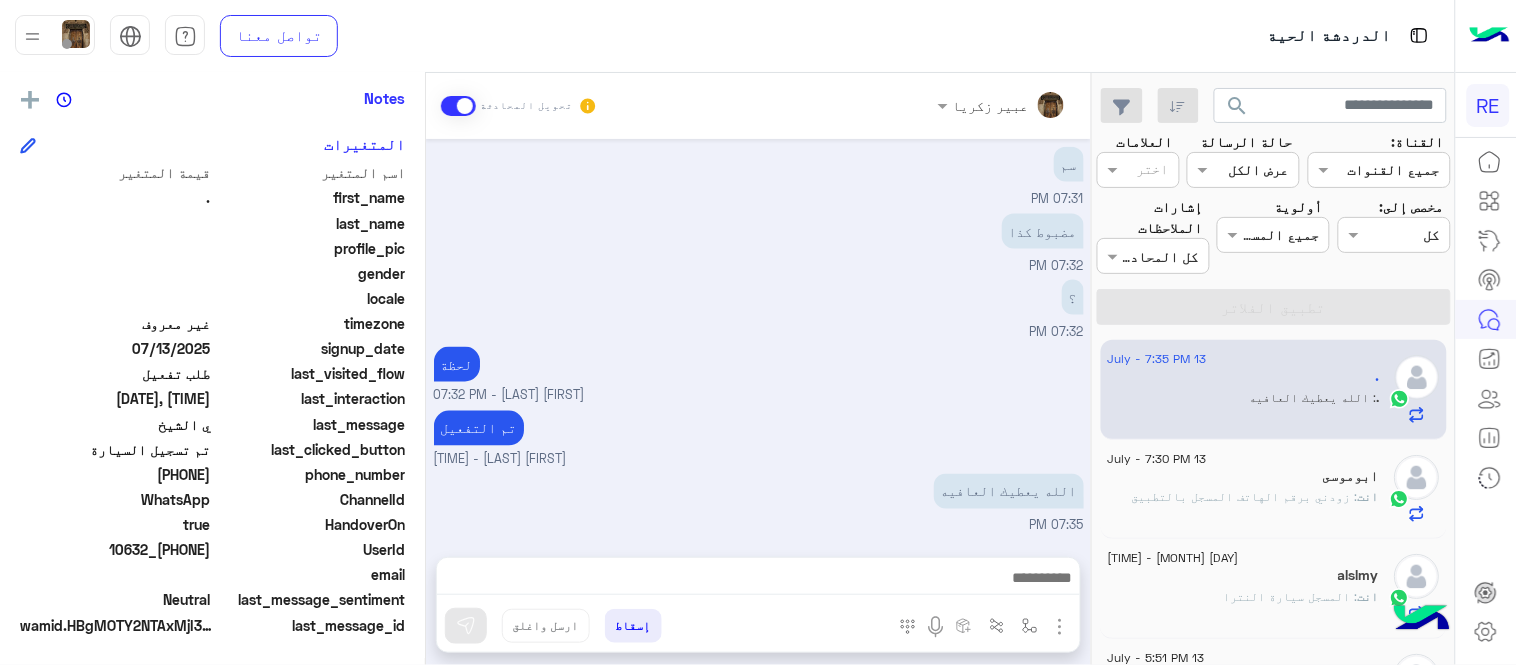 click on "لحظة  [FIRST] [LAST] -  07:32 PM" at bounding box center (759, 374) 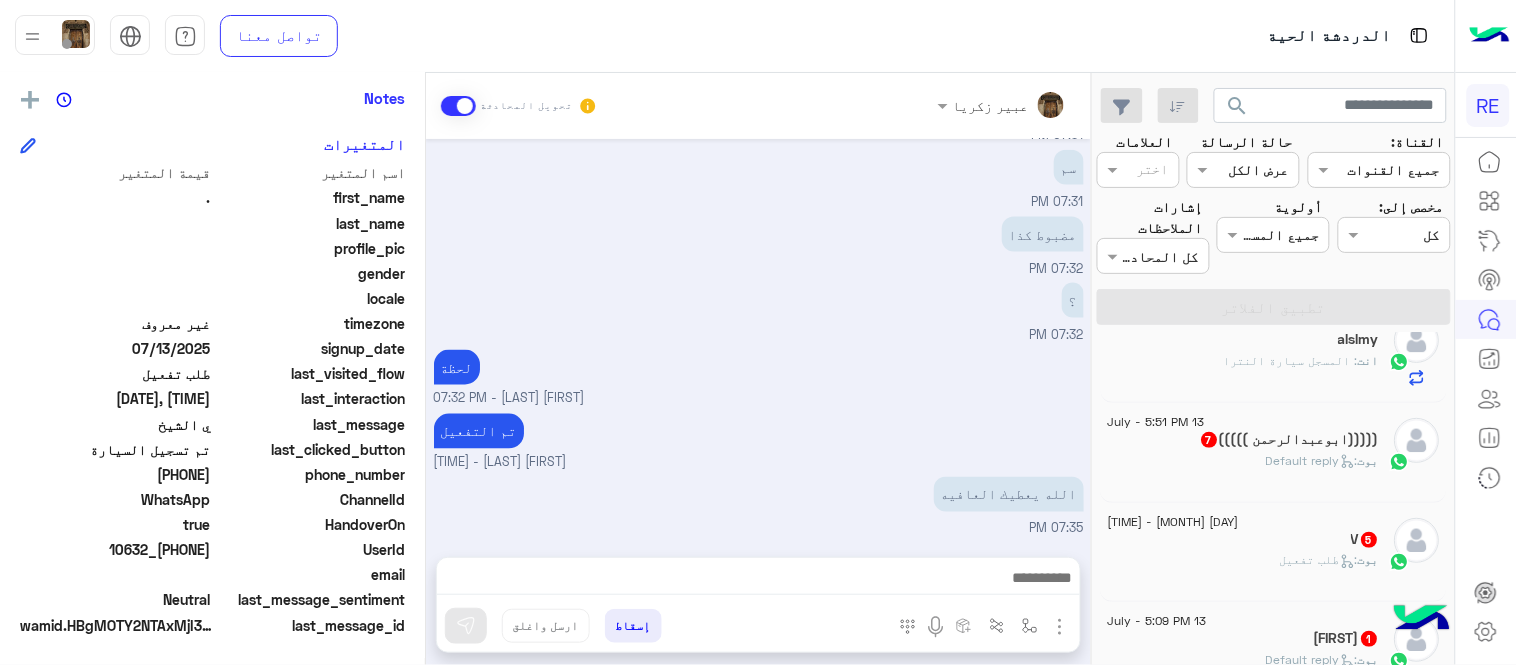 scroll, scrollTop: 256, scrollLeft: 0, axis: vertical 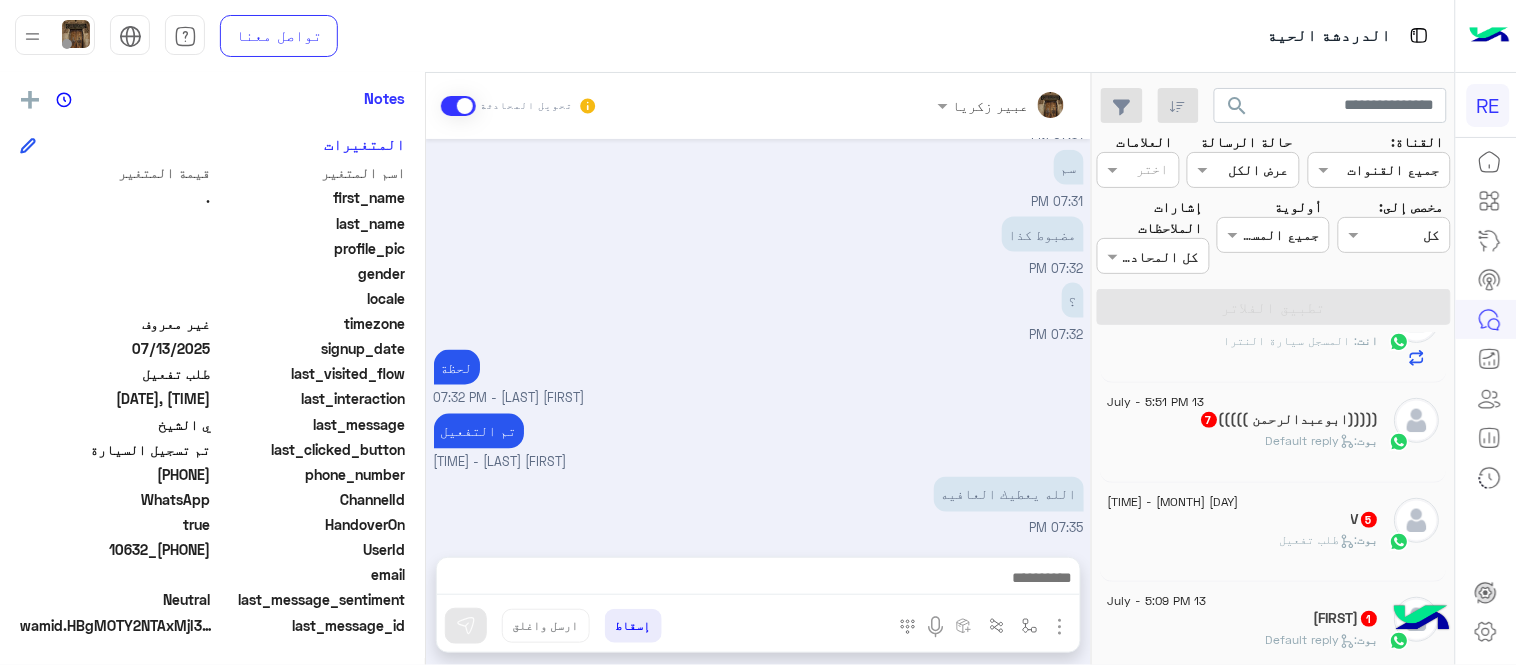 click on "بوت :   Default reply" 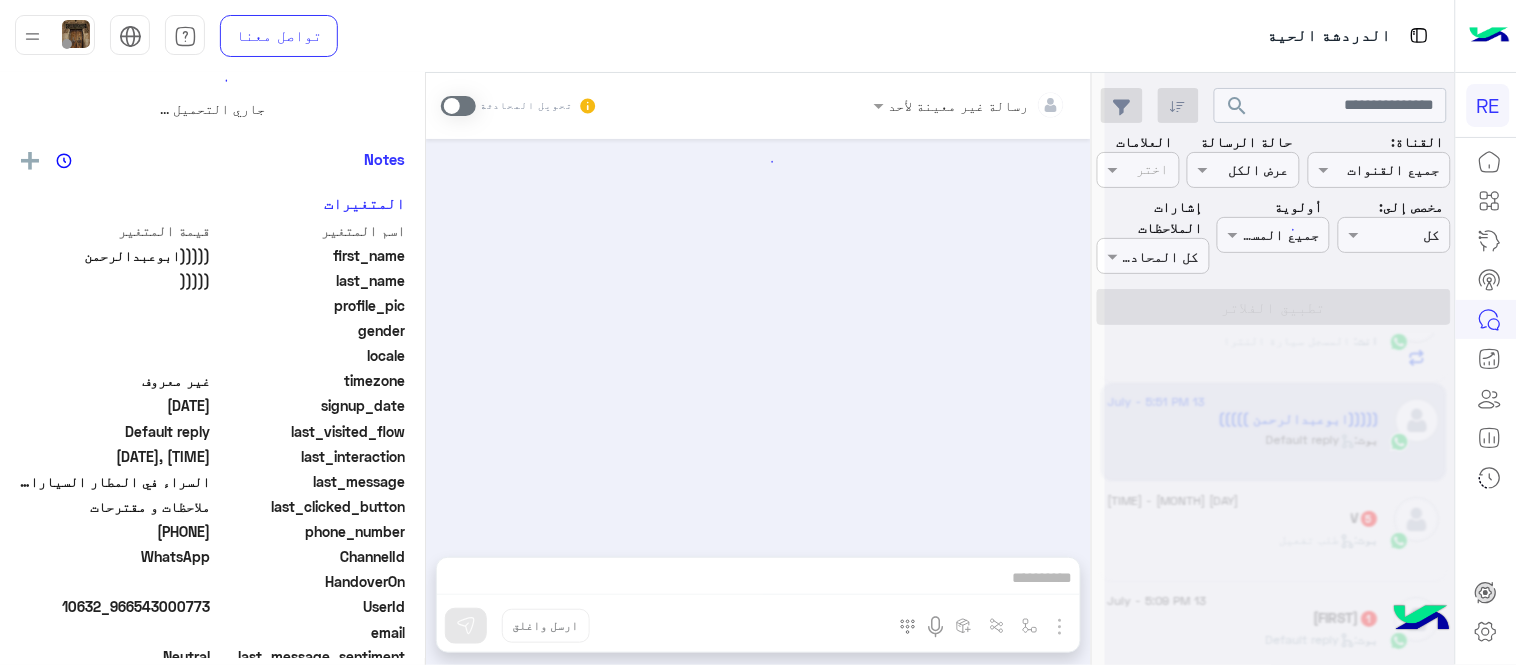 scroll, scrollTop: 0, scrollLeft: 0, axis: both 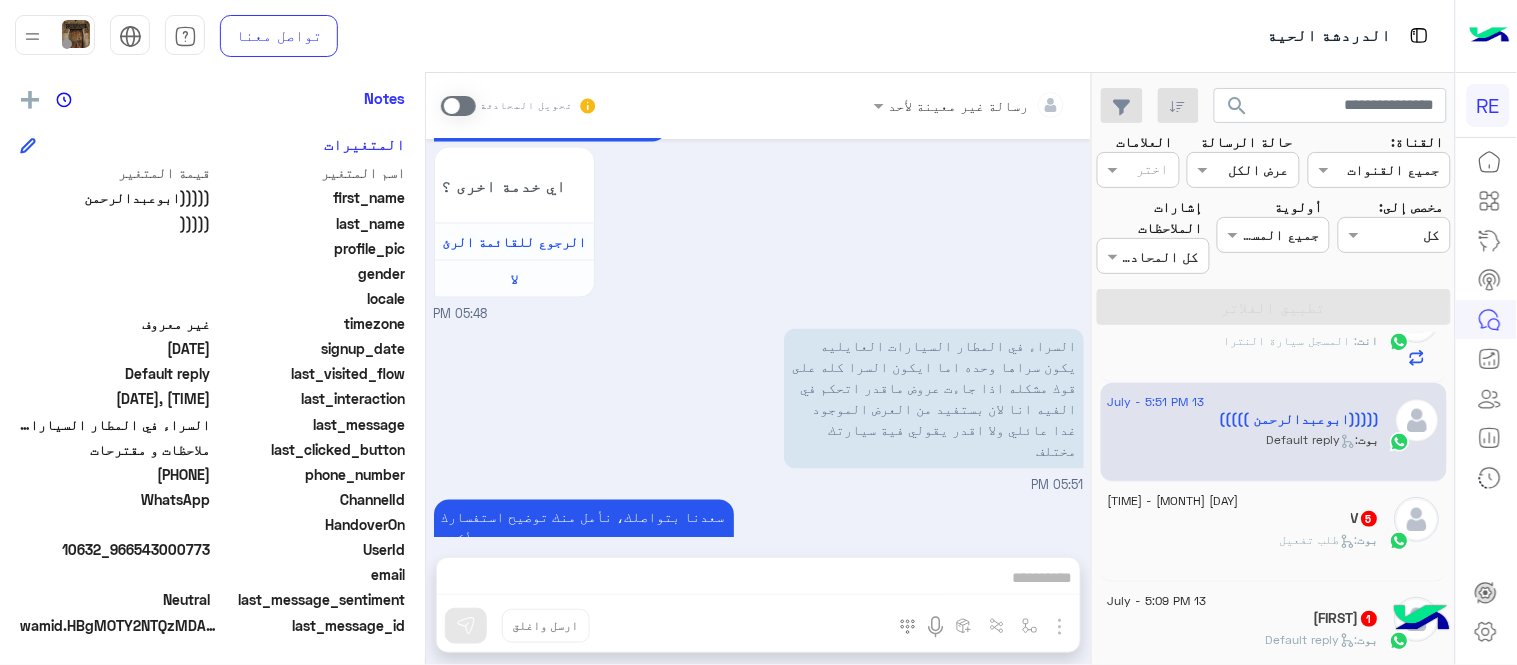 click at bounding box center (458, 106) 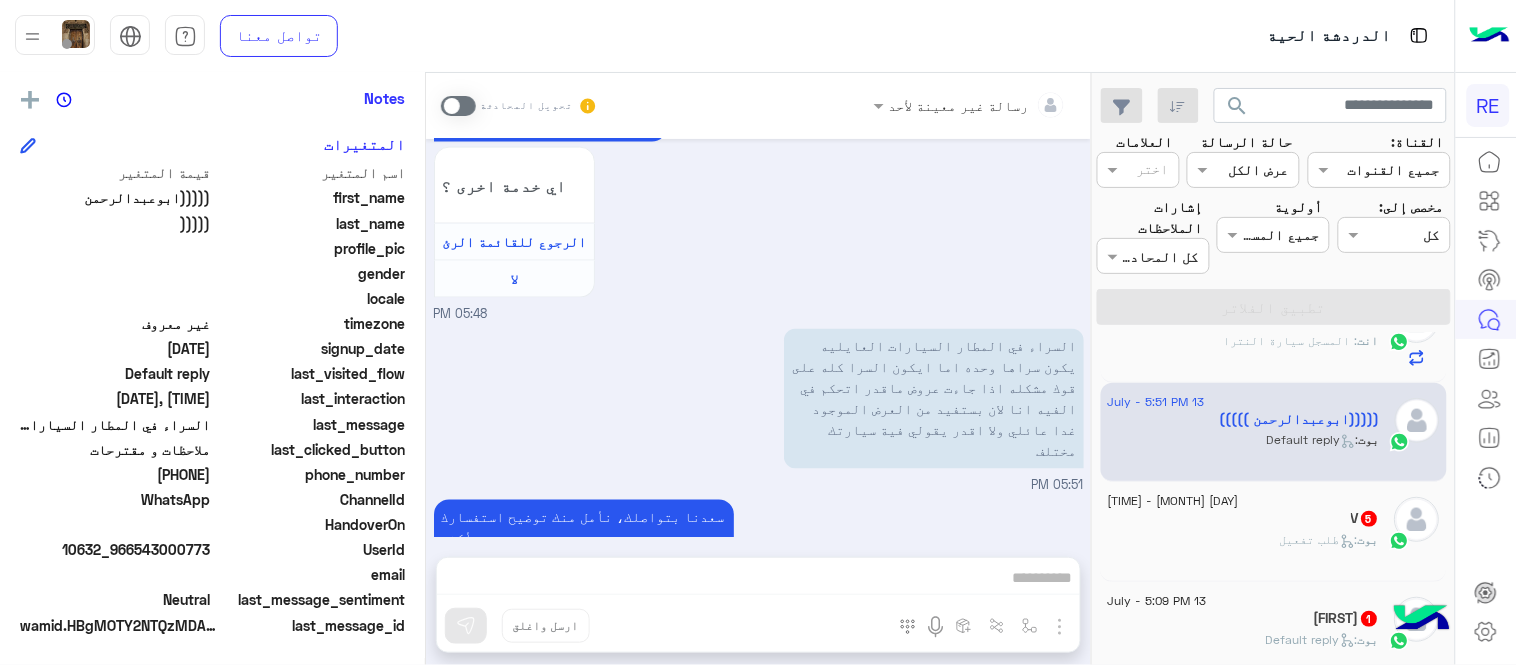 click on "رسالة غير معينة لأحد تحويل المحادثة     Jul 13, 2025  عربي    05:47 PM  هل أنت ؟   كابتن 👨🏻‍✈️   عميل 🧳   رحال (مرشد مرخص) 🏖️     05:47 PM   كابتن     05:47 PM  اختر احد الخدمات التالية:    05:47 PM   الملاحظات والشكاوى    05:48 PM  اختيار أي:    05:48 PM   ملاحظات و مقترحات     05:48 PM  اترك لنا اقتراحاتك أو ملاحظاتك. اي خدمة اخرى ؟  الرجوع للقائمة الرئ   لا     05:48 PM  السراء في المطار السيارات العايليه  يكون سراها وحده اما ايكون السرا كله على قوك مشكله اذا جاءت عروض ماقدر اتحكم في الفيه انا لان بستفيد من العرض الموجود غدا عائلي ولا اقدر يقولي فية سيارتك مختلف   05:51 PM     05:51 PM   إسقاط   ارسل واغلق" at bounding box center [758, 373] 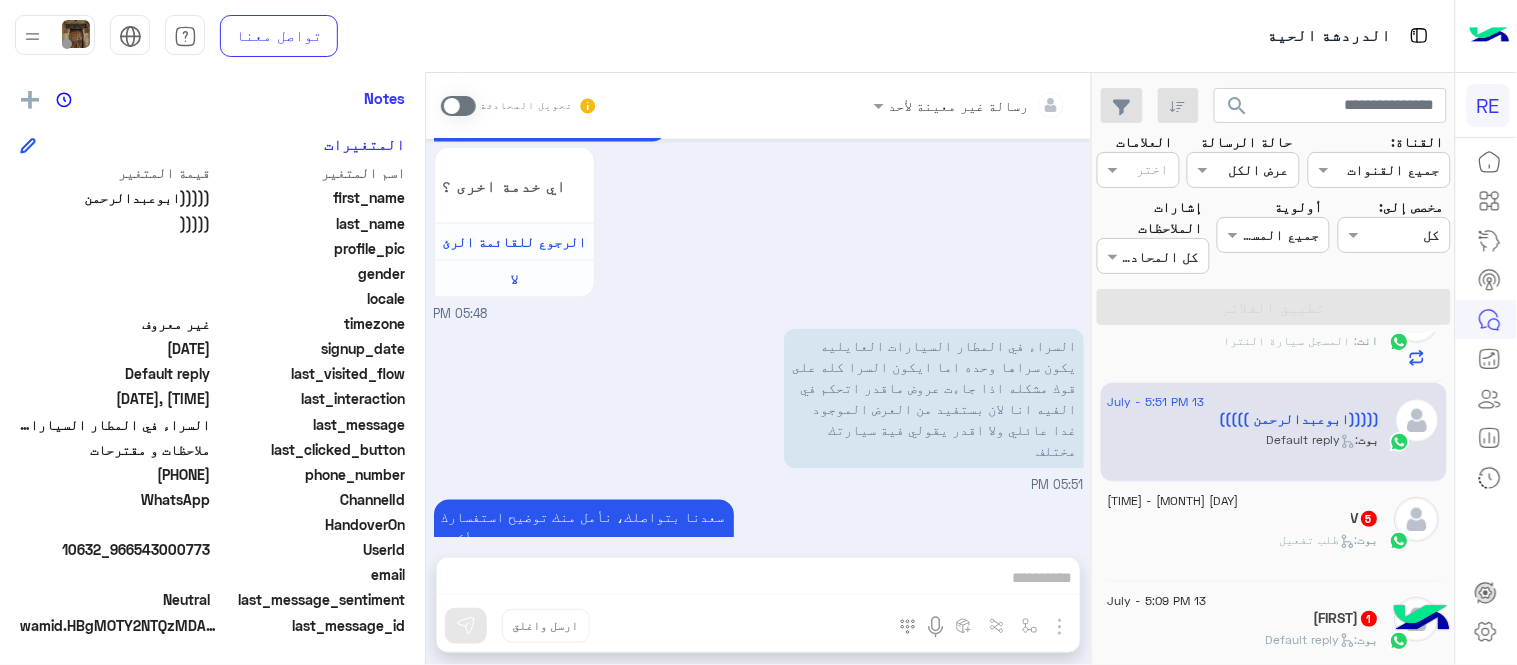 scroll, scrollTop: 814, scrollLeft: 0, axis: vertical 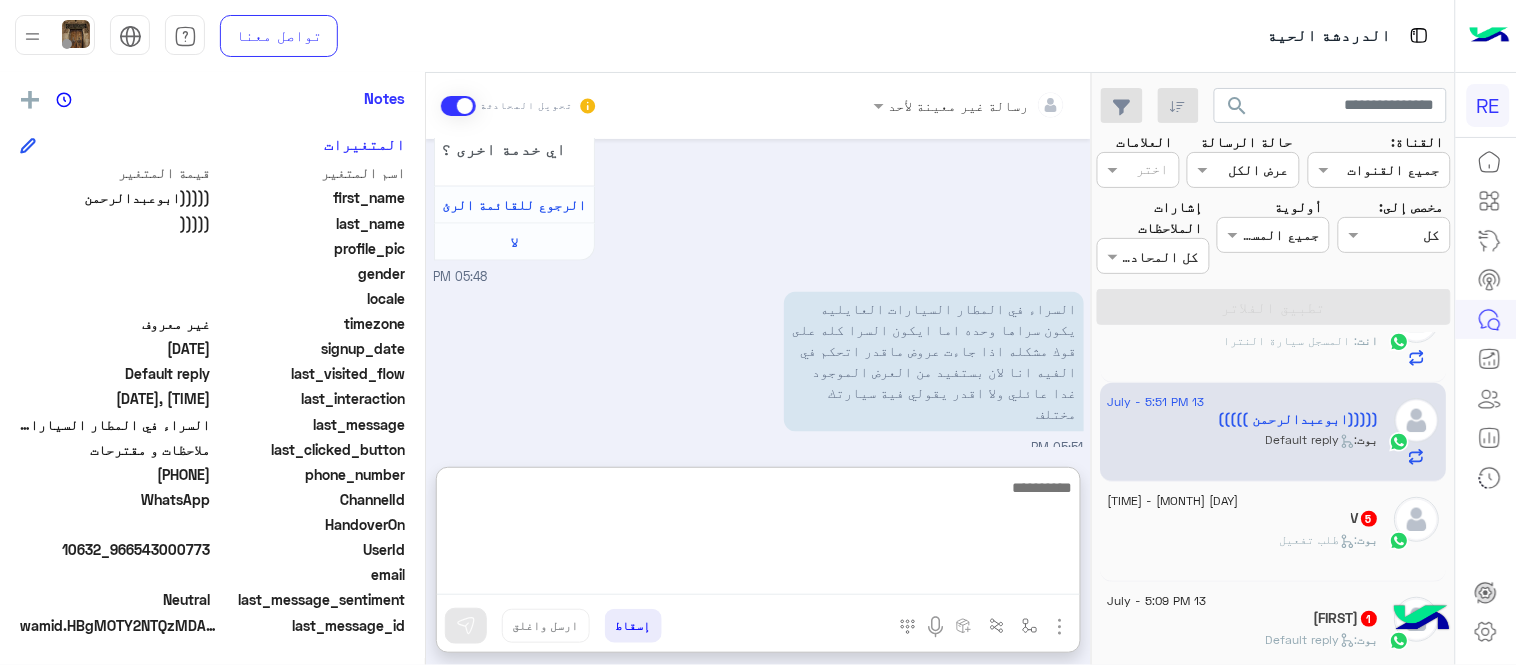 click at bounding box center (758, 535) 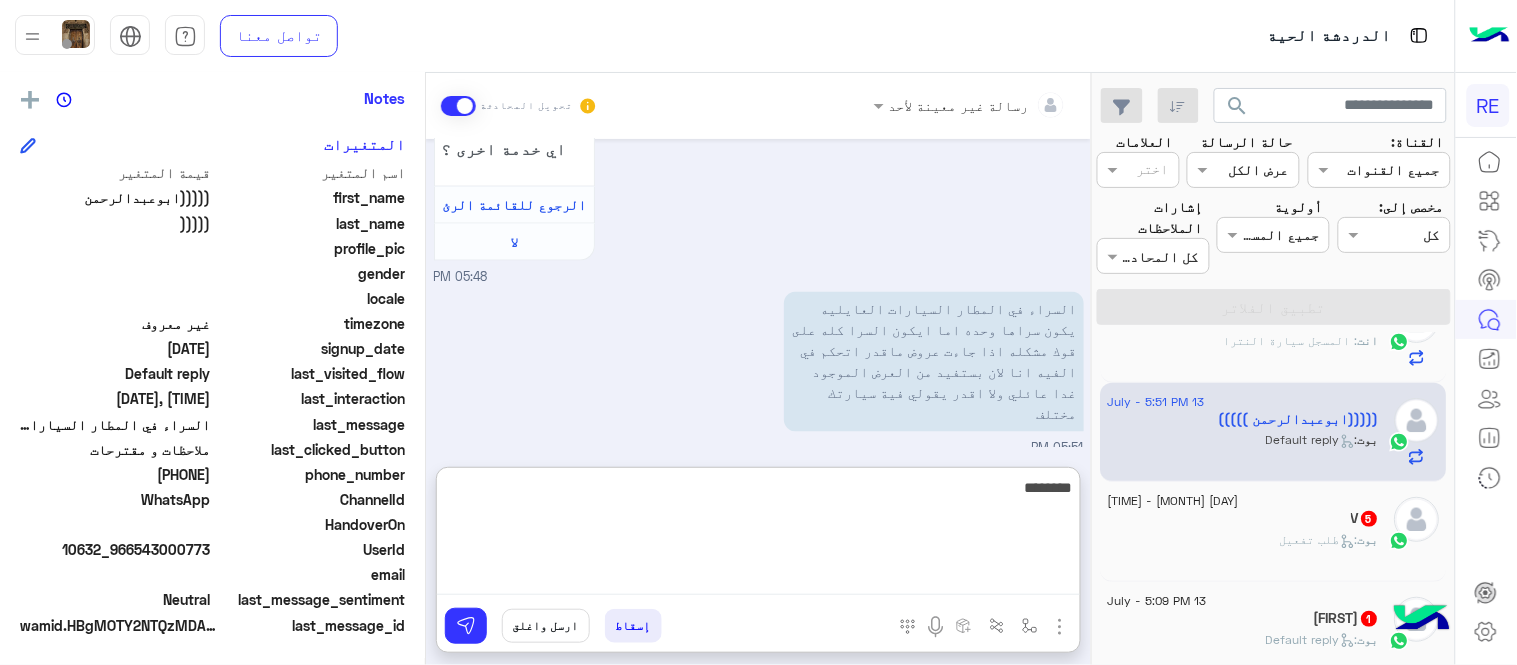 type on "*********" 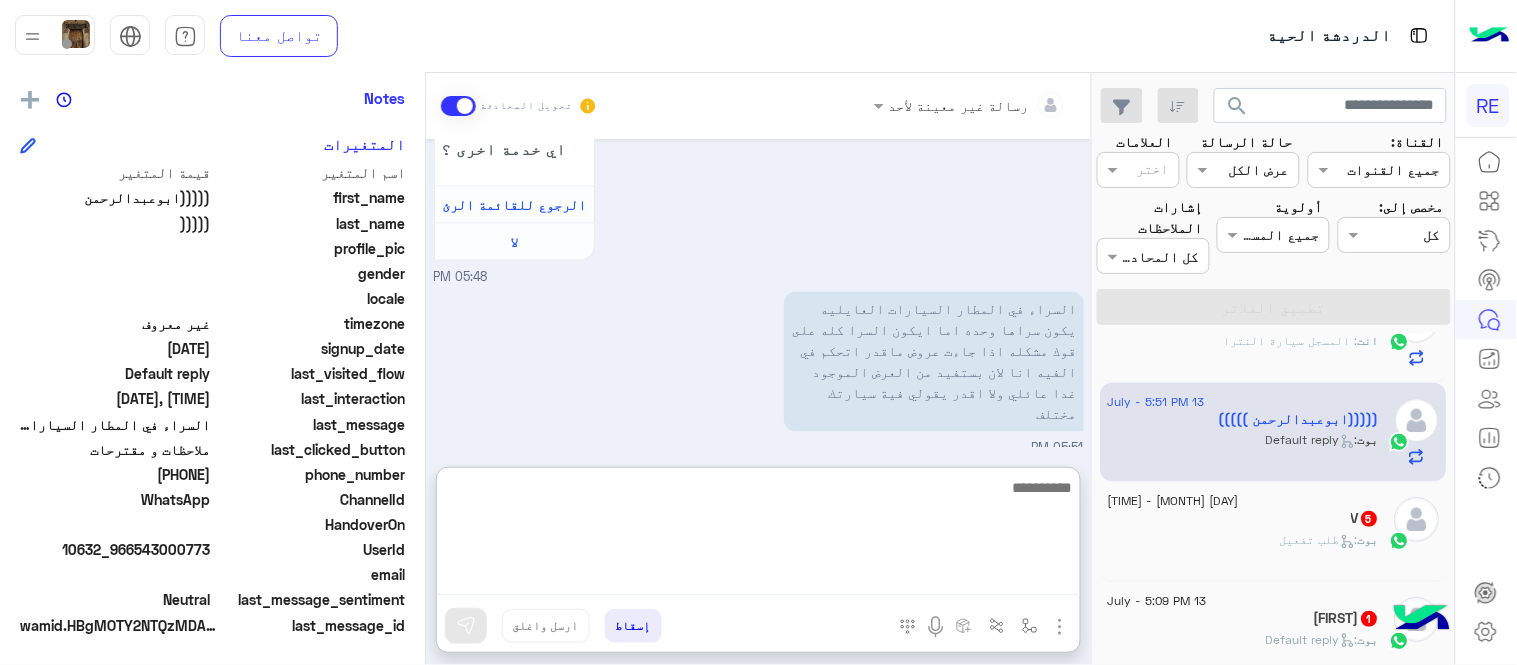 scroll, scrollTop: 967, scrollLeft: 0, axis: vertical 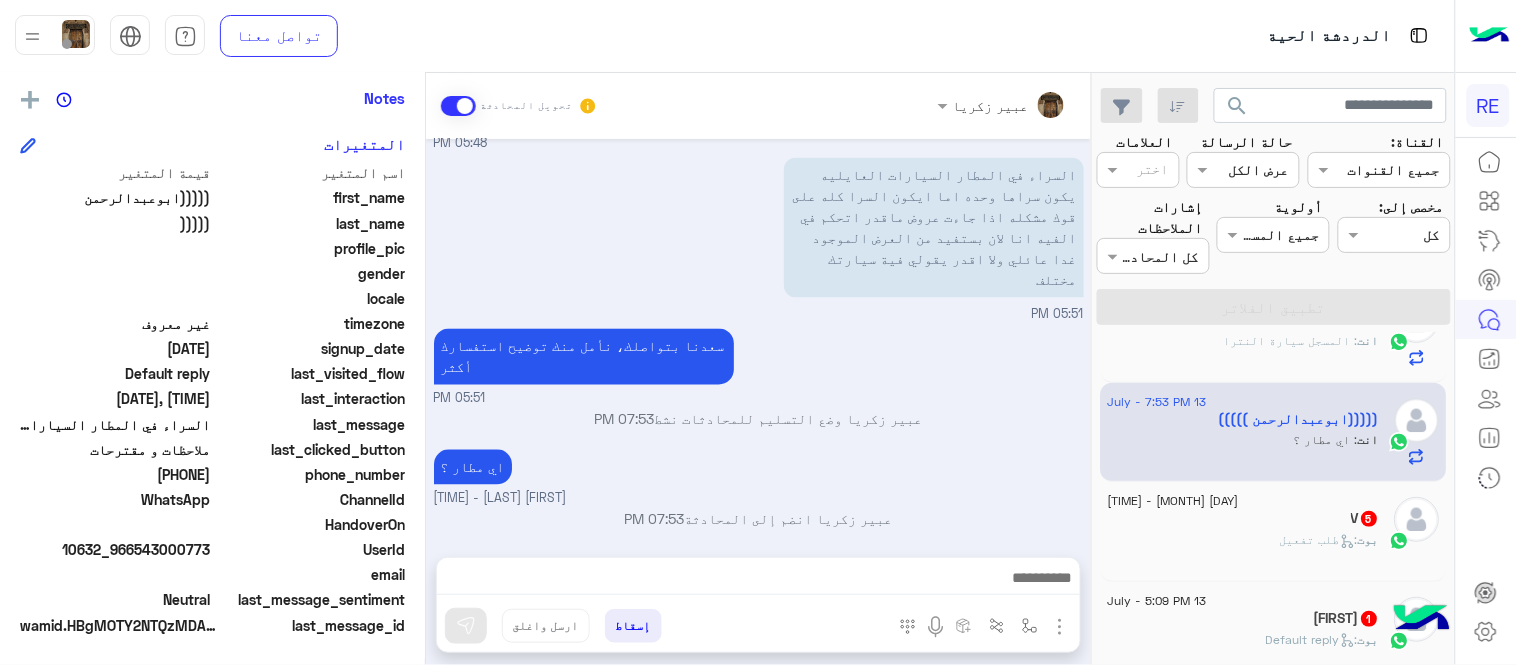 click on "بوت :   طلب تفعيل" 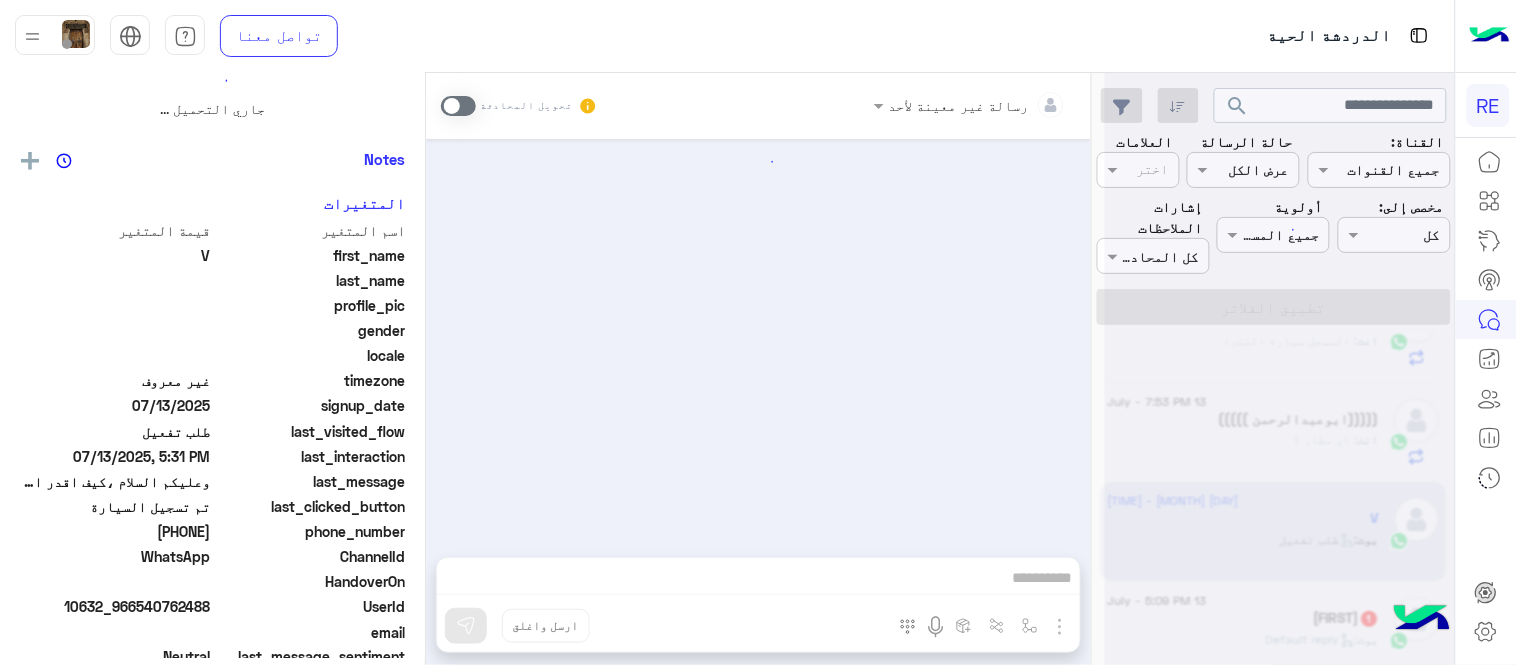scroll, scrollTop: 0, scrollLeft: 0, axis: both 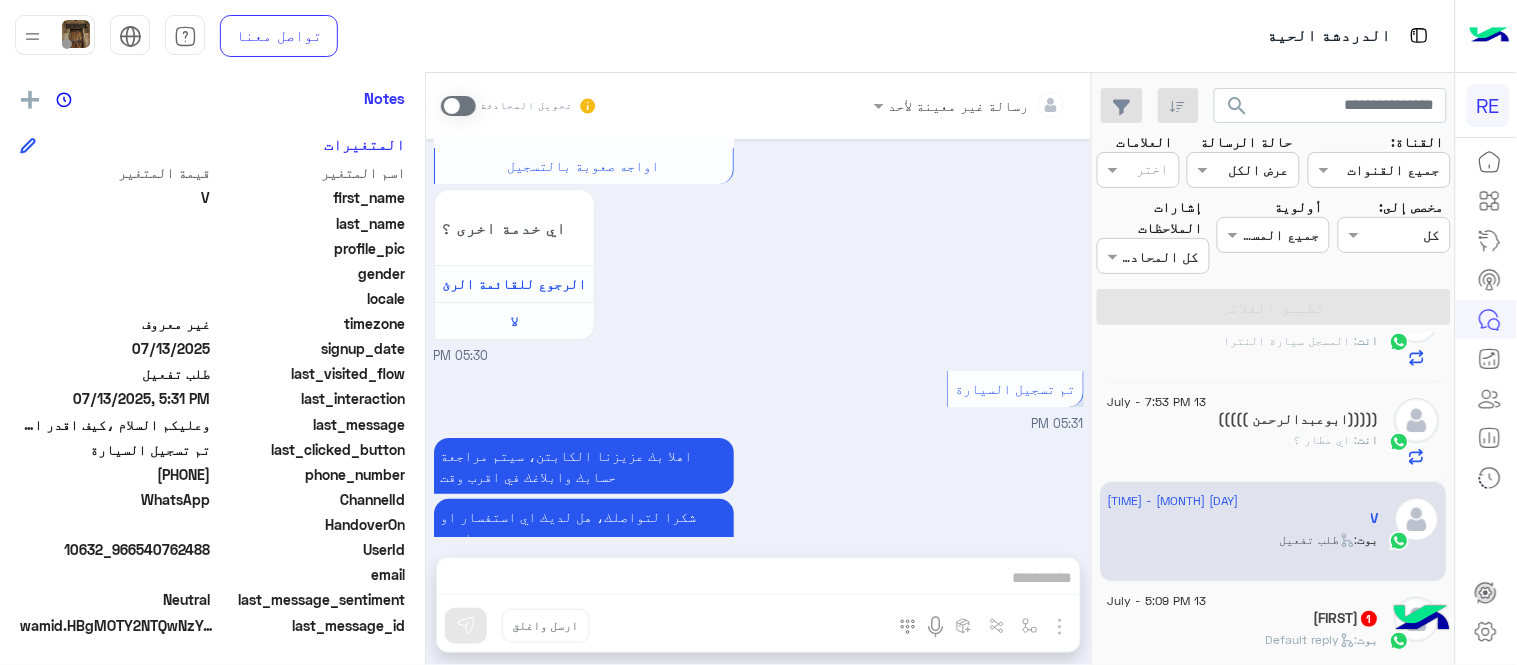 click at bounding box center (458, 106) 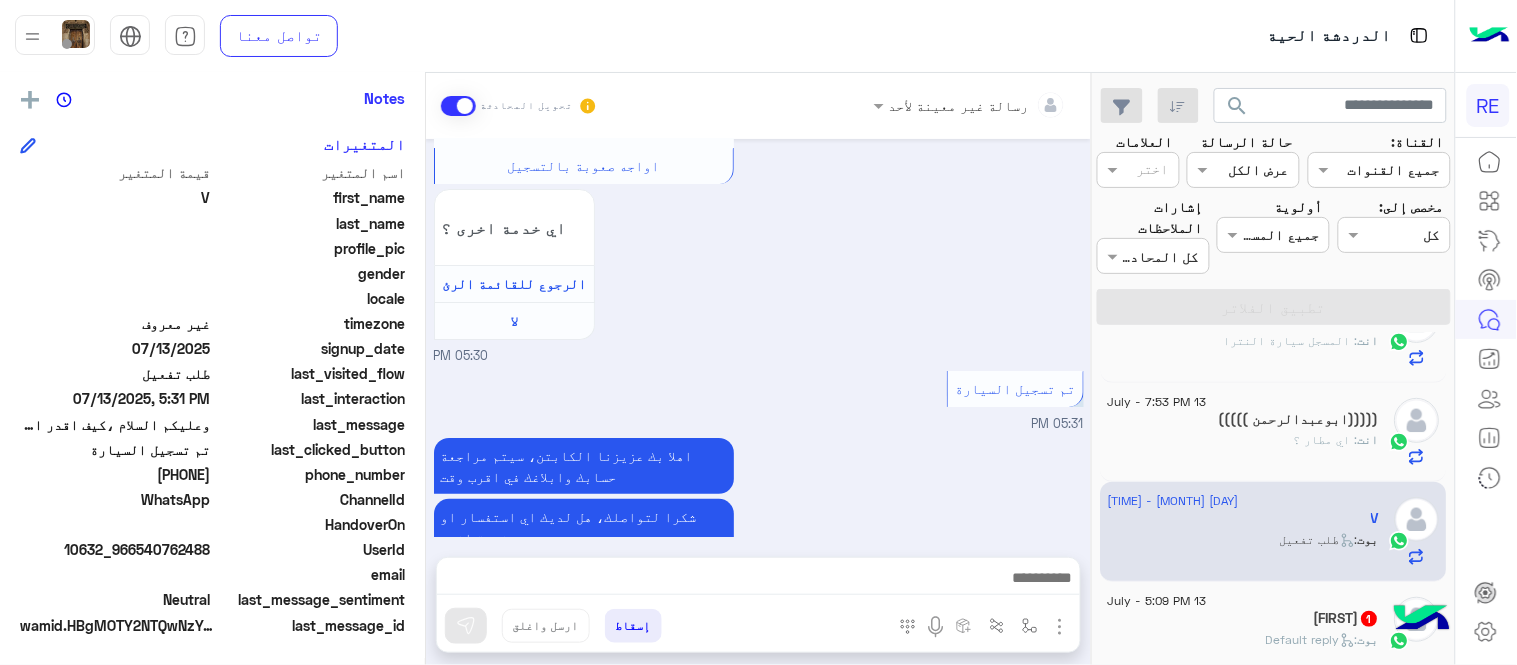 scroll, scrollTop: 1896, scrollLeft: 0, axis: vertical 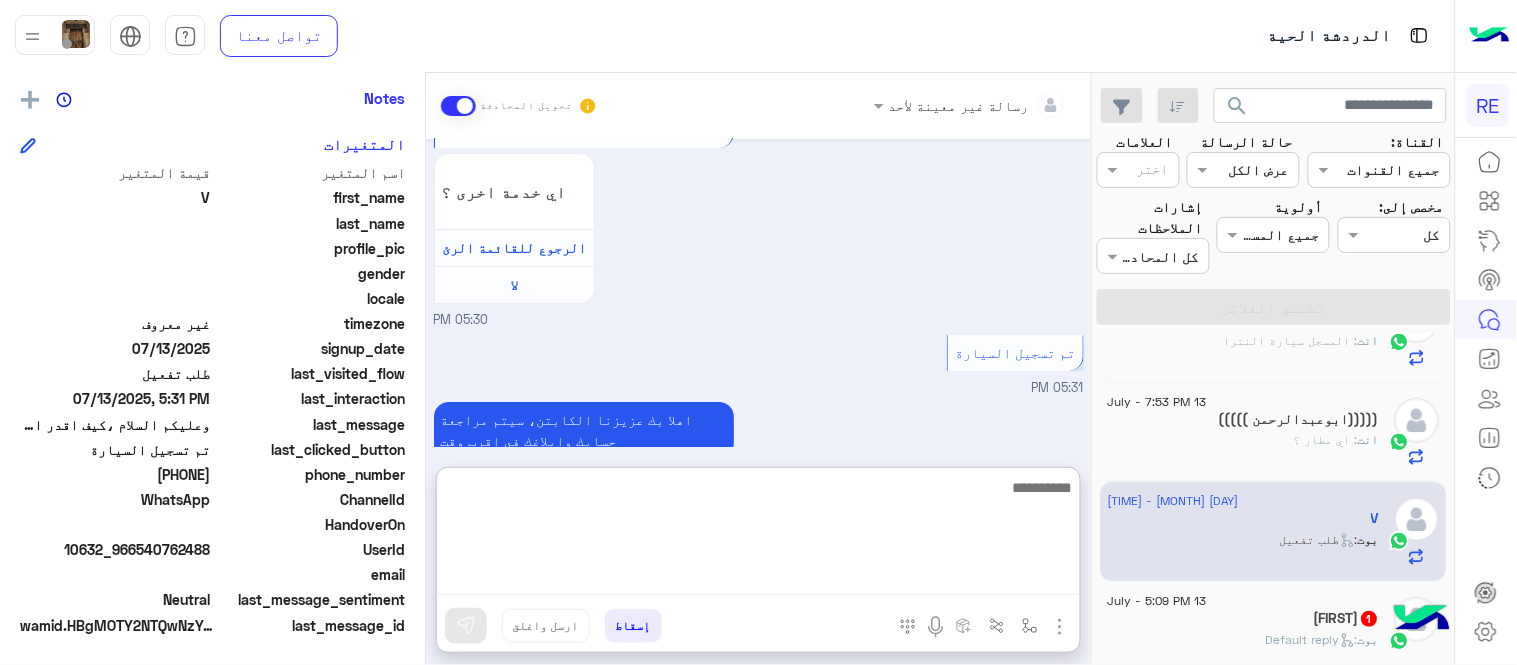 click at bounding box center (758, 535) 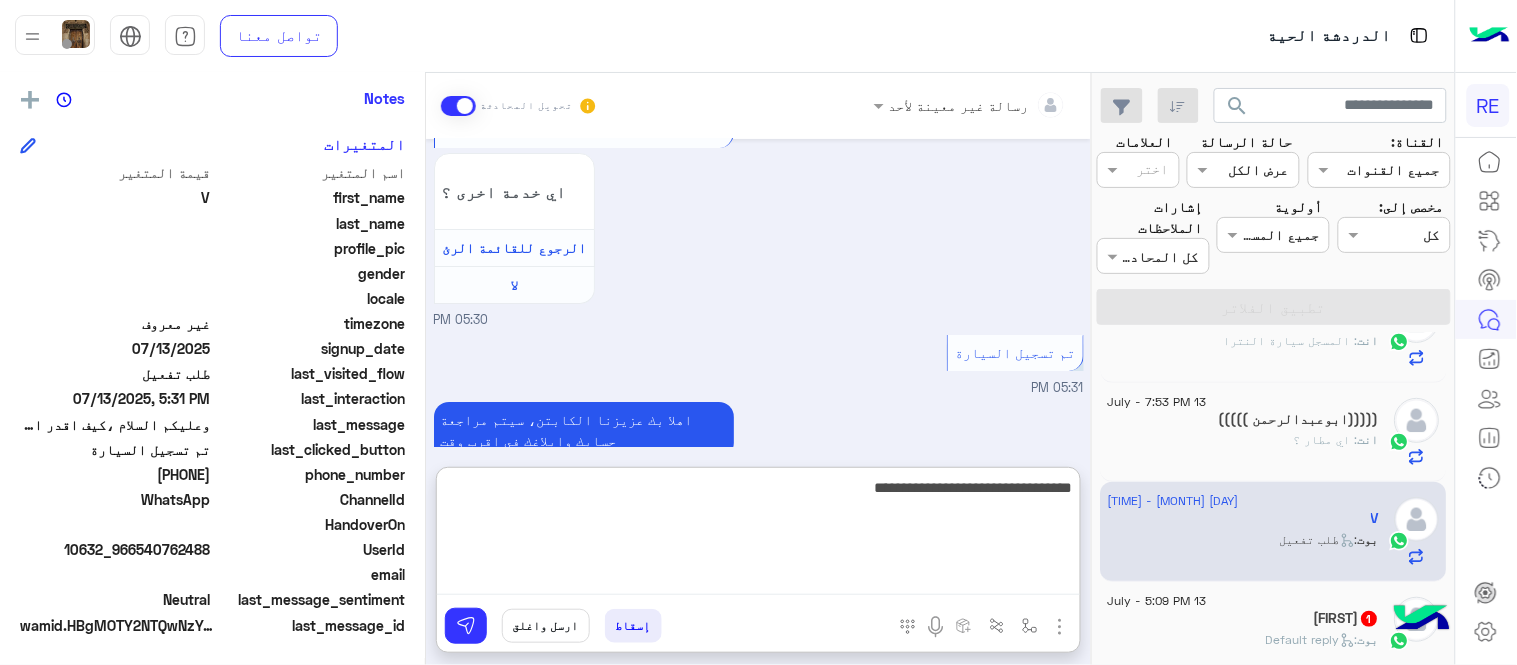 type on "**********" 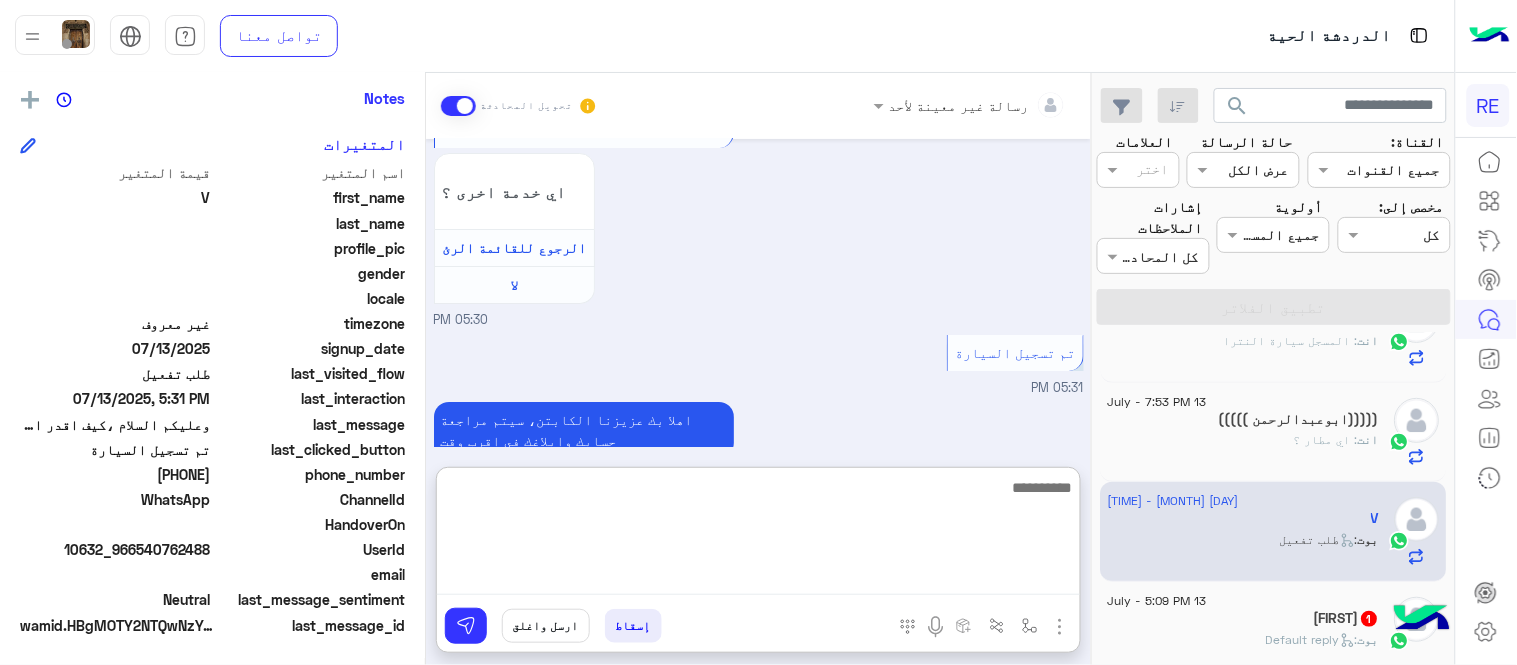 scroll, scrollTop: 2050, scrollLeft: 0, axis: vertical 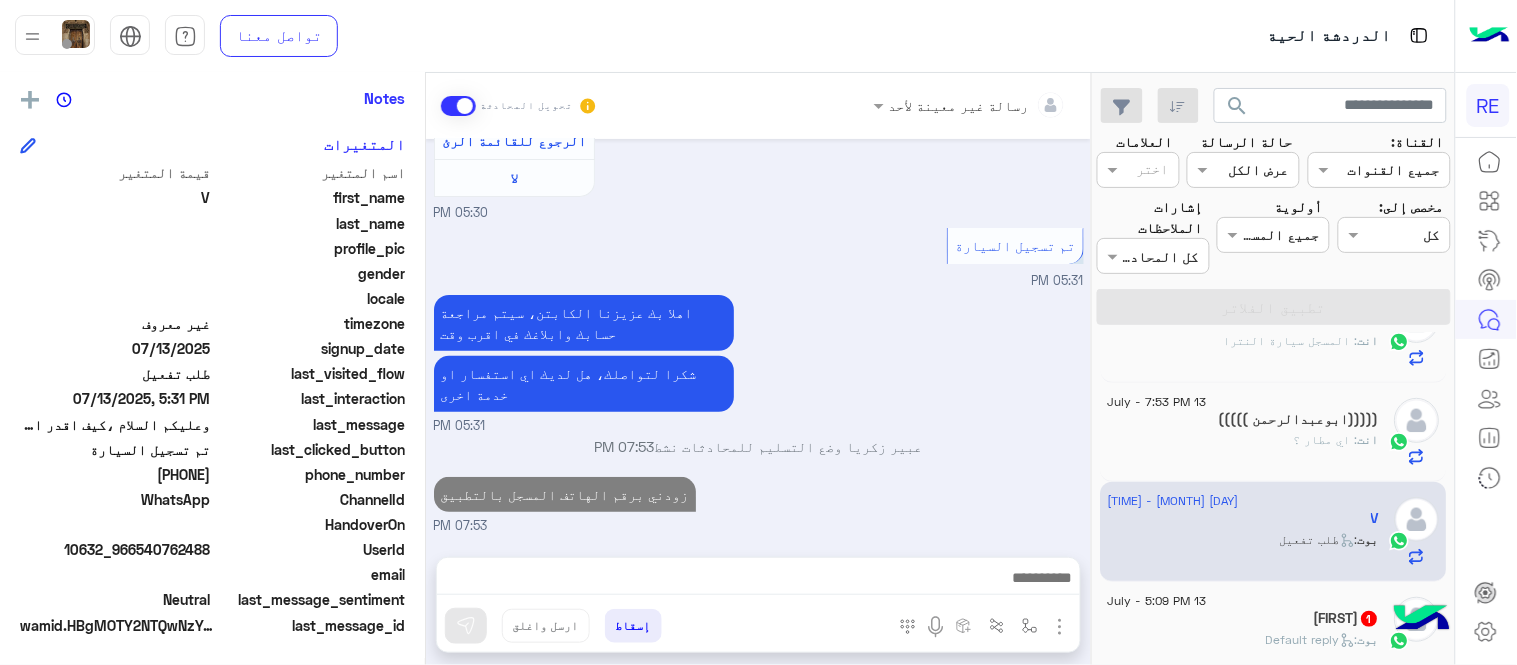 click on "بوت :   Default reply" 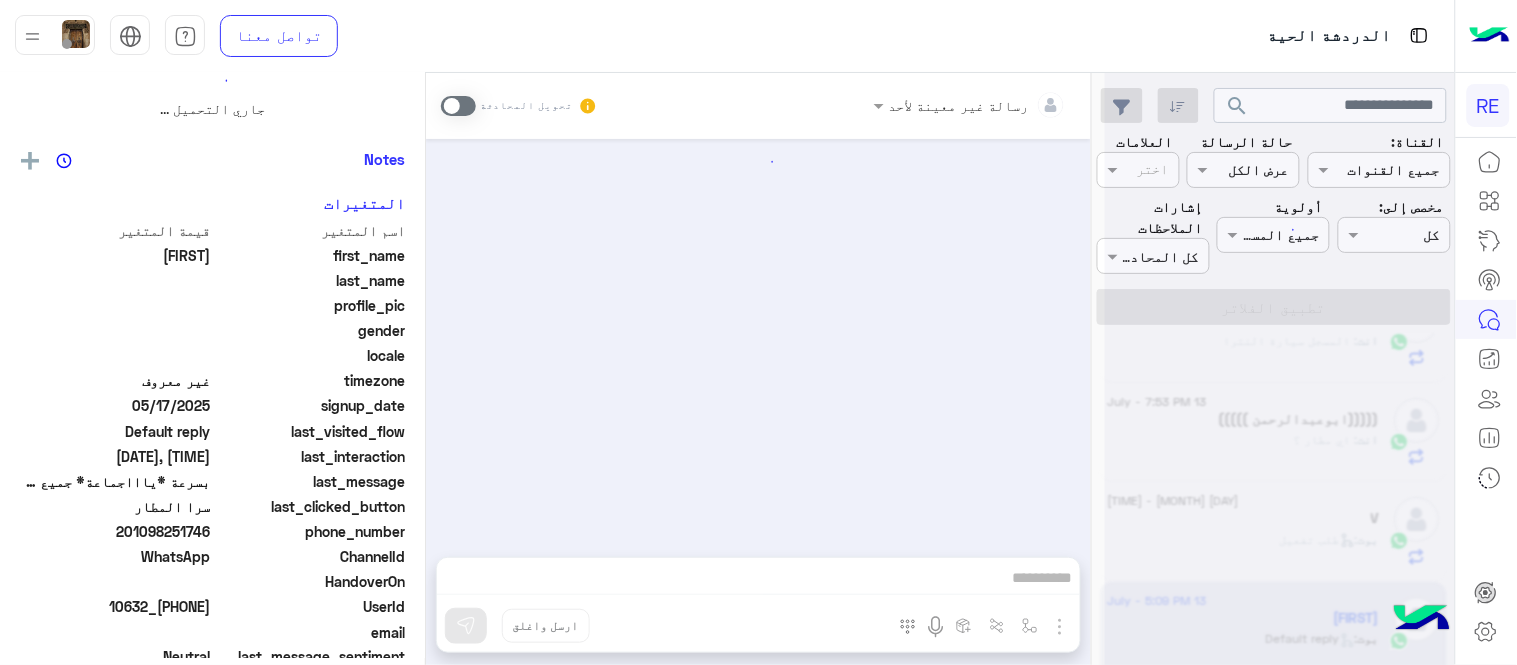 scroll, scrollTop: 0, scrollLeft: 0, axis: both 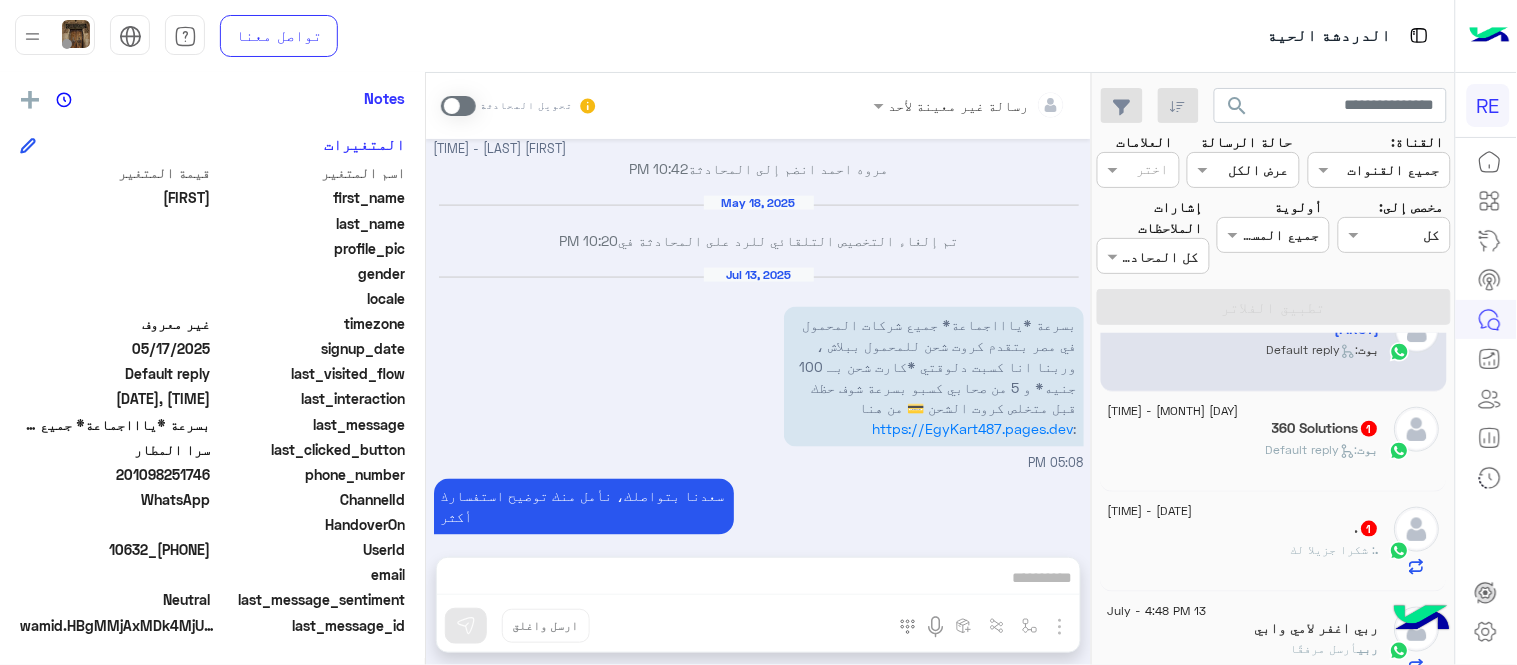 click on "بوت :   Default reply" 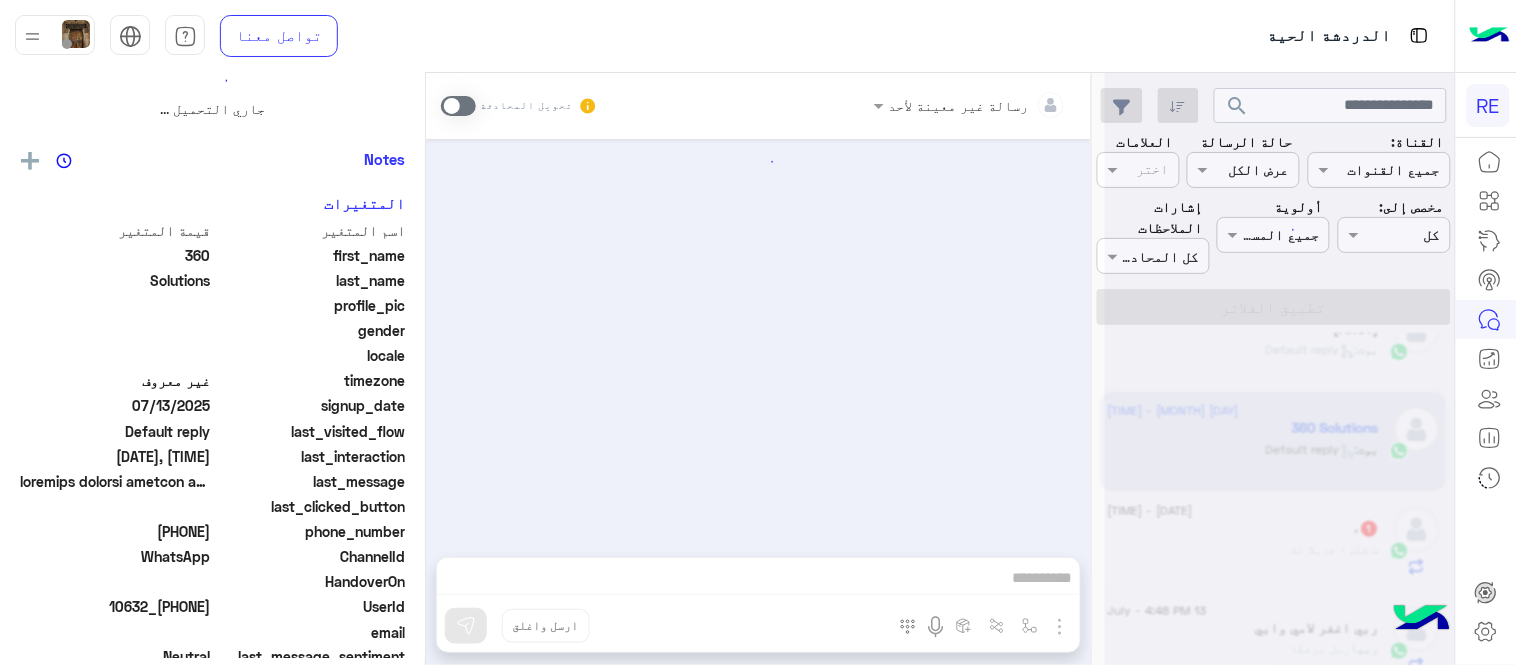 scroll, scrollTop: 0, scrollLeft: 0, axis: both 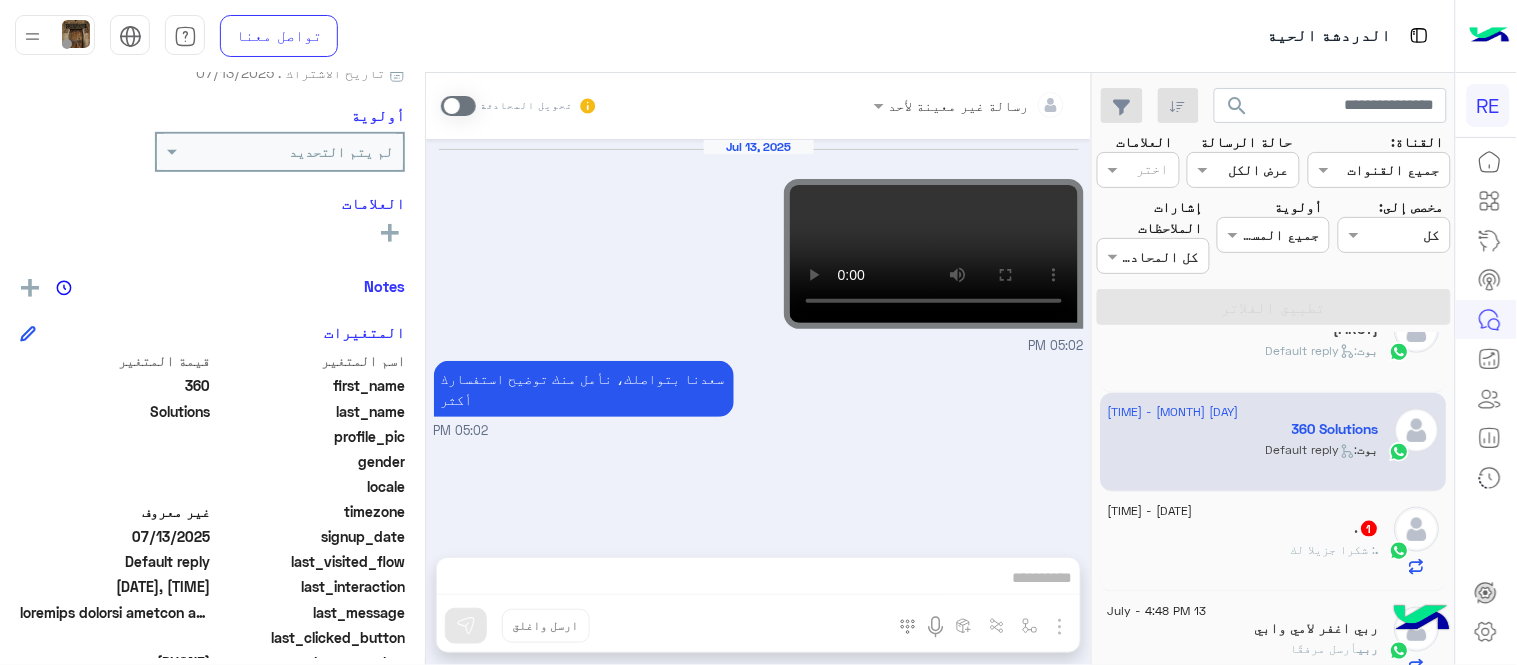 click at bounding box center (458, 106) 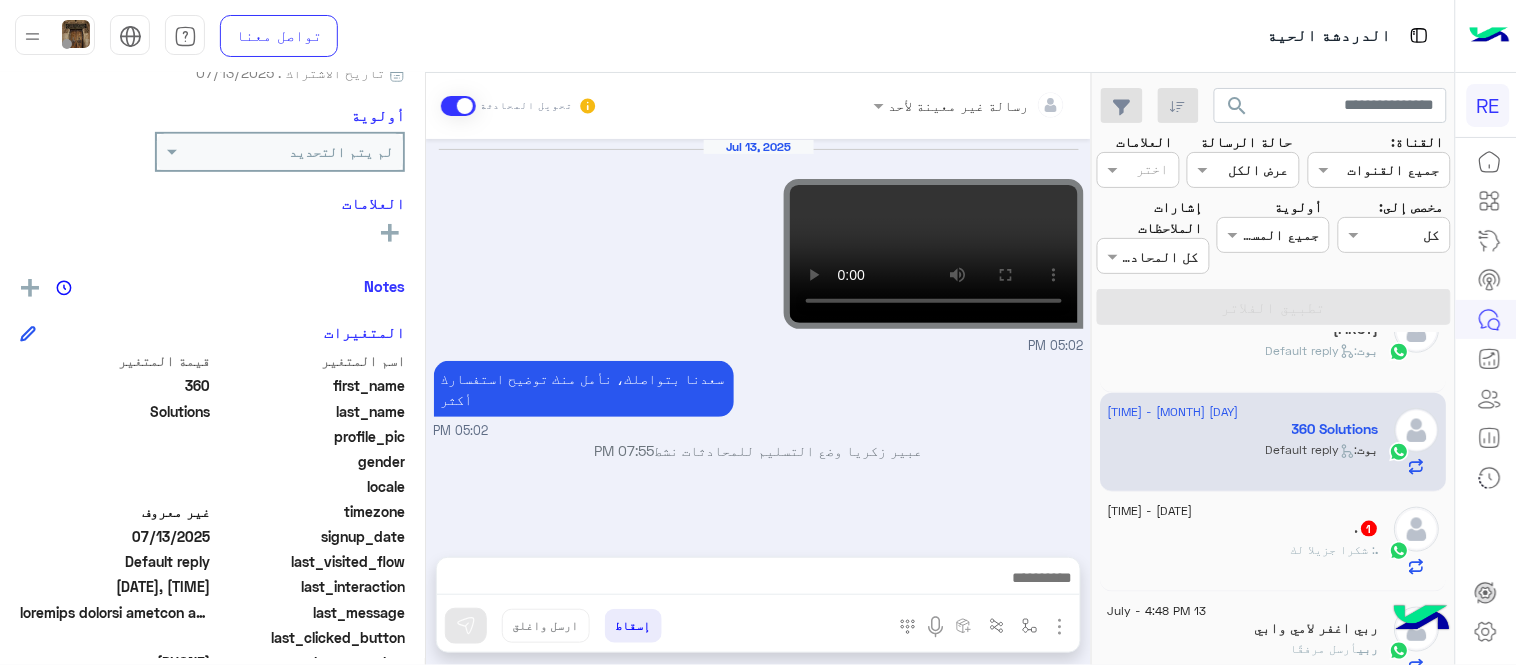 click 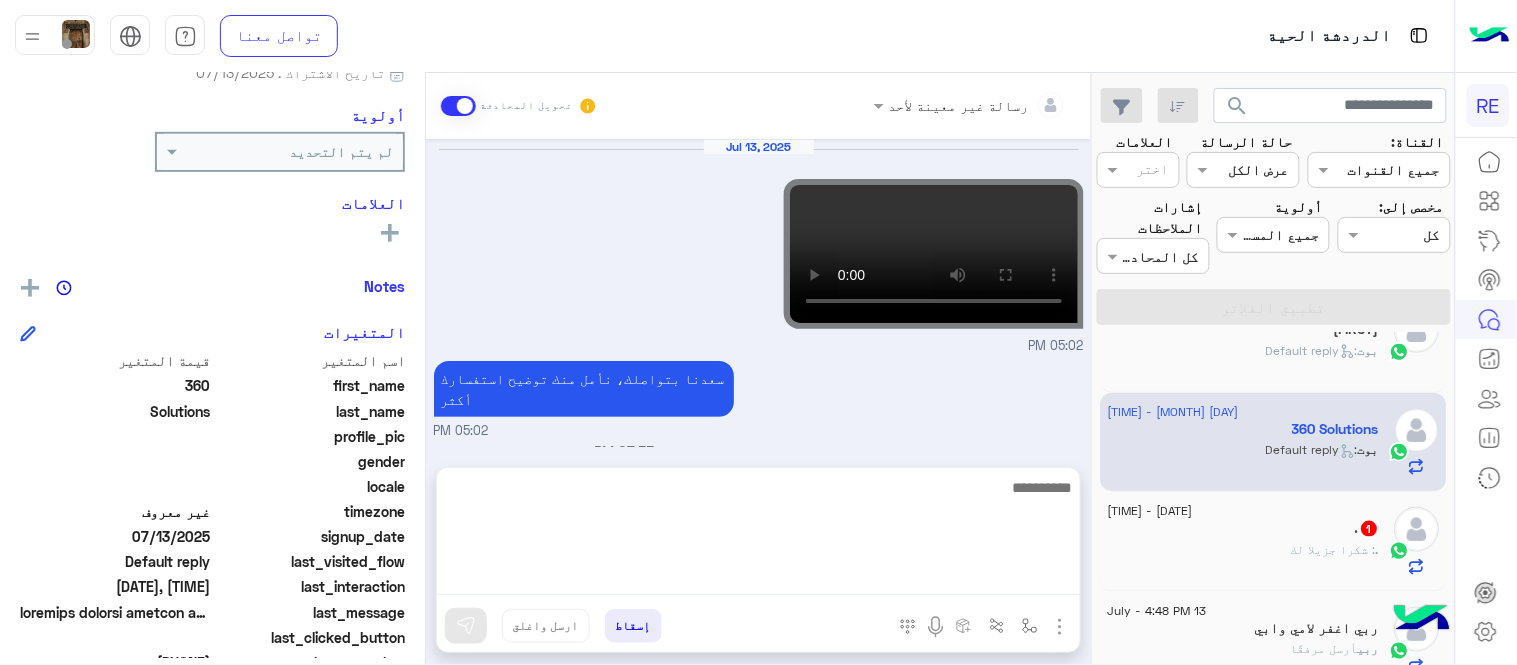 click at bounding box center [758, 535] 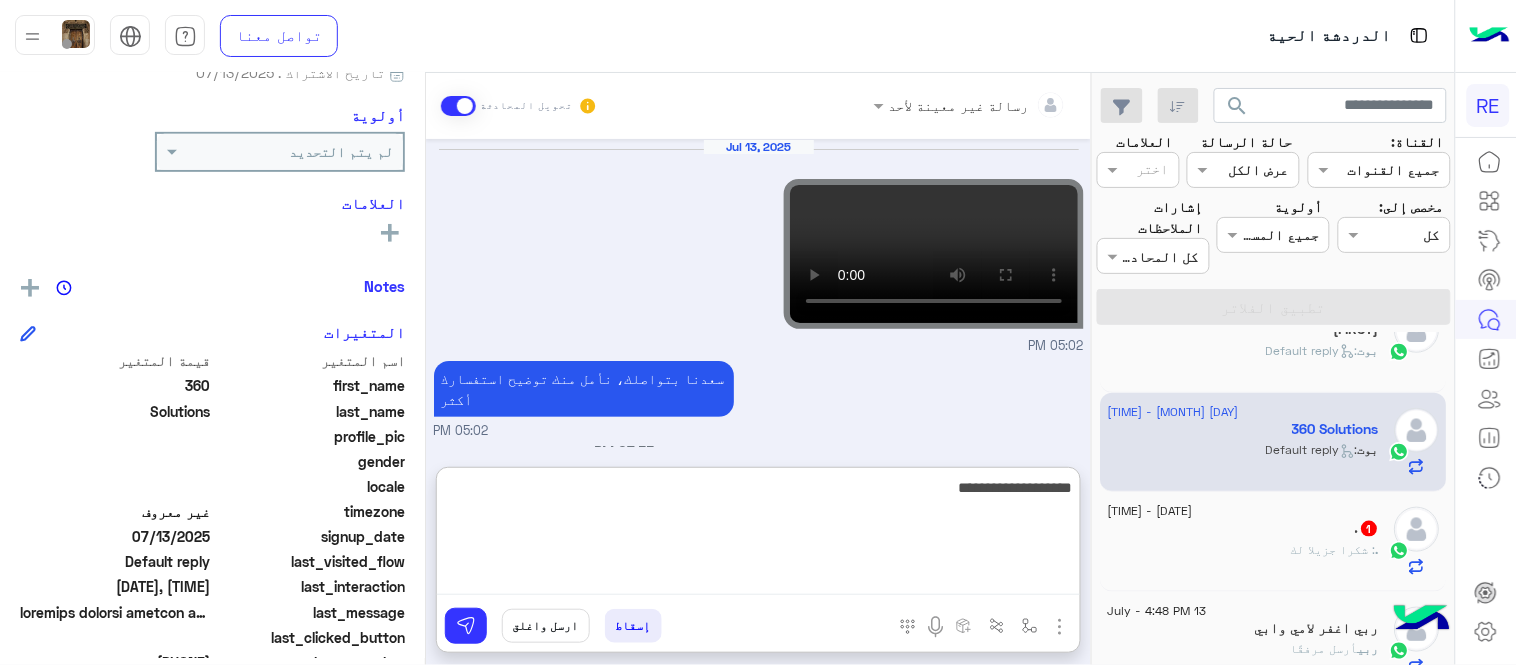 type on "**********" 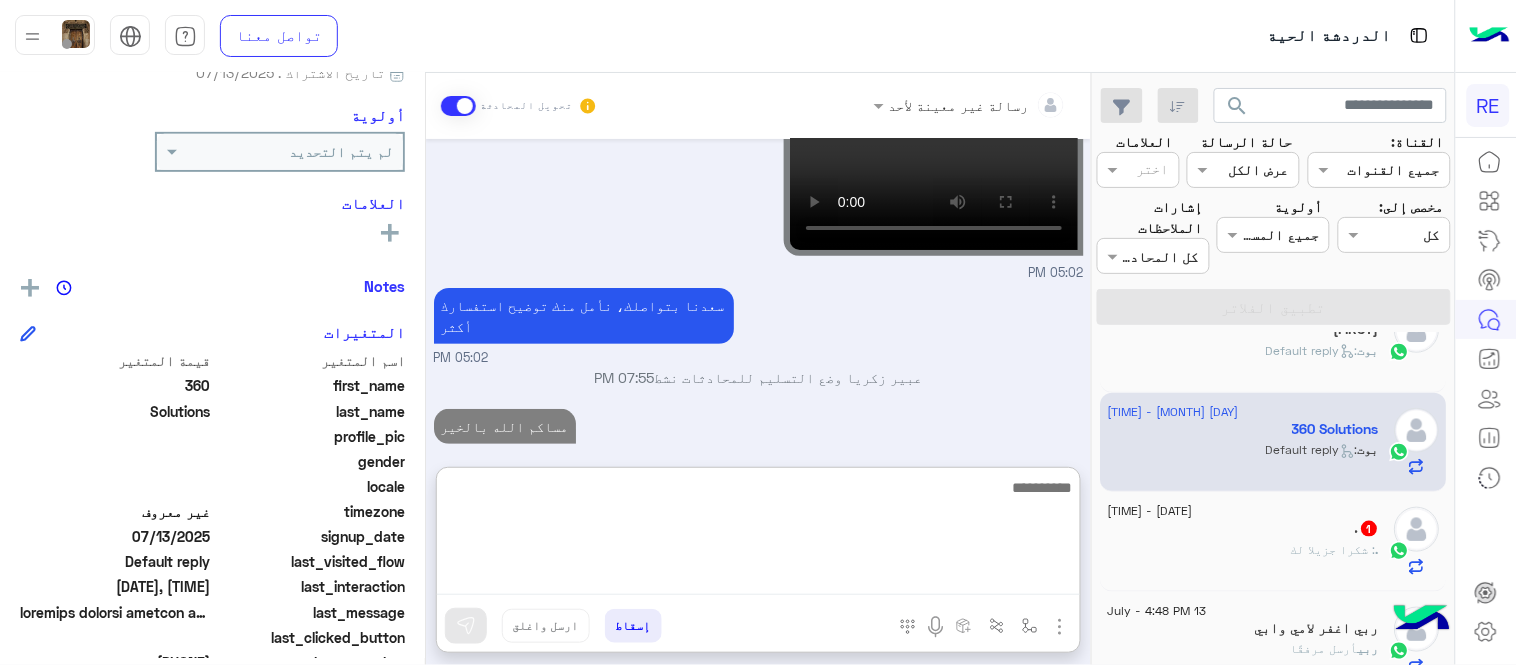 scroll, scrollTop: 108, scrollLeft: 0, axis: vertical 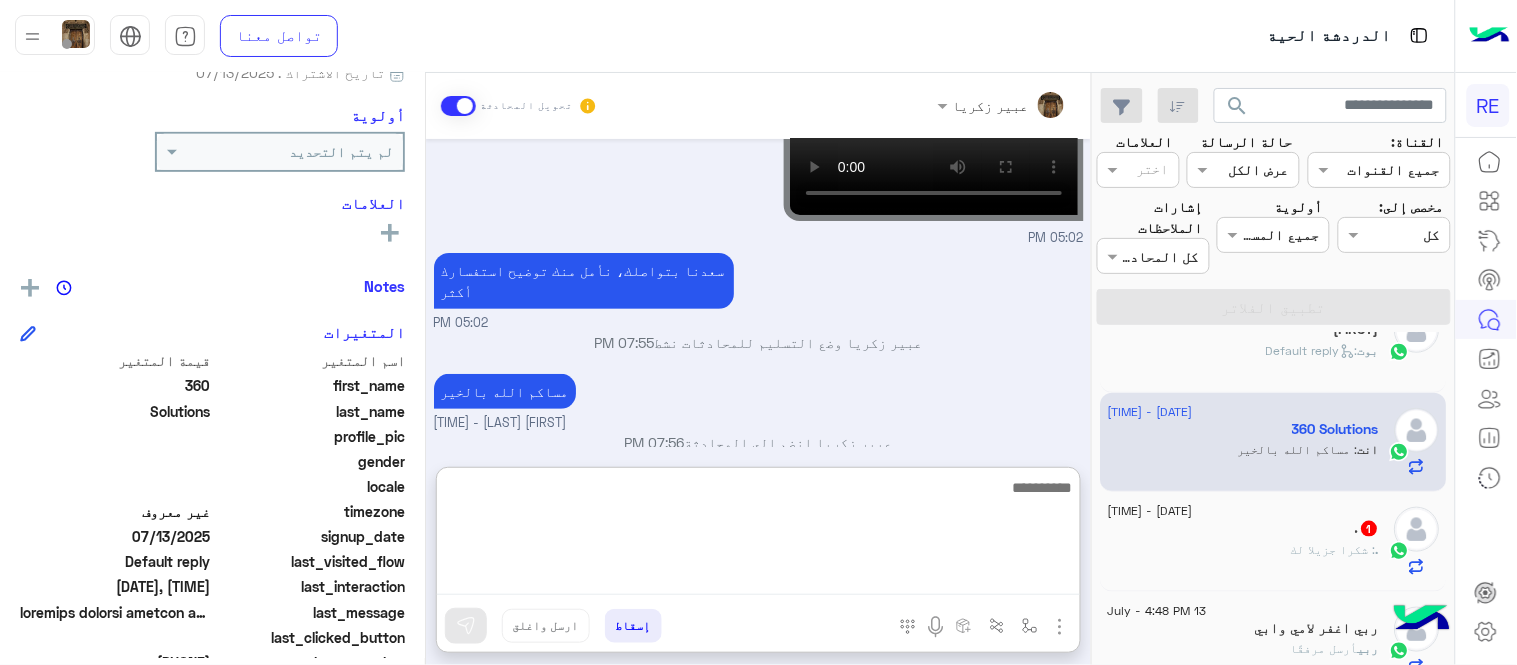 click at bounding box center (758, 535) 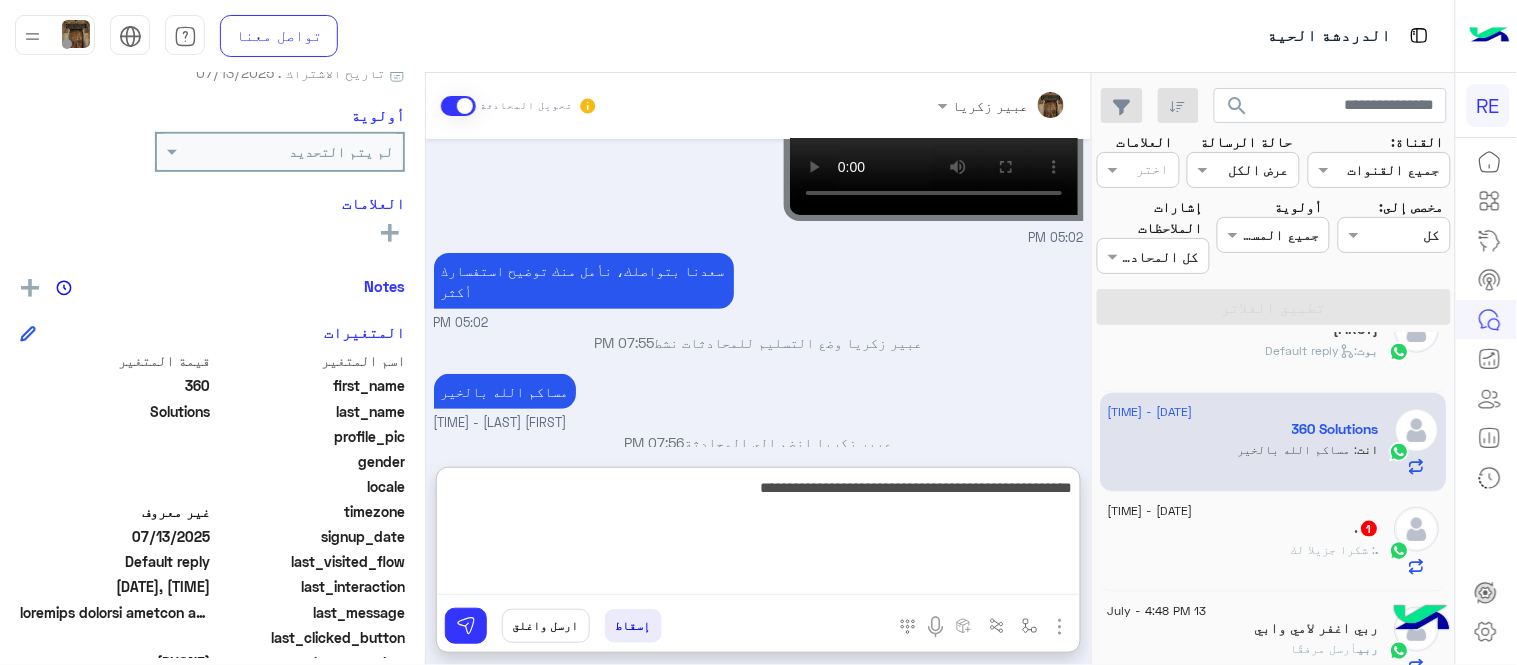 type on "**********" 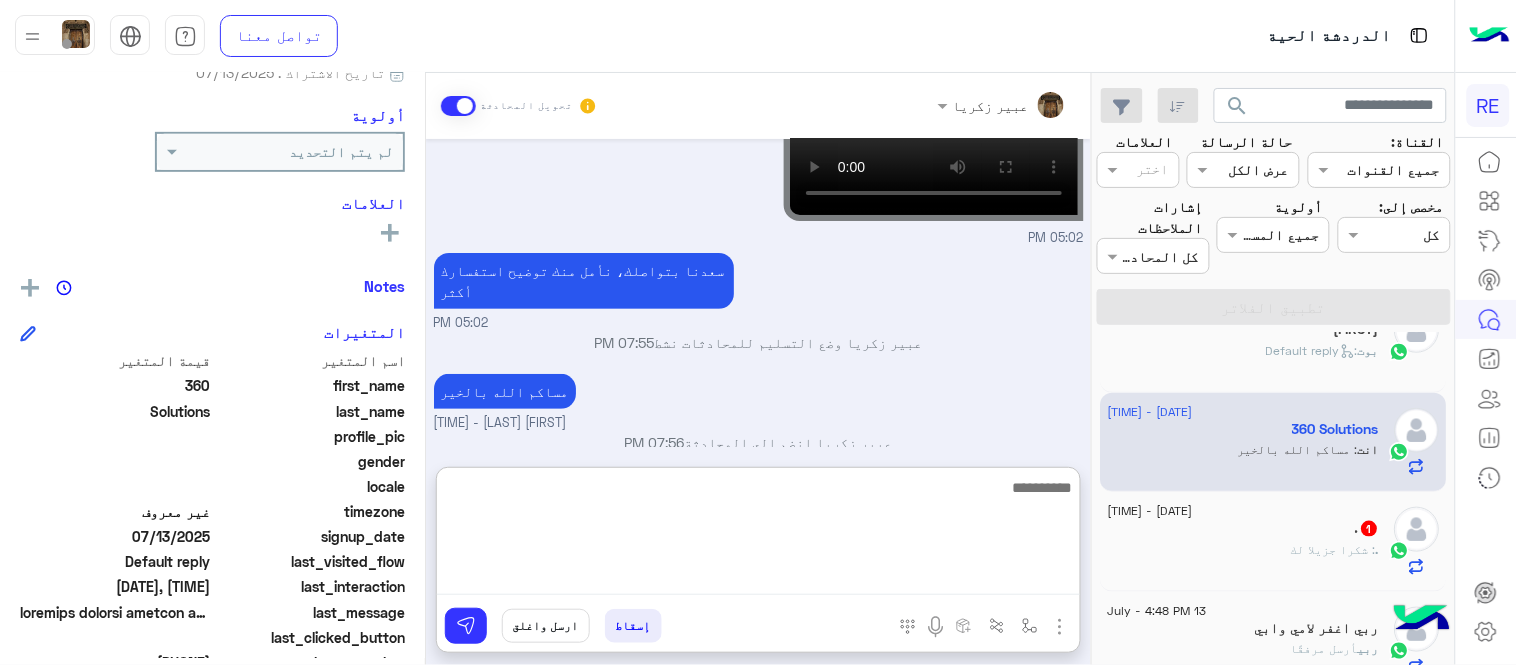 scroll, scrollTop: 193, scrollLeft: 0, axis: vertical 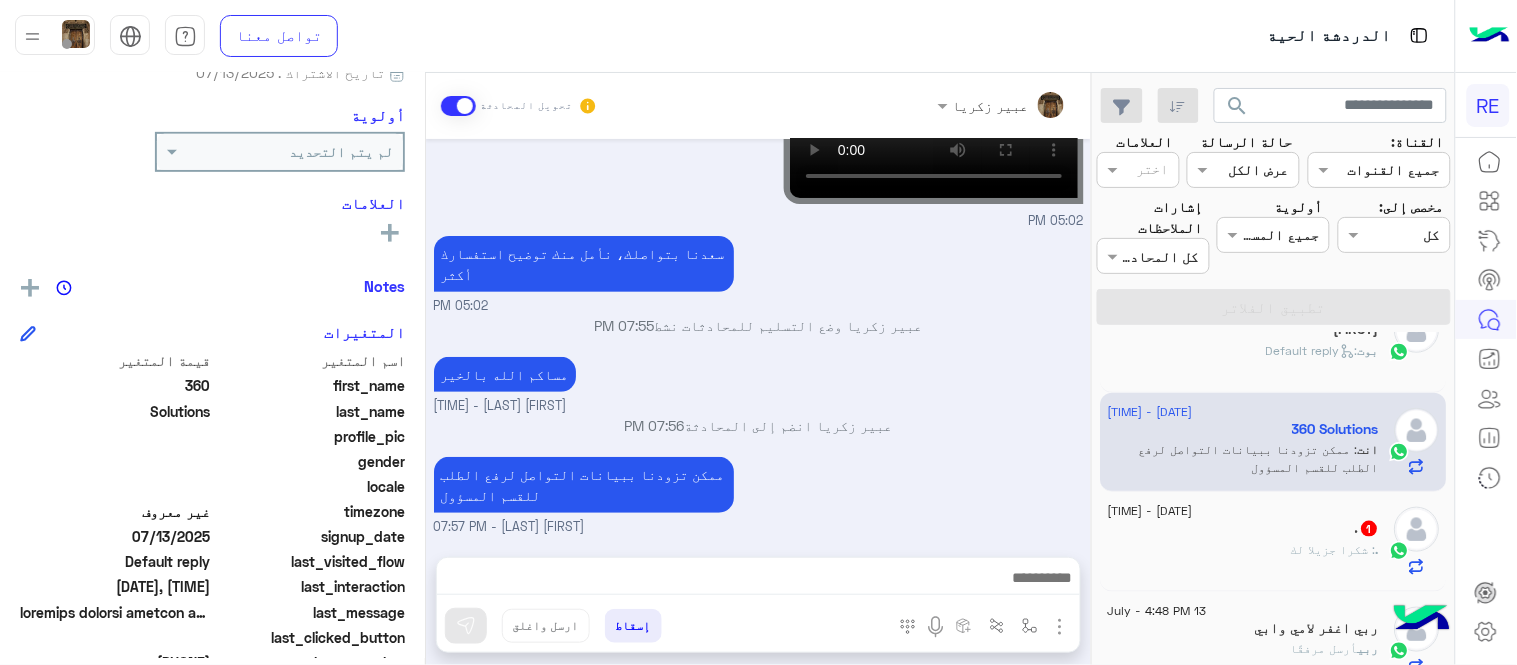 click on "Jul 13, 2025    05:02 PM  سعدنا بتواصلك، نأمل منك توضيح استفسارك أكثر    05:02 PM   [FIRST] [LAST] وضع التسليم للمحادثات نشط   07:55 PM      مساكم الله بالخير  [FIRST] [LAST] -  07:56 PM   [FIRST] [LAST] انضم إلى المحادثة   07:56 PM      ممكن تزودنا ببيانات التواصل لرفع الطلب للقسم المسؤول  [FIRST] [LAST] -  07:57 PM" at bounding box center [758, 338] 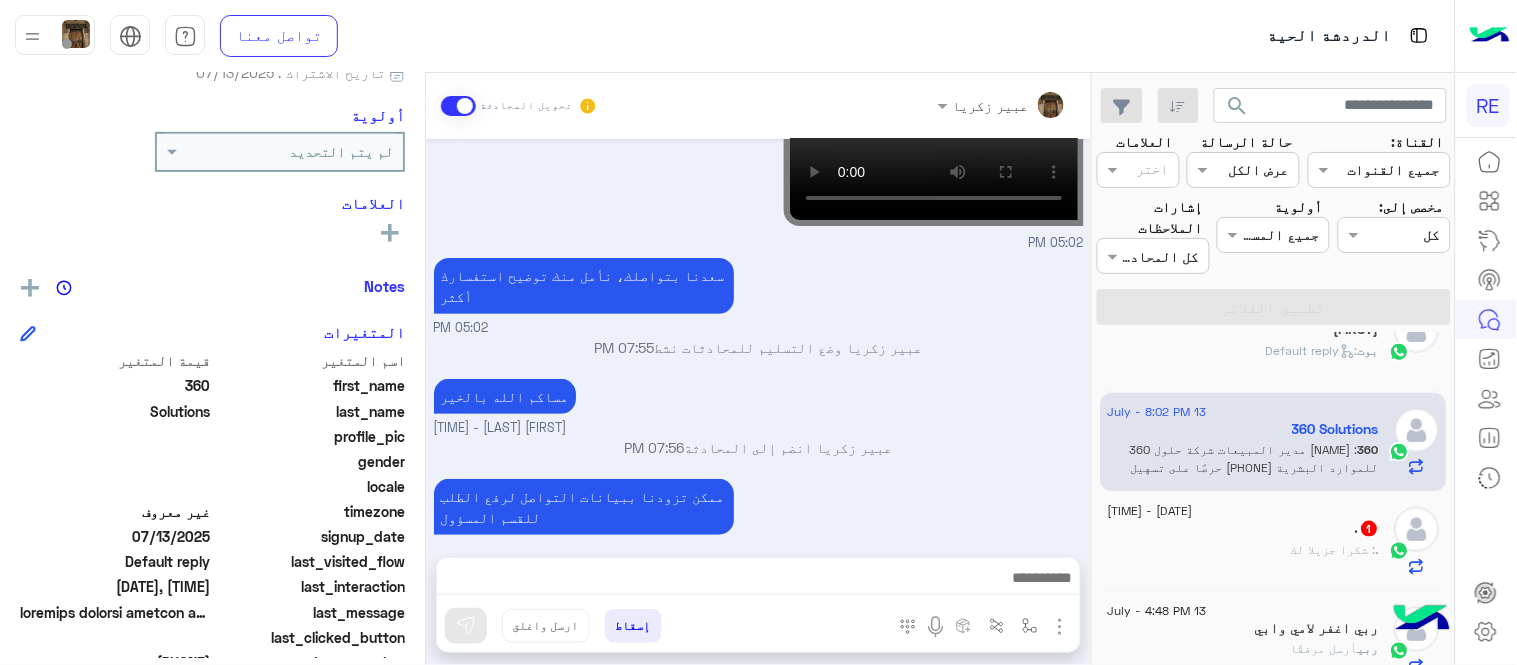 scroll, scrollTop: 444, scrollLeft: 0, axis: vertical 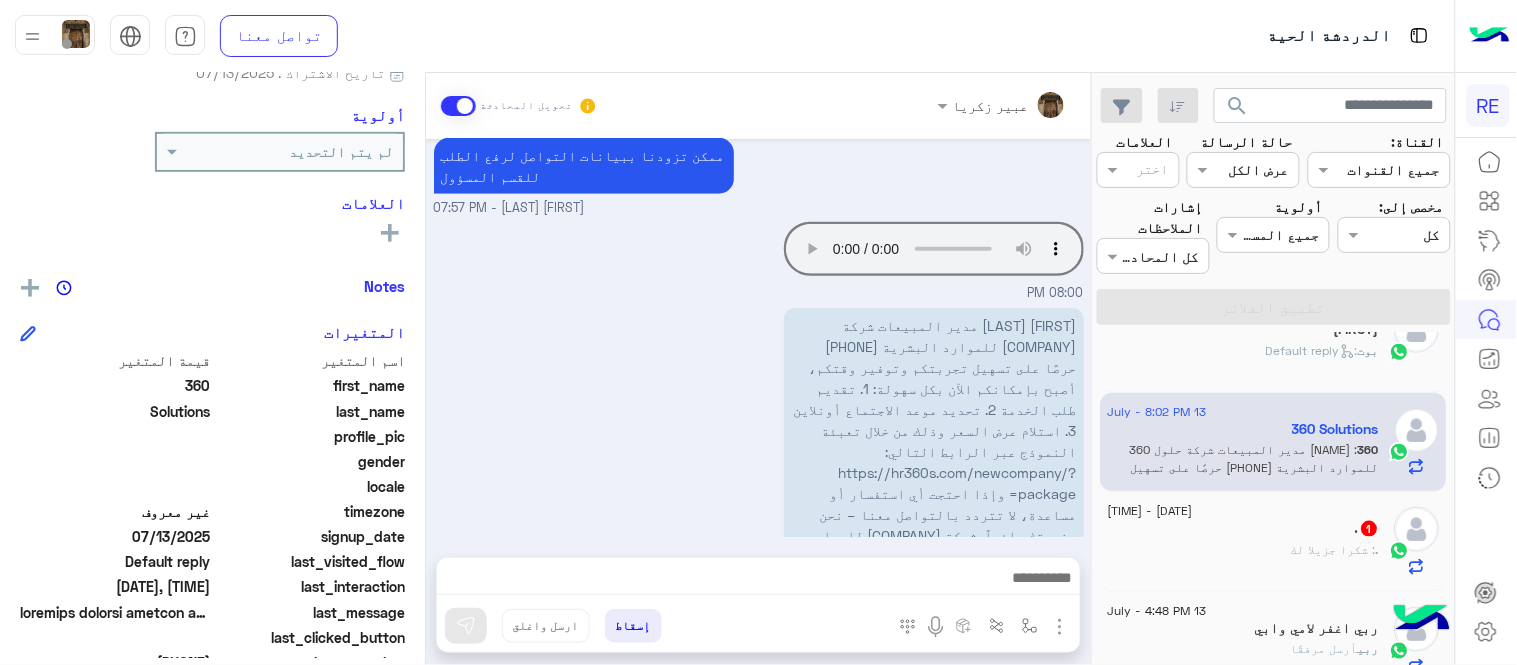 click on "[FIRST] [LAST]
مدير المبيعات
شركة [COMPANY] للموارد البشرية
[PHONE]
حرصًا على تسهيل تجربتكم وتوفير وقتكم، أصبح بإمكانكم الآن بكل سهولة:
1. تقديم طلب الخدمة
2. تحديد موعد الاجتماع أونلاين
3. استلام عرض السعر
وذلك من خلال تعبئة النموذج عبر الرابط التالي:
https://hr360s.com/newcompany/?package=
وإذا احتجت أي استفسار أو مساعدة، لا تتردد بالتواصل معنا – نحن بخدمتك دائماً.
شركة [COMPANY] للموارد البشرية" at bounding box center (935, 441) 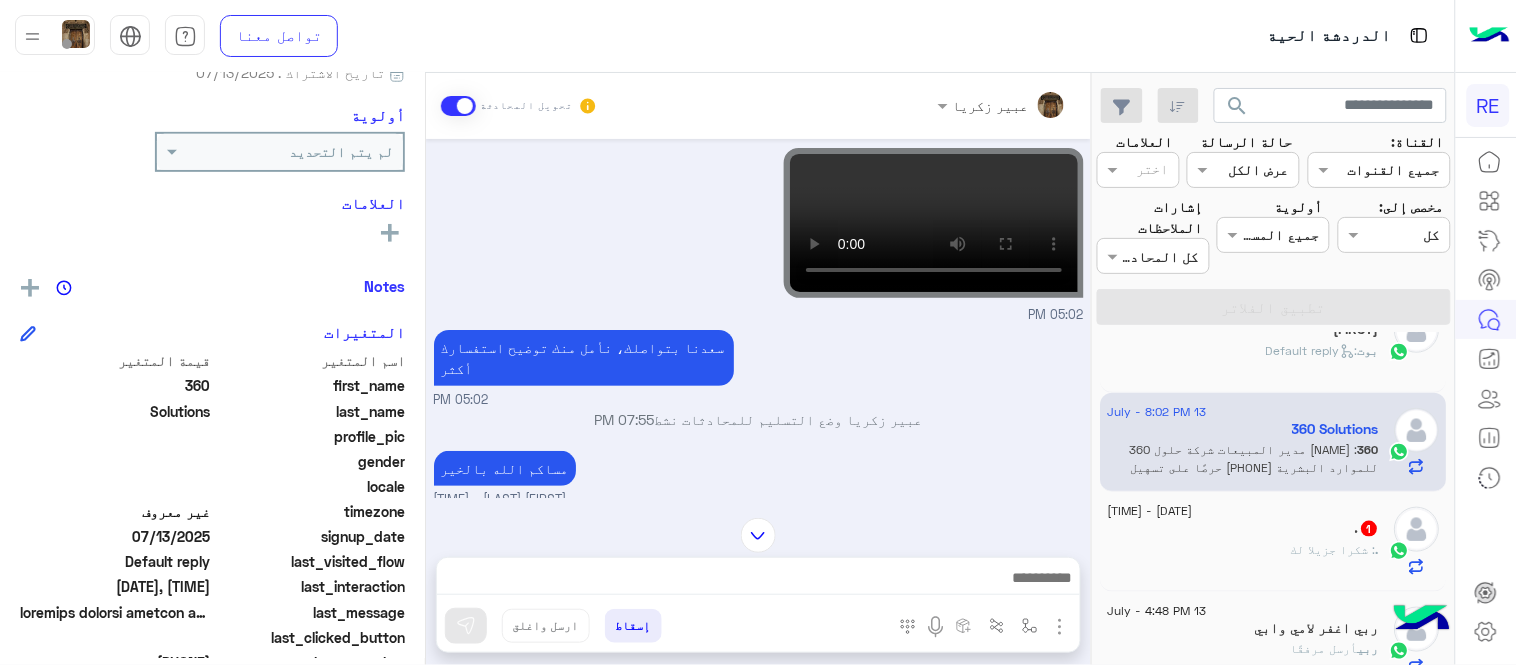 scroll, scrollTop: 18, scrollLeft: 0, axis: vertical 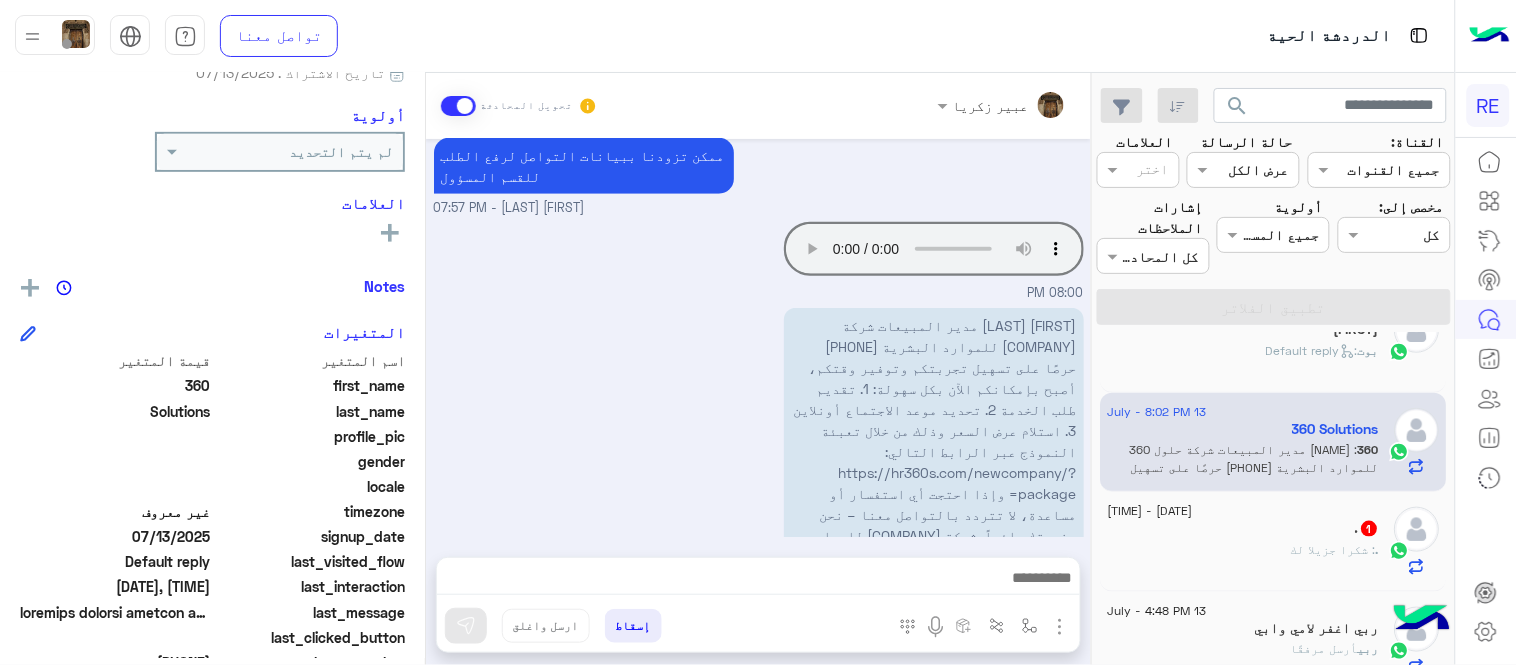 click on "[FIRST] [LAST]
مدير المبيعات
شركة [COMPANY] للموارد البشرية
[PHONE]
حرصًا على تسهيل تجربتكم وتوفير وقتكم، أصبح بإمكانكم الآن بكل سهولة:
1. تقديم طلب الخدمة
2. تحديد موعد الاجتماع أونلاين
3. استلام عرض السعر
وذلك من خلال تعبئة النموذج عبر الرابط التالي:
https://hr360s.com/newcompany/?package=
وإذا احتجت أي استفسار أو مساعدة، لا تتردد بالتواصل معنا – نحن بخدمتك دائماً.
شركة [COMPANY] للموارد البشرية" at bounding box center (935, 441) 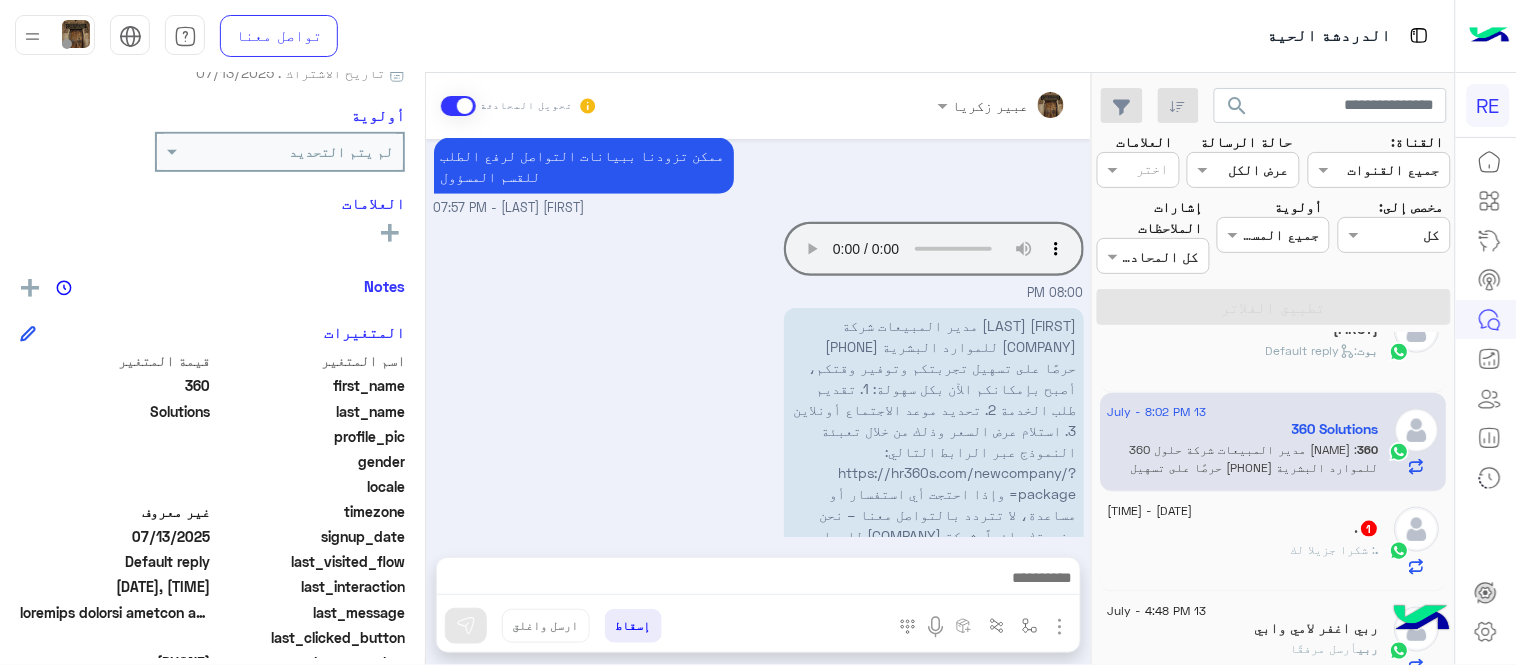 click on "[FIRST] [LAST]
مدير المبيعات
شركة [COMPANY] للموارد البشرية
[PHONE]
حرصًا على تسهيل تجربتكم وتوفير وقتكم، أصبح بإمكانكم الآن بكل سهولة:
1. تقديم طلب الخدمة
2. تحديد موعد الاجتماع أونلاين
3. استلام عرض السعر
وذلك من خلال تعبئة النموذج عبر الرابط التالي:
https://hr360s.com/newcompany/?package=
وإذا احتجت أي استفسار أو مساعدة، لا تتردد بالتواصل معنا – نحن بخدمتك دائماً.
شركة [COMPANY] للموارد البشرية" at bounding box center (935, 441) 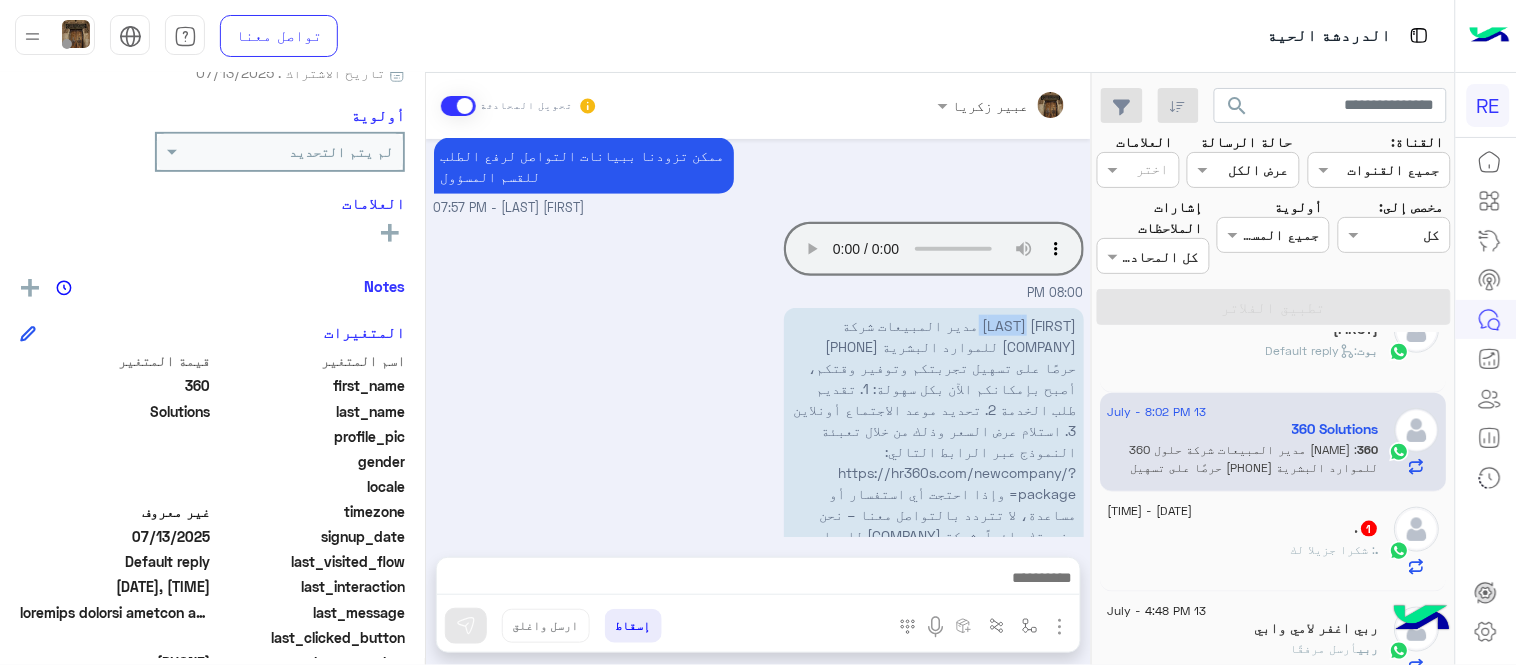 click on "[FIRST] [LAST]
مدير المبيعات
شركة [COMPANY] للموارد البشرية
[PHONE]
حرصًا على تسهيل تجربتكم وتوفير وقتكم، أصبح بإمكانكم الآن بكل سهولة:
1. تقديم طلب الخدمة
2. تحديد موعد الاجتماع أونلاين
3. استلام عرض السعر
وذلك من خلال تعبئة النموذج عبر الرابط التالي:
https://hr360s.com/newcompany/?package=
وإذا احتجت أي استفسار أو مساعدة، لا تتردد بالتواصل معنا – نحن بخدمتك دائماً.
شركة [COMPANY] للموارد البشرية" at bounding box center [935, 441] 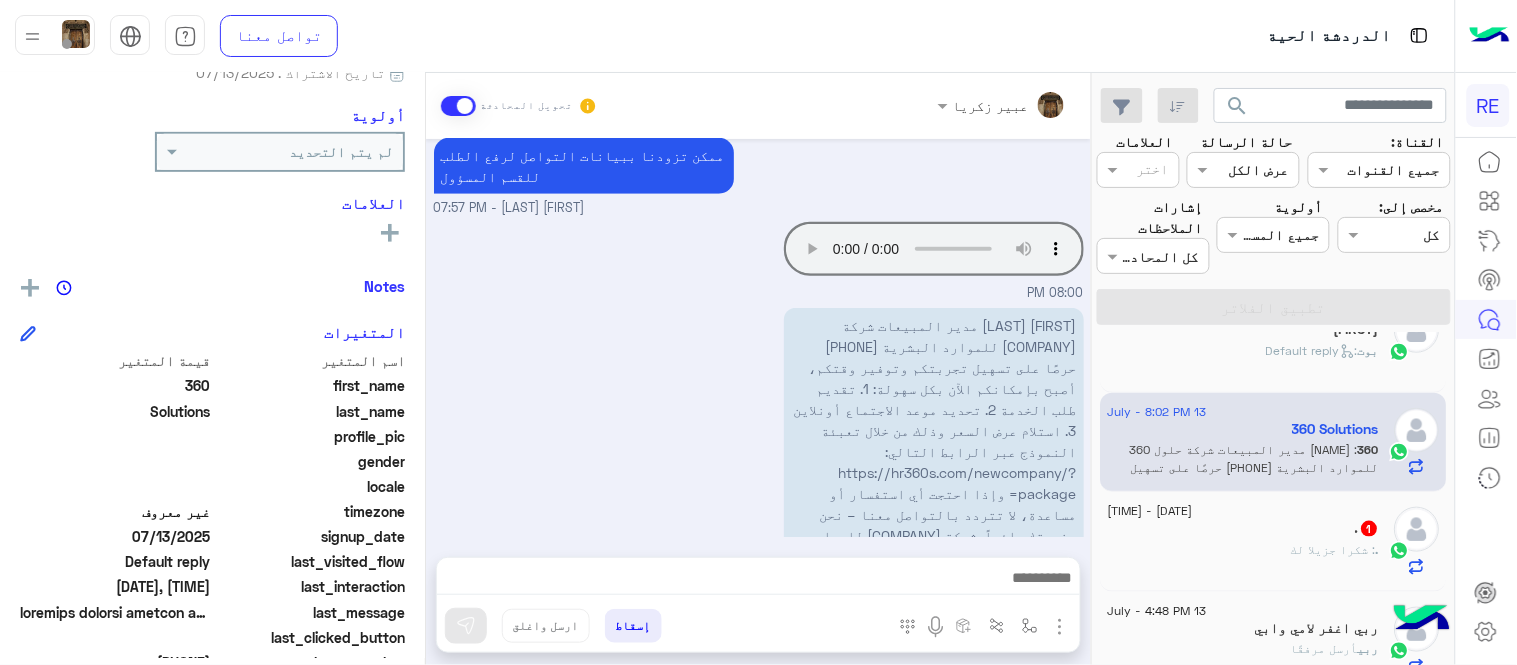 click on "[FIRST] [LAST]
مدير المبيعات
شركة [COMPANY] للموارد البشرية
[PHONE]
حرصًا على تسهيل تجربتكم وتوفير وقتكم، أصبح بإمكانكم الآن بكل سهولة:
1. تقديم طلب الخدمة
2. تحديد موعد الاجتماع أونلاين
3. استلام عرض السعر
وذلك من خلال تعبئة النموذج عبر الرابط التالي:
https://hr360s.com/newcompany/?package=
وإذا احتجت أي استفسار أو مساعدة، لا تتردد بالتواصل معنا – نحن بخدمتك دائماً.
شركة [COMPANY] للموارد البشرية" at bounding box center (935, 441) 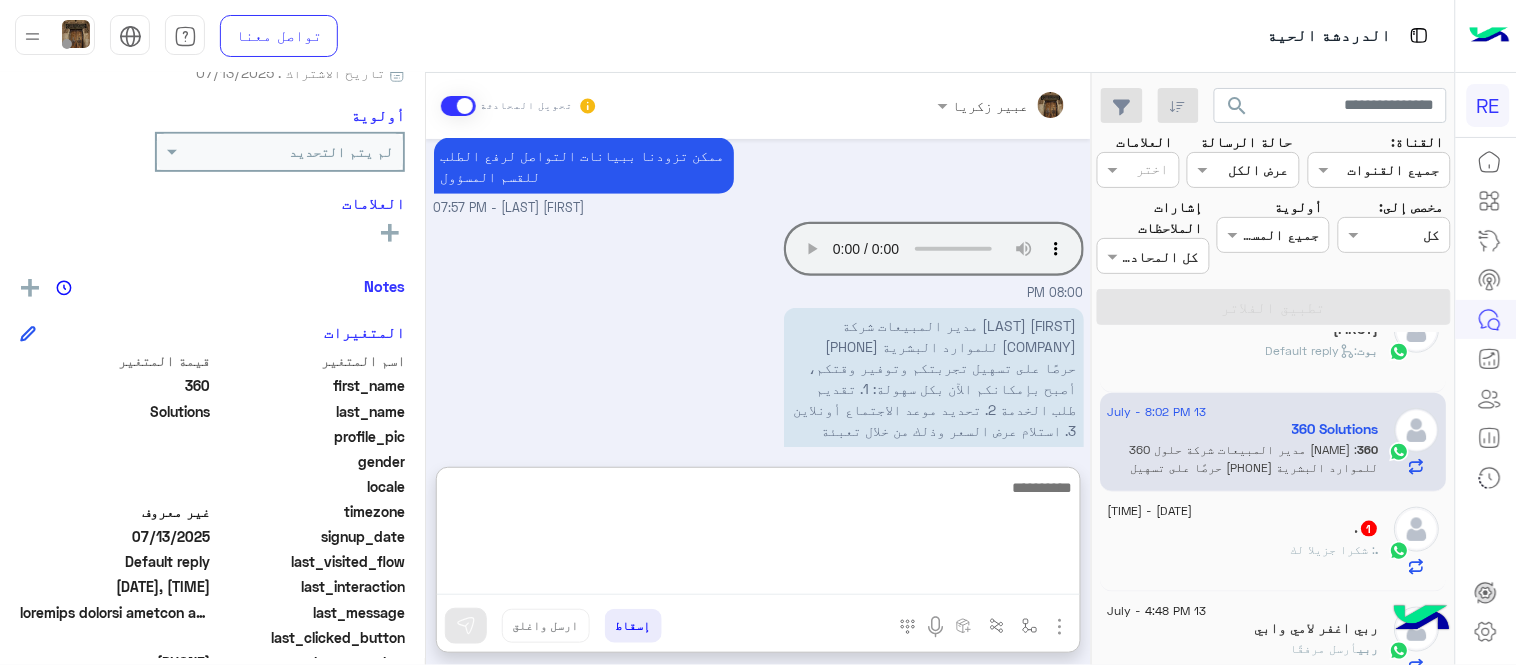 click at bounding box center [758, 535] 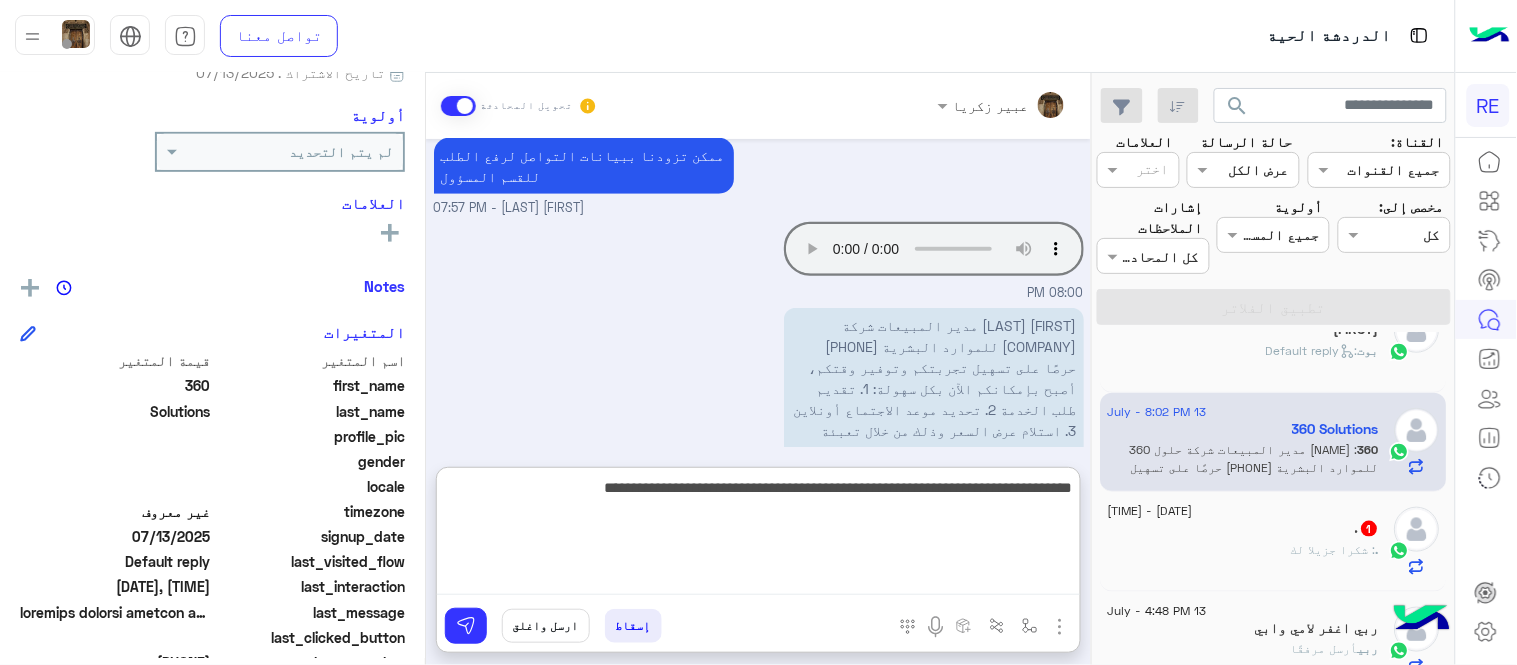 type on "**********" 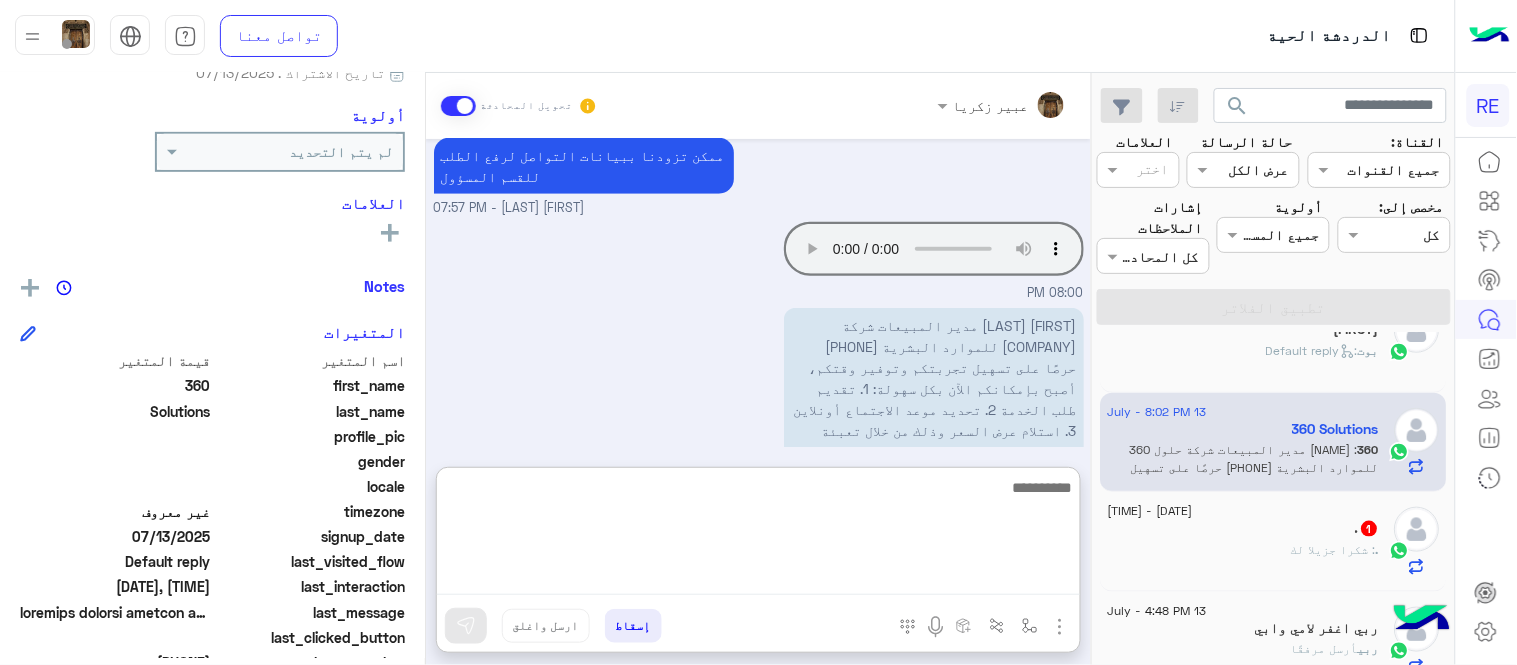 scroll, scrollTop: 618, scrollLeft: 0, axis: vertical 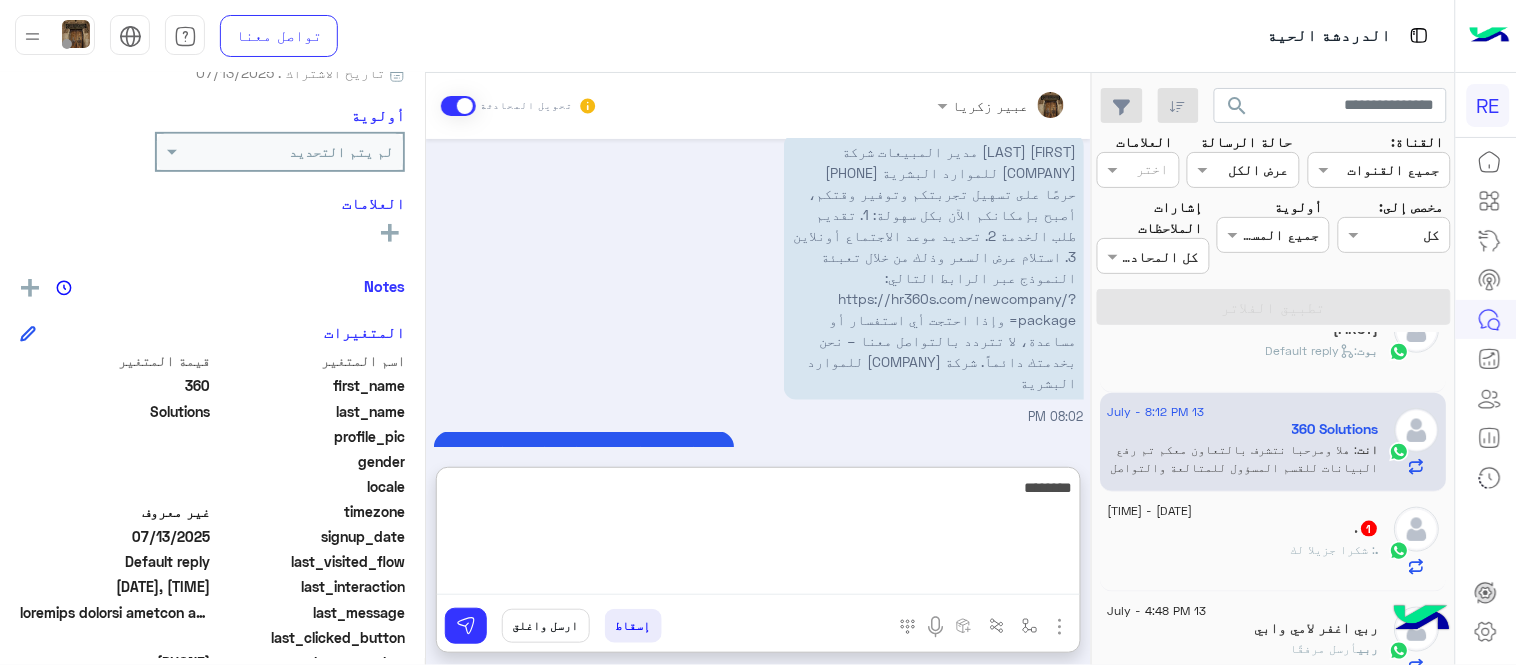 type on "********" 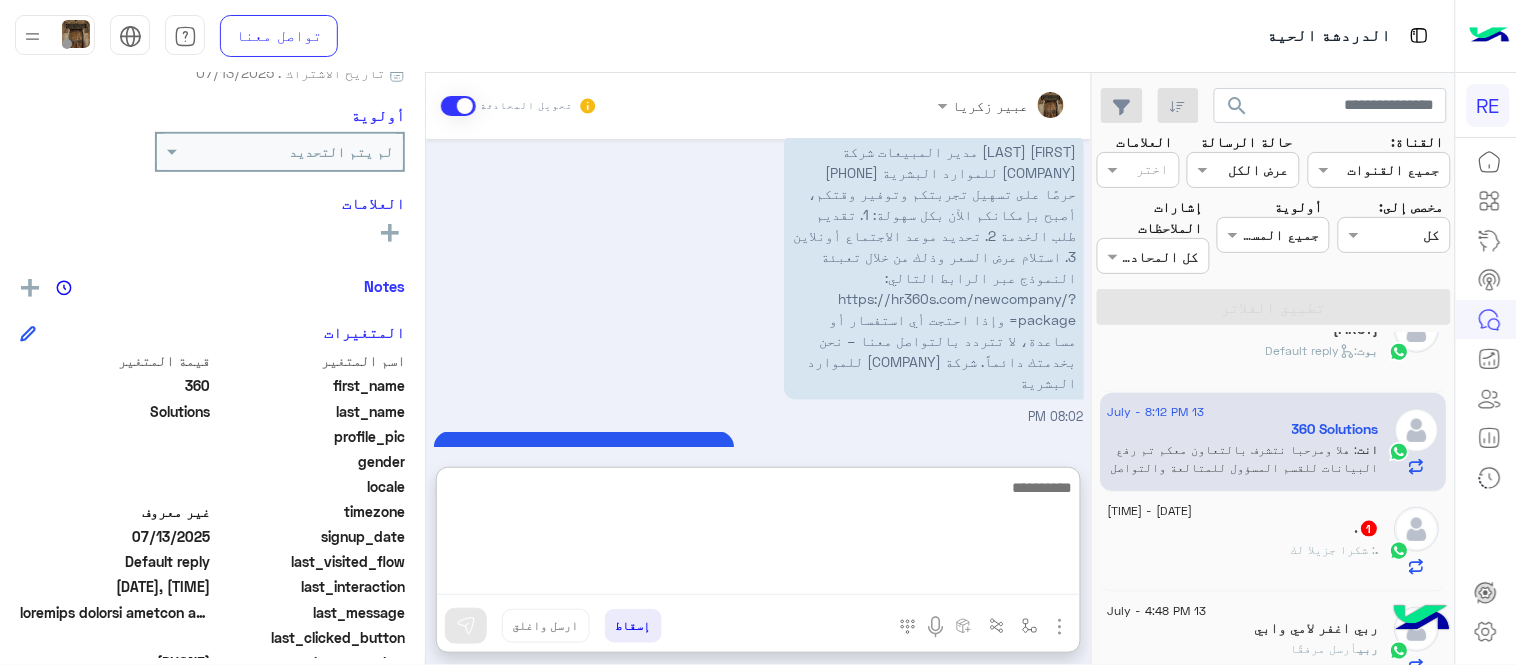 scroll, scrollTop: 683, scrollLeft: 0, axis: vertical 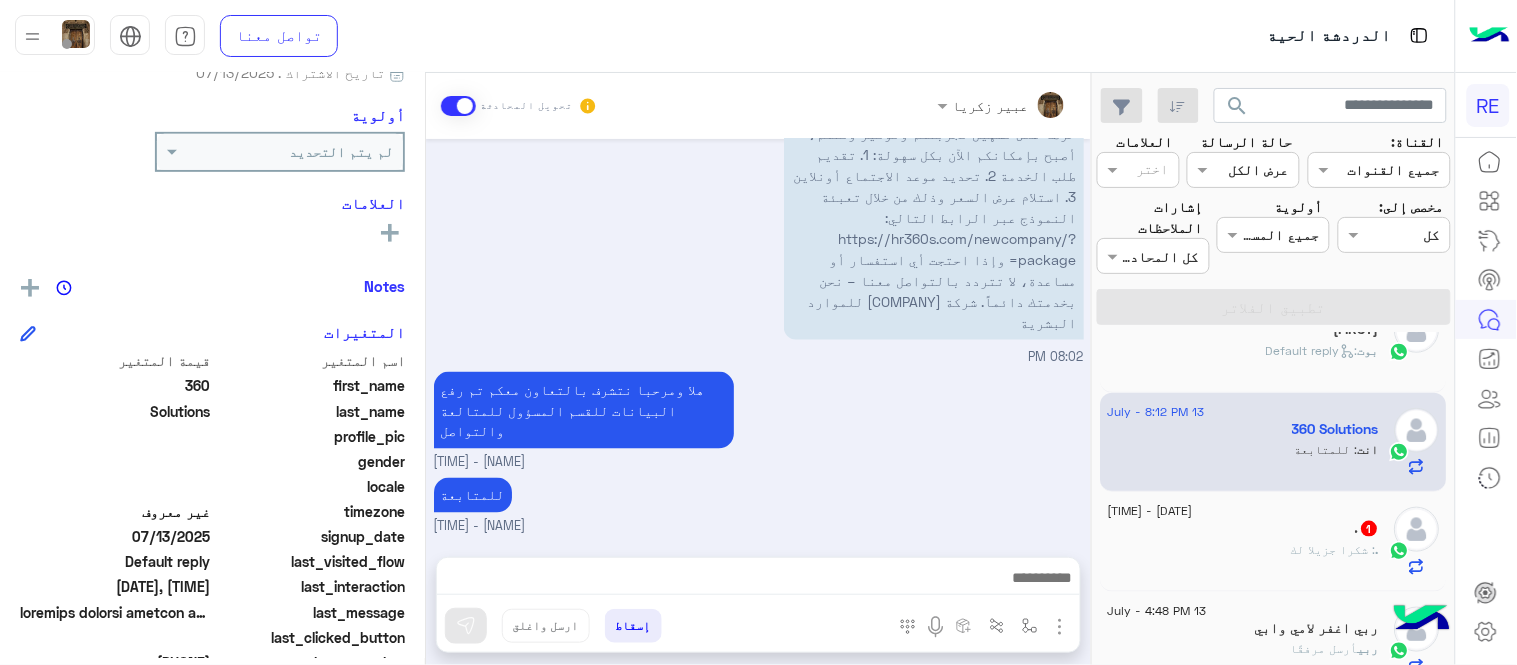 click on "[DATE]    [TIME]  سعدنا بتواصلك، نأمل منك توضيح استفسارك أكثر    [TIME]   [NAME] وضع التسليم للمحادثات نشط   [TIME]      مساكم الله بالخير  [NAME] -  [TIME]   [NAME] انضم إلى المحادثة   [TIME]      ممكن تزودنا ببيانات التواصل لرفع الطلب للقسم المسؤول  [NAME] -  [TIME]   Your browser does not support the audio tag.
[TIME]      [TIME]  هلا ومرحبا نتشرف بالتعاون معكم تم رفع البيانات للقسم المسؤول للمتالعة والتواصل  [NAME] -  [TIME]  للمتابعة  [NAME] -  [TIME]" at bounding box center [758, 338] 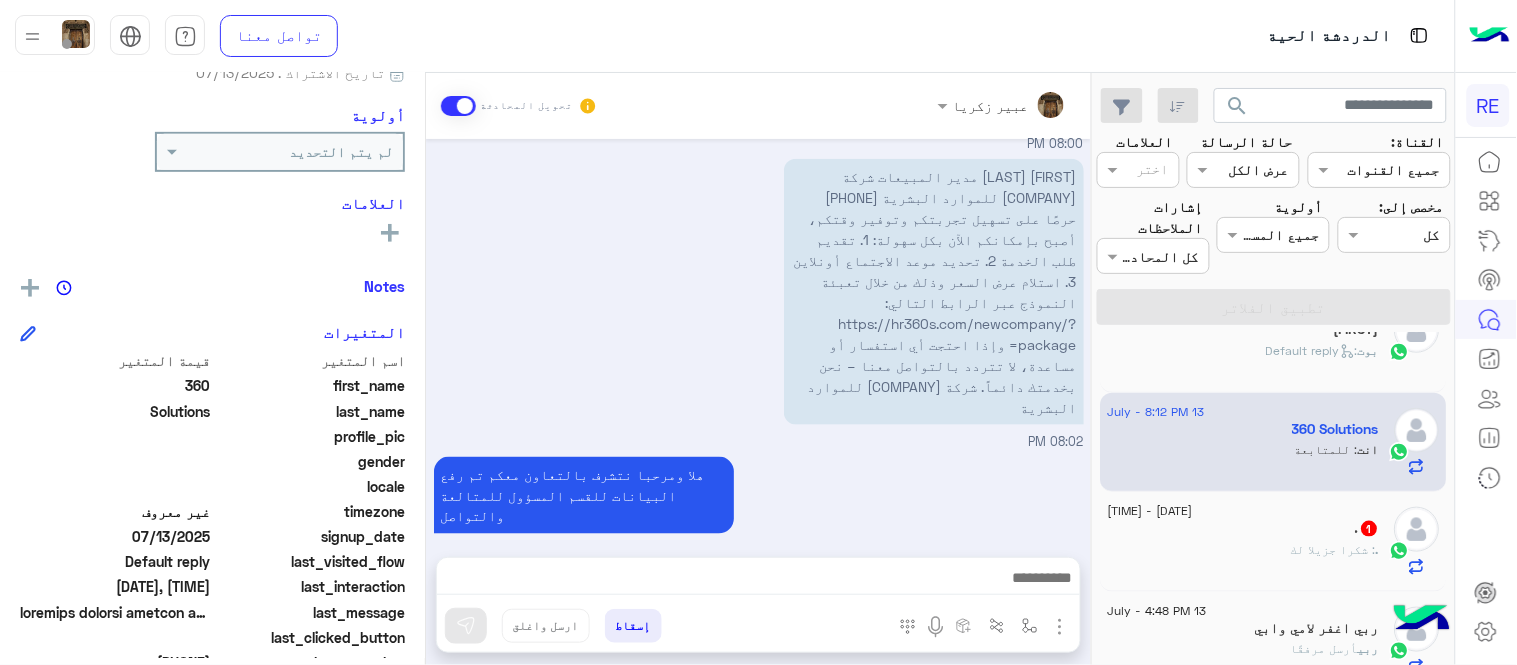 scroll, scrollTop: 593, scrollLeft: 0, axis: vertical 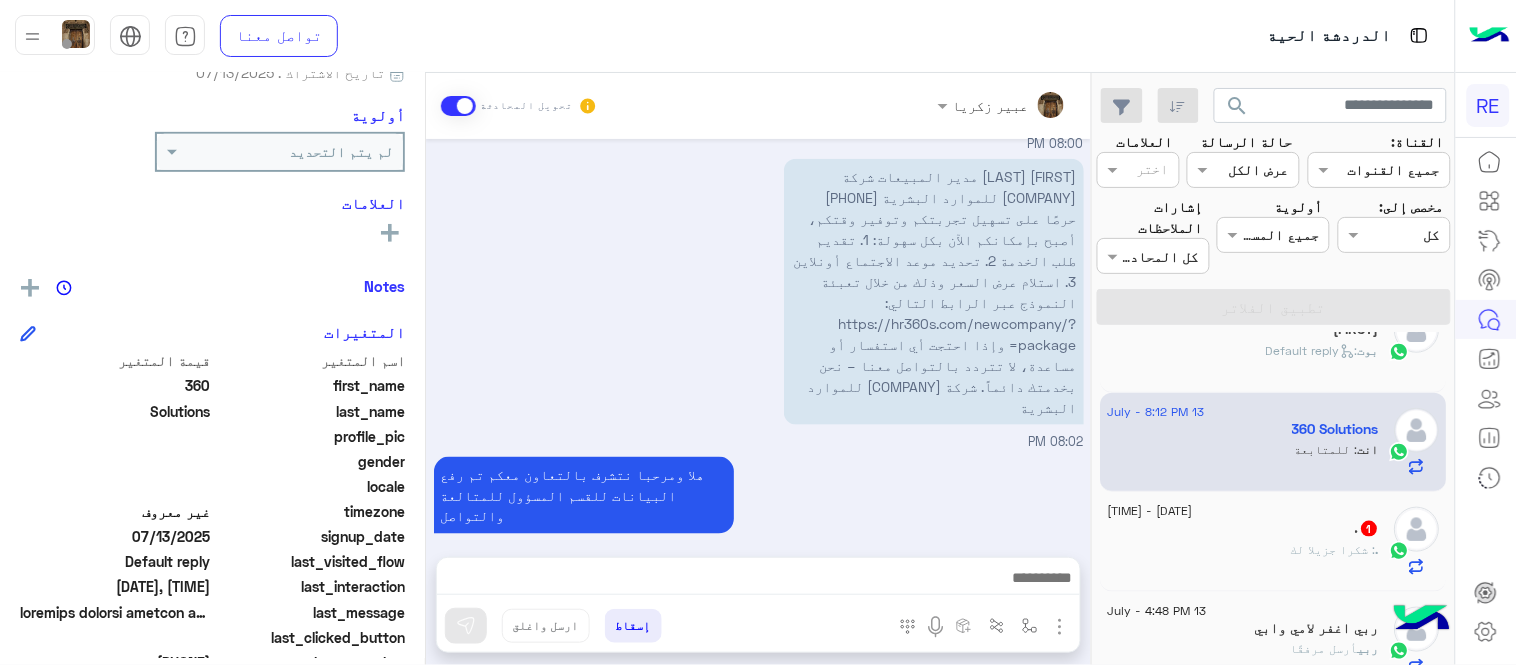 click on ". : شكرا جزيلا لك" 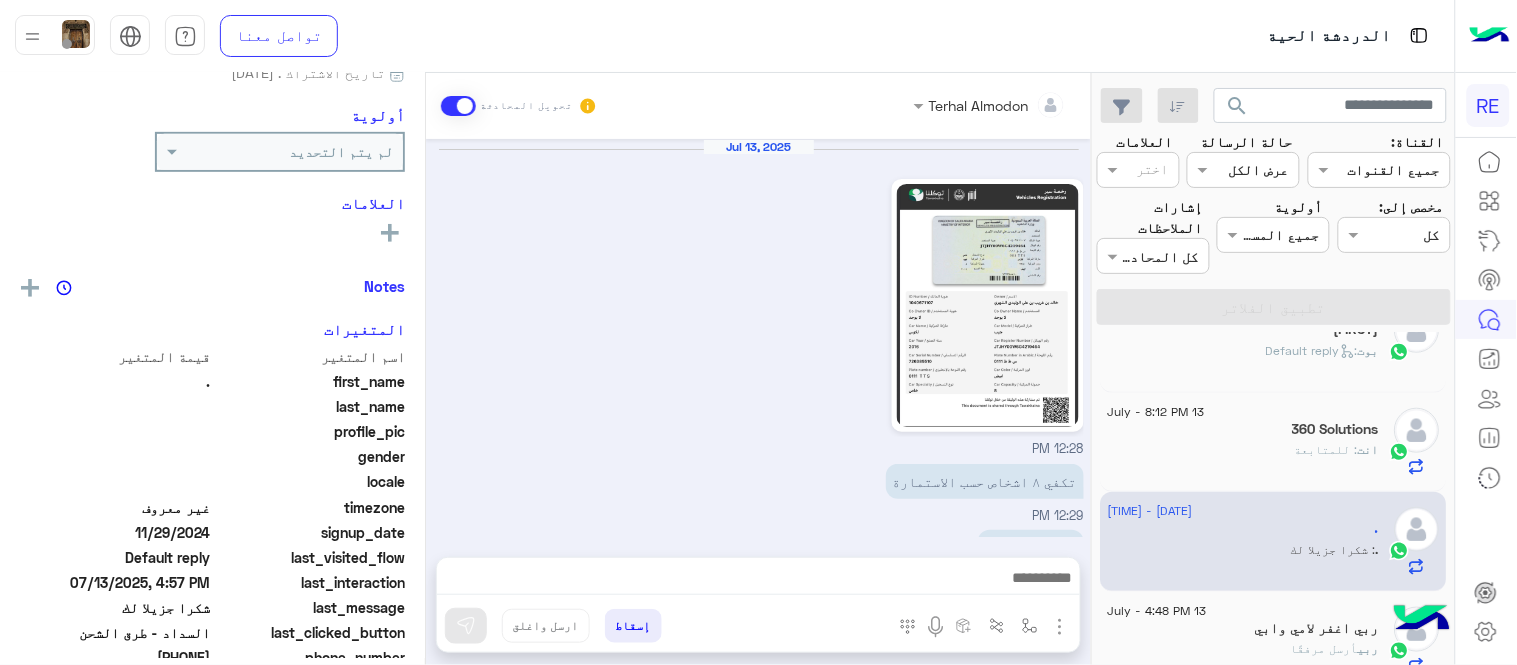 scroll, scrollTop: 723, scrollLeft: 0, axis: vertical 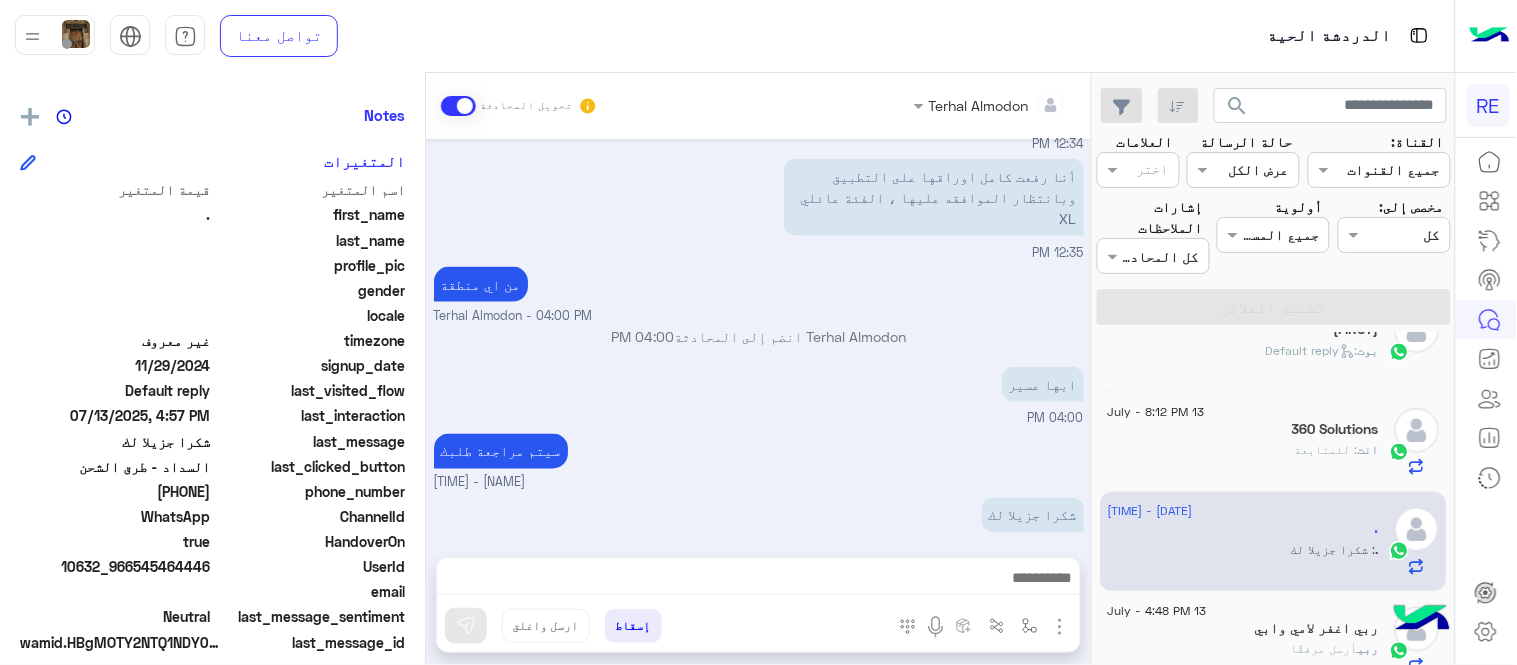 drag, startPoint x: 137, startPoint y: 486, endPoint x: 214, endPoint y: 491, distance: 77.16217 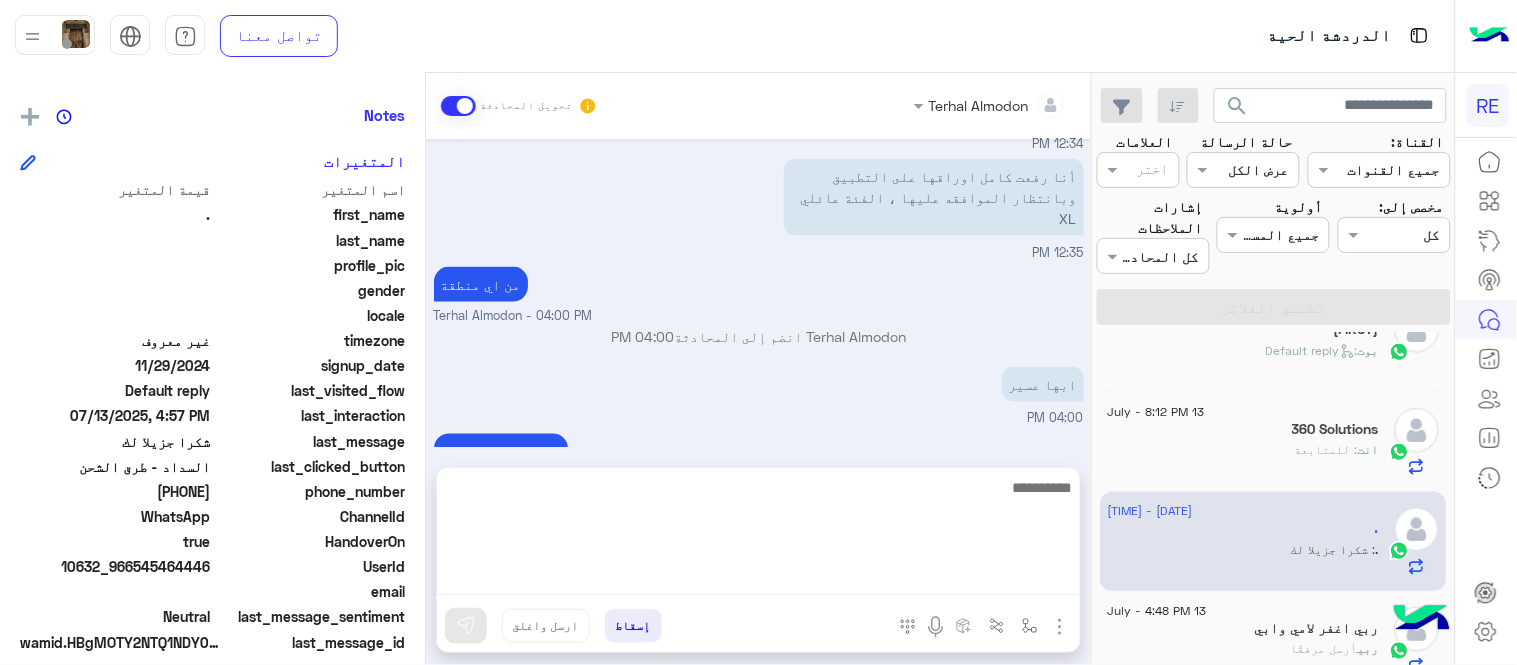 click at bounding box center (758, 535) 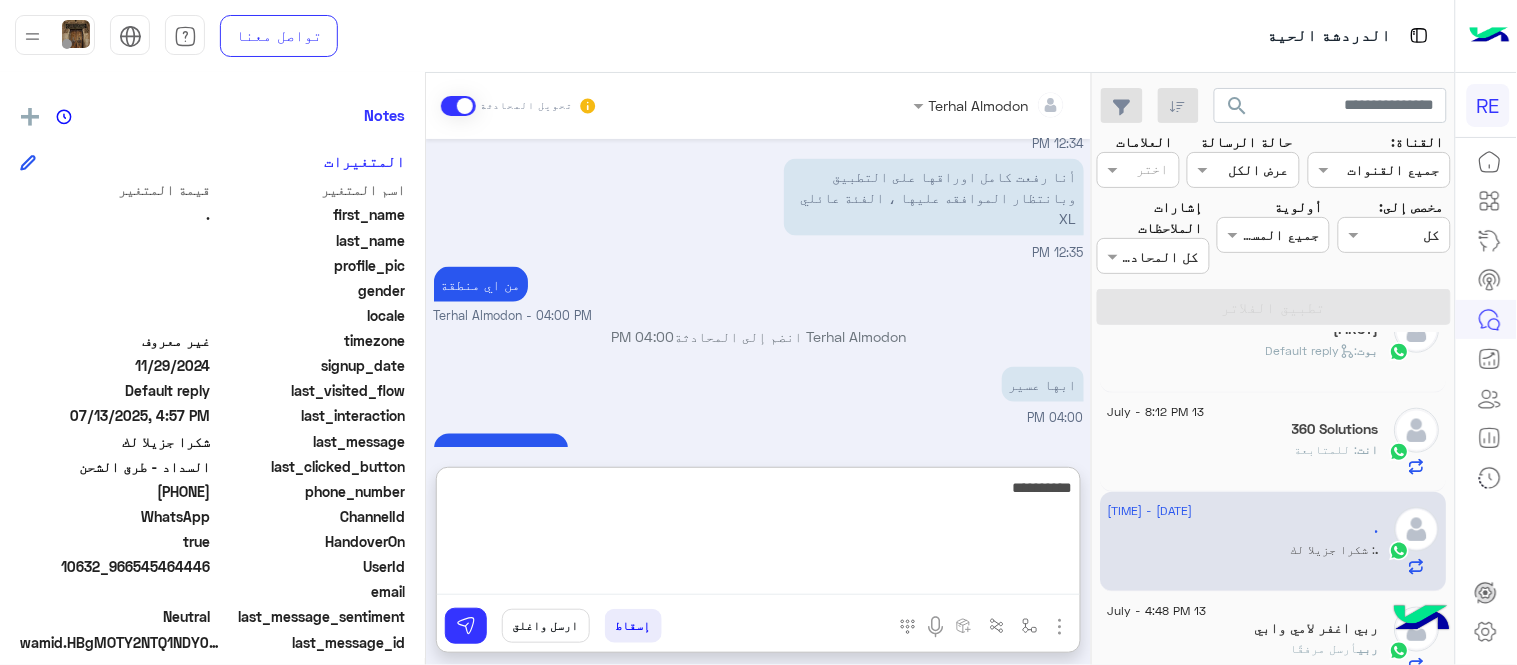type on "**********" 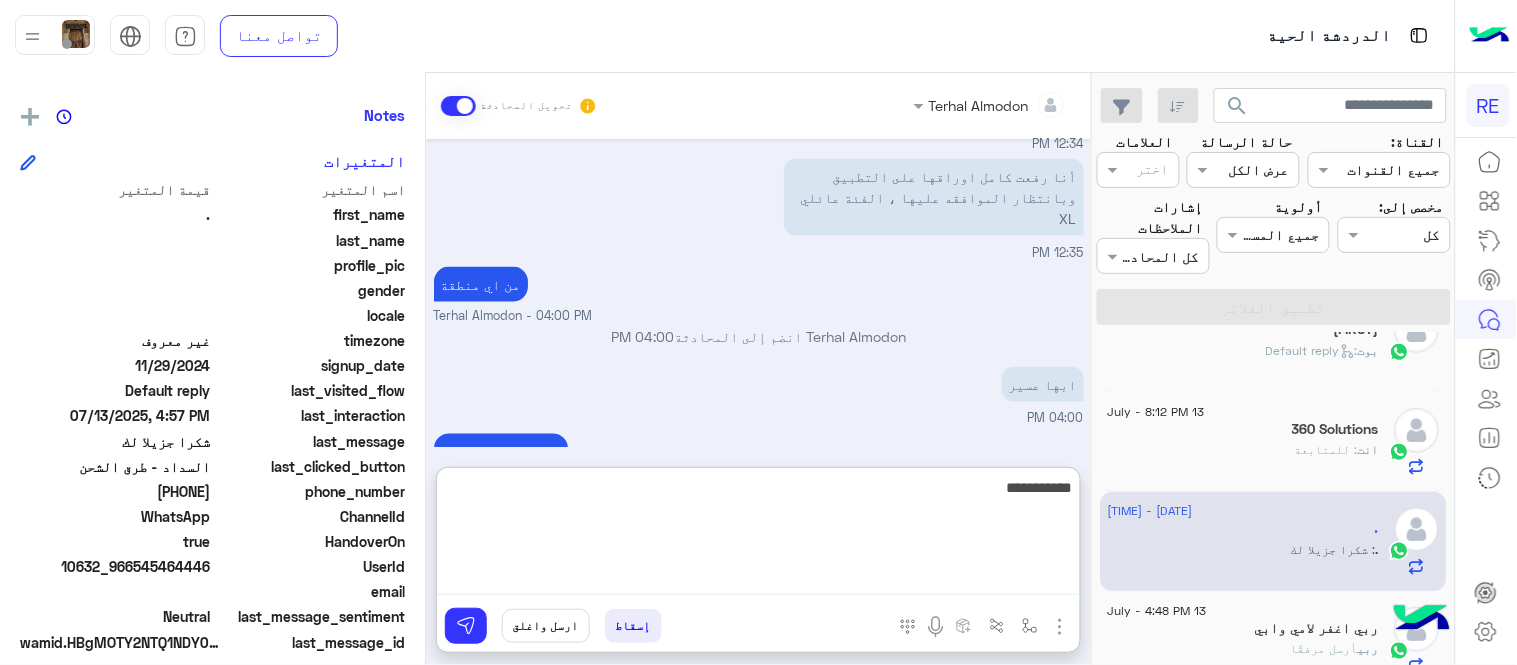 type 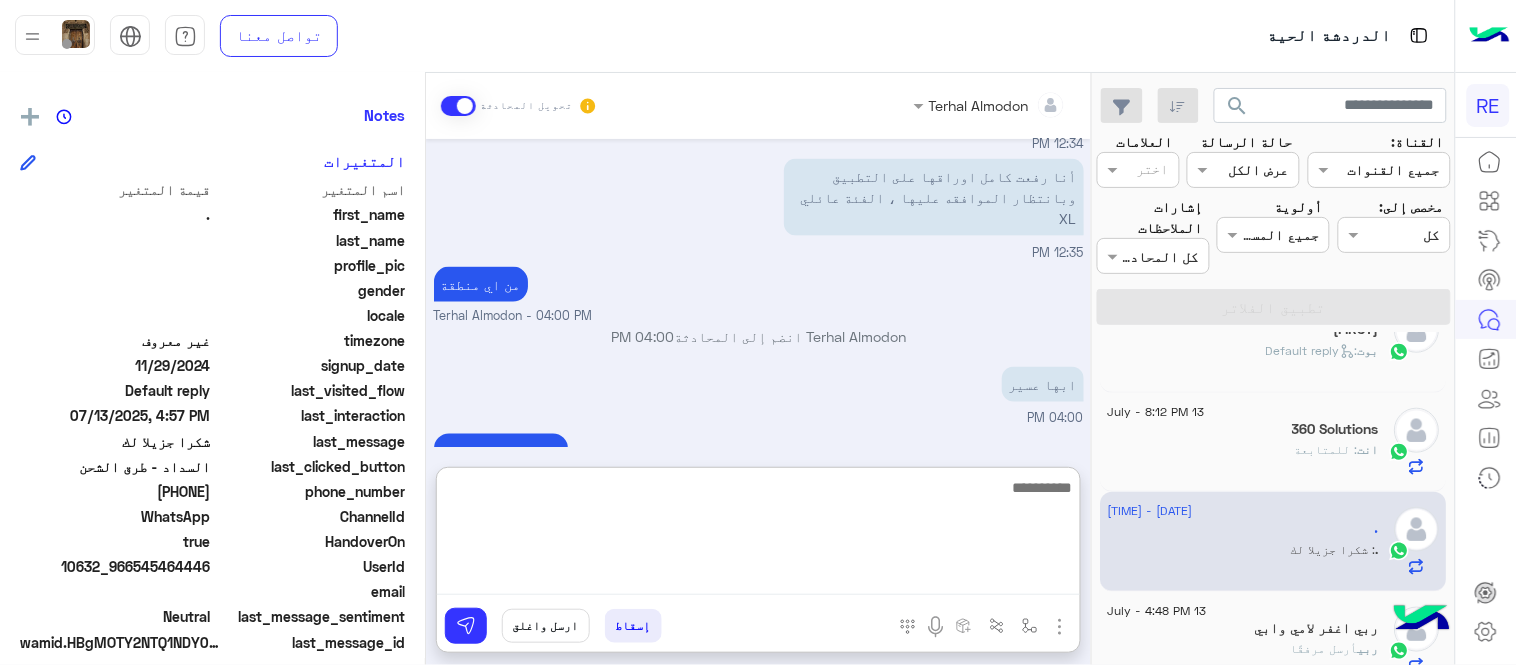 scroll, scrollTop: 876, scrollLeft: 0, axis: vertical 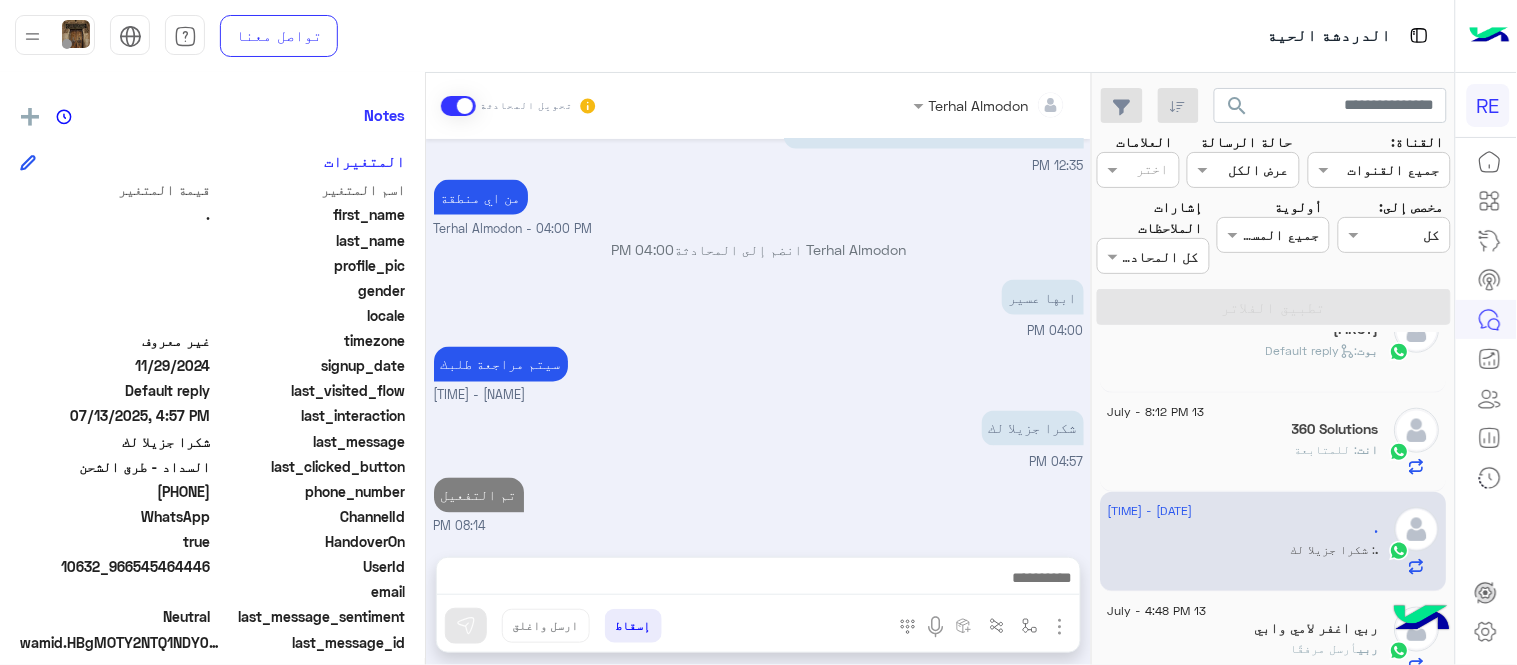 click on "تم التفعيل   08:14 PM" at bounding box center [759, 505] 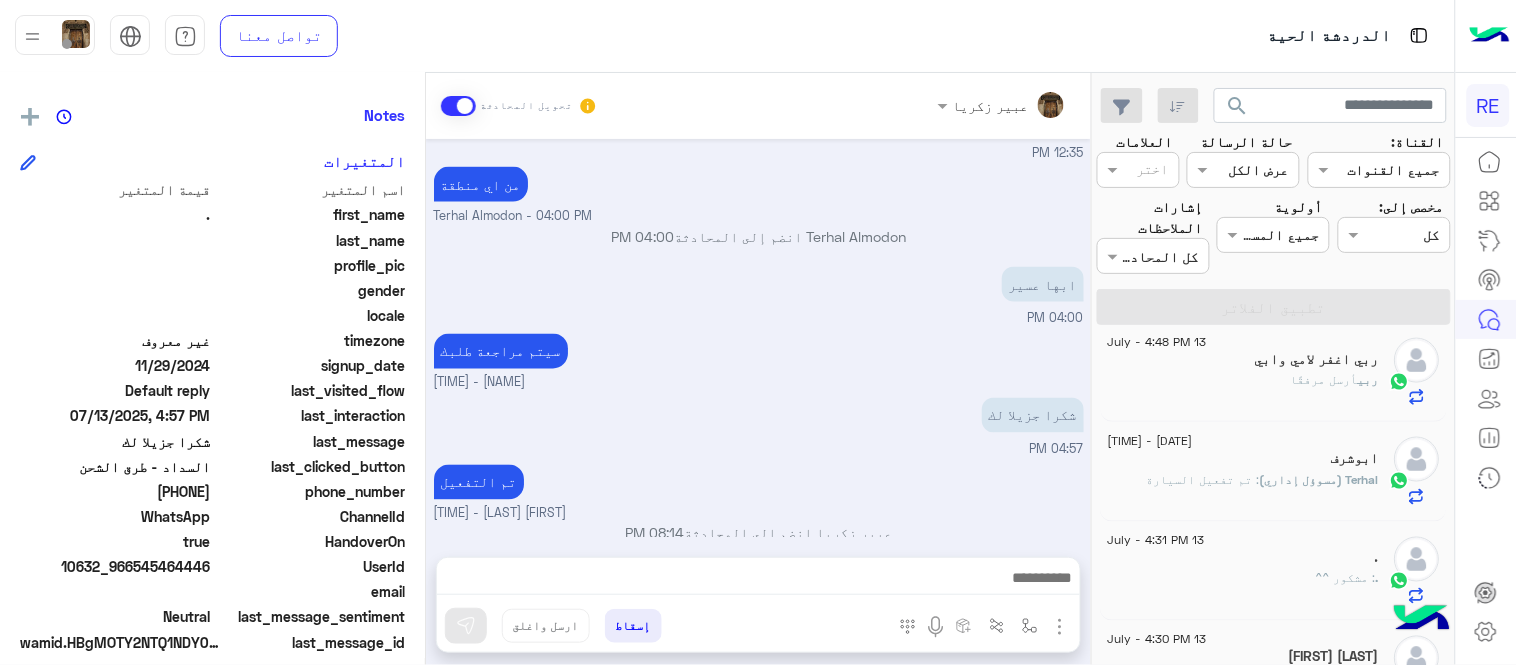 scroll, scrollTop: 1012, scrollLeft: 0, axis: vertical 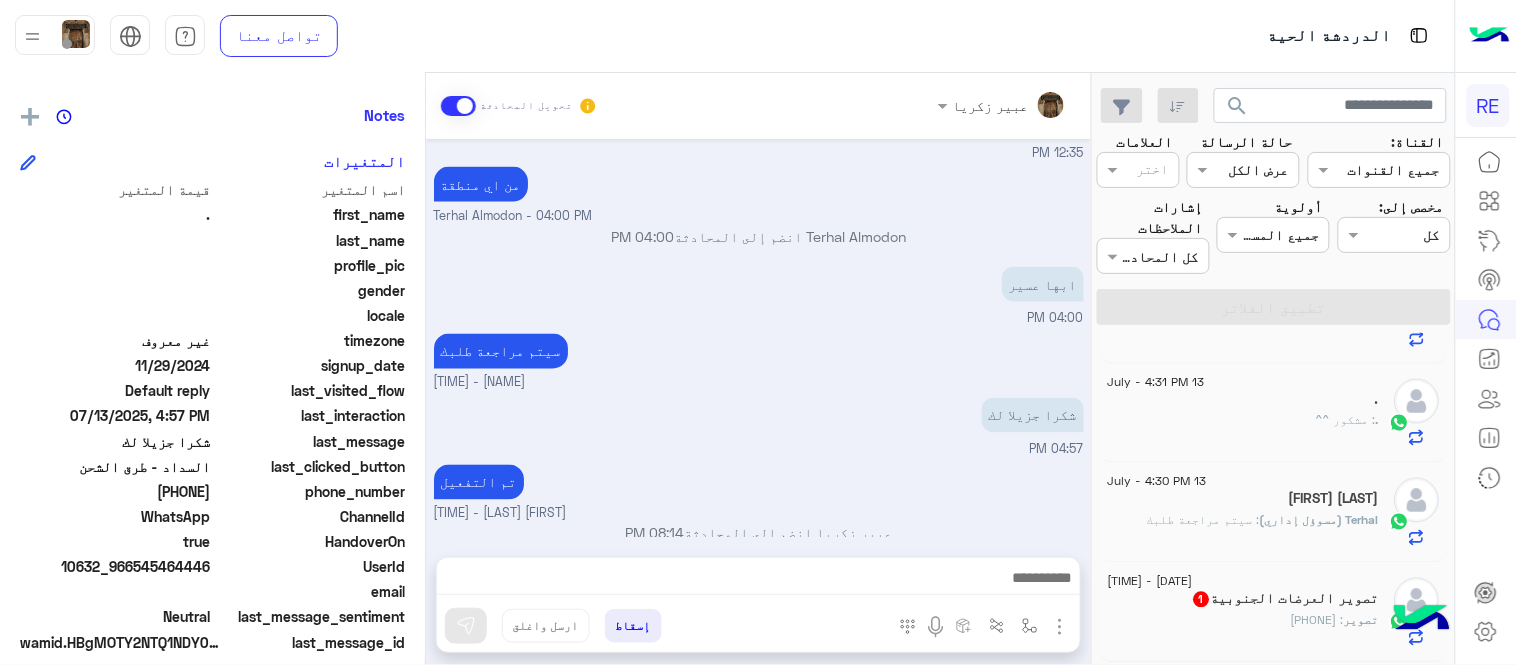 click on "[NAME] (مسوؤل إداري)  : سيتم مراجعة طلبك" 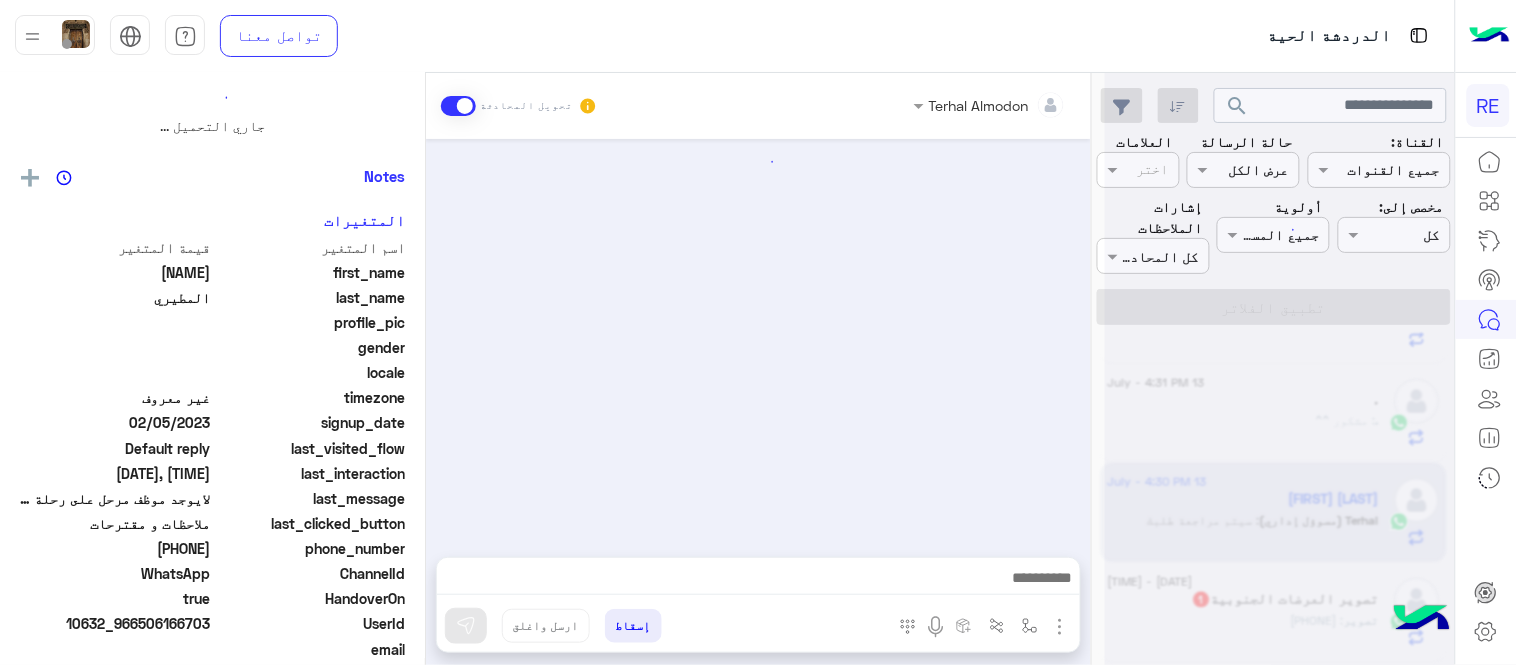 scroll, scrollTop: 0, scrollLeft: 0, axis: both 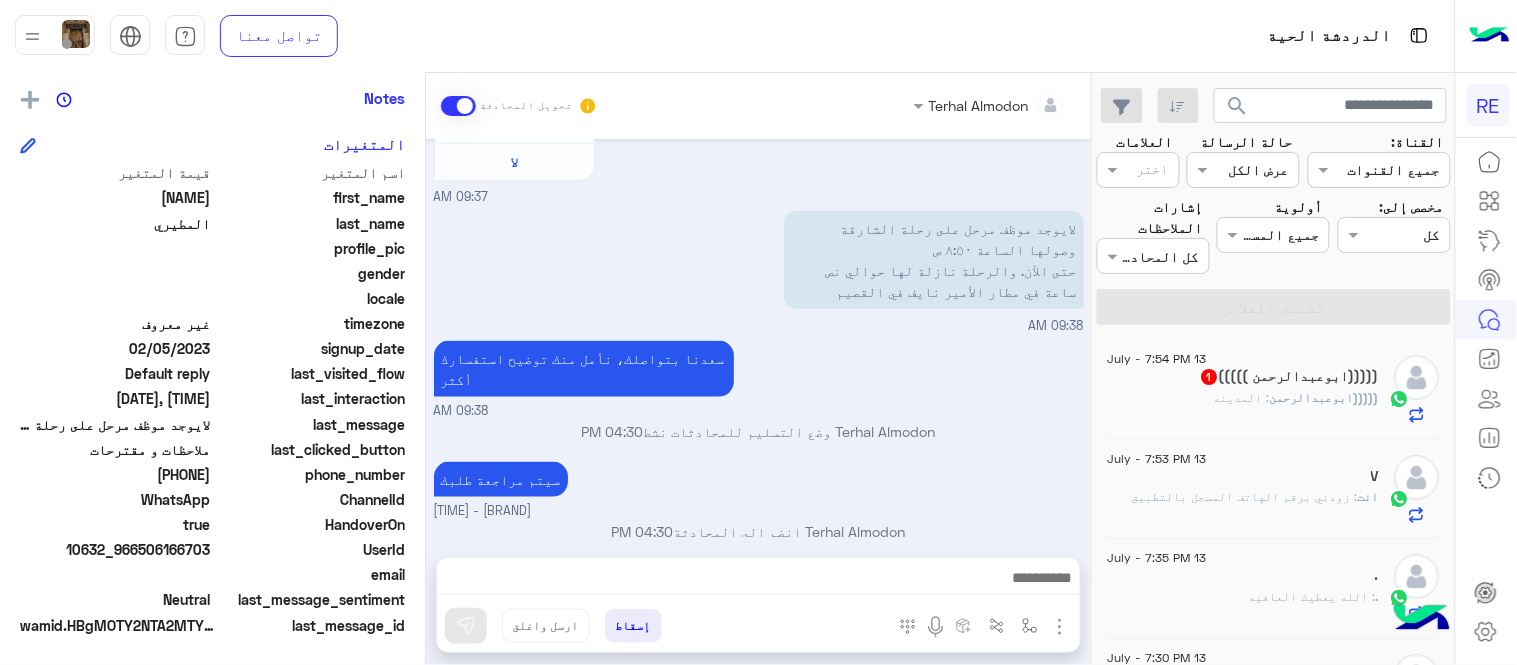 click on "V" 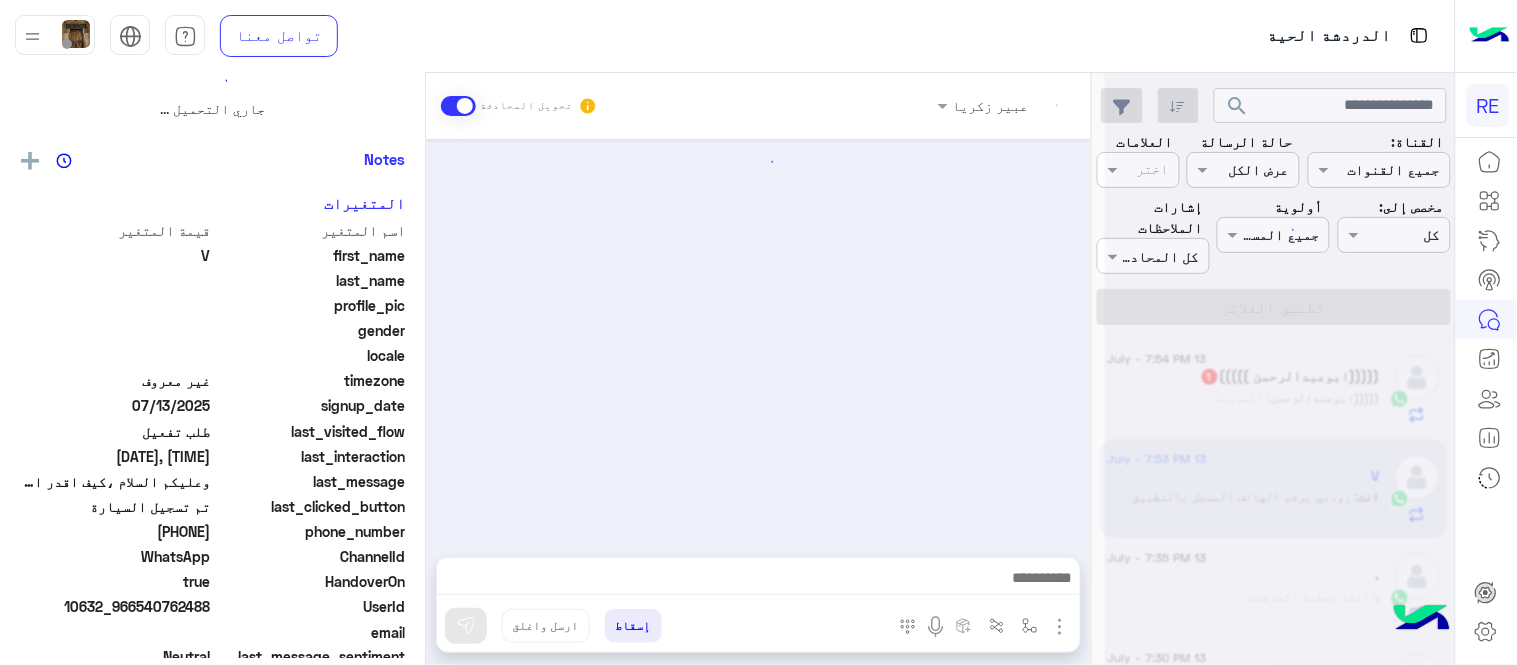 scroll, scrollTop: 0, scrollLeft: 0, axis: both 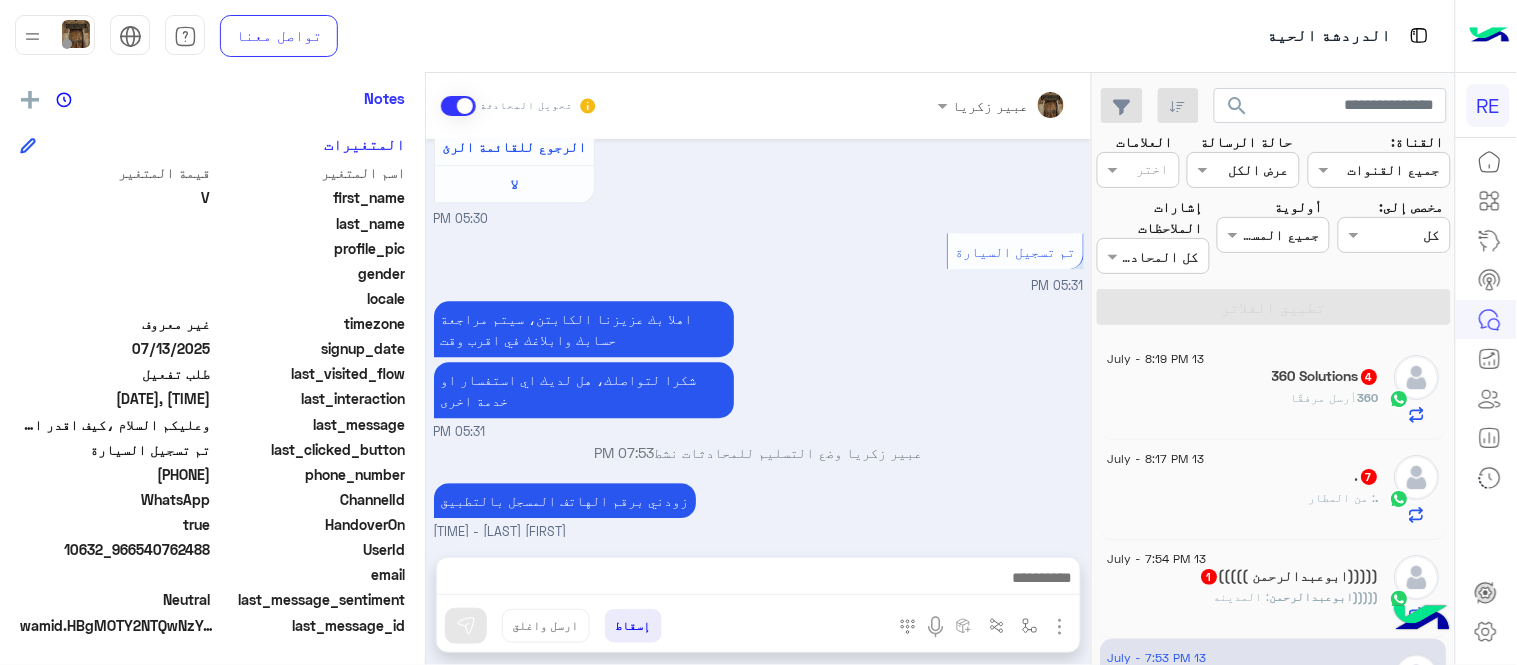 click on "360 Solutions  4" 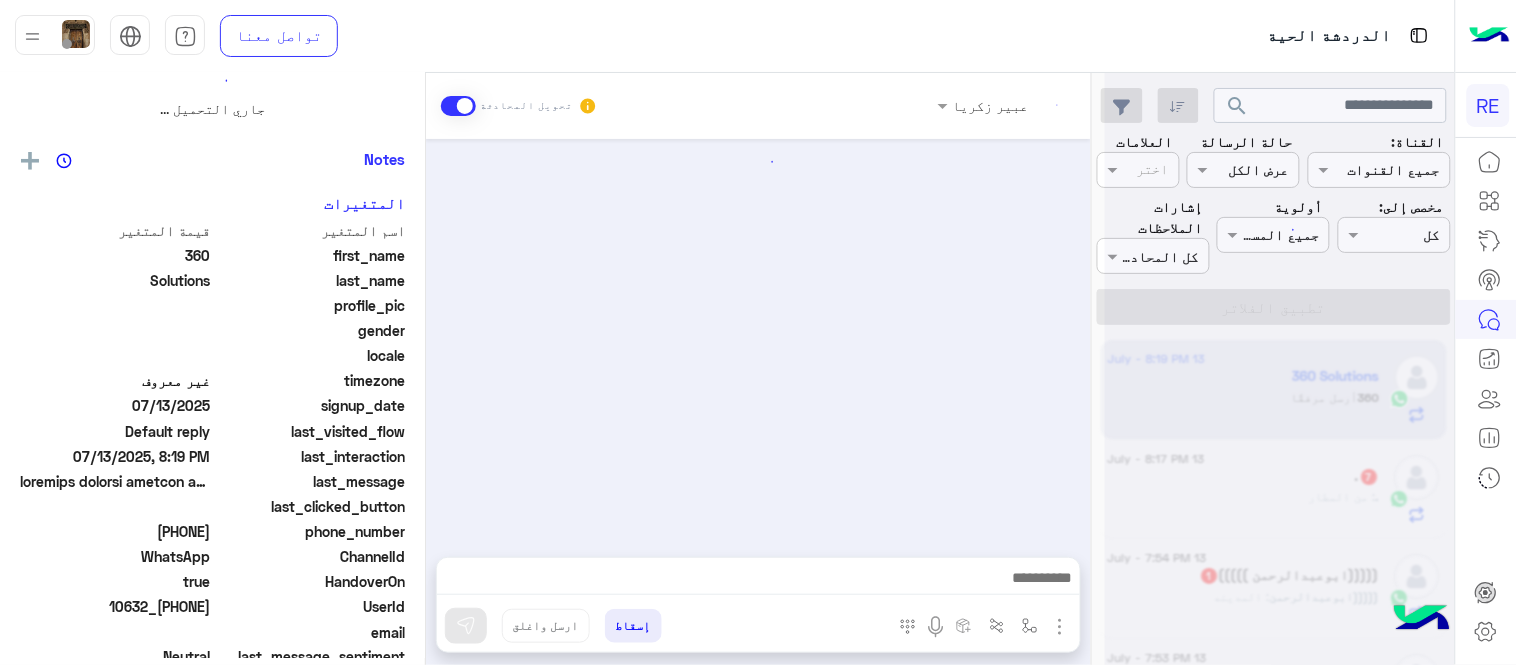 scroll, scrollTop: 0, scrollLeft: 0, axis: both 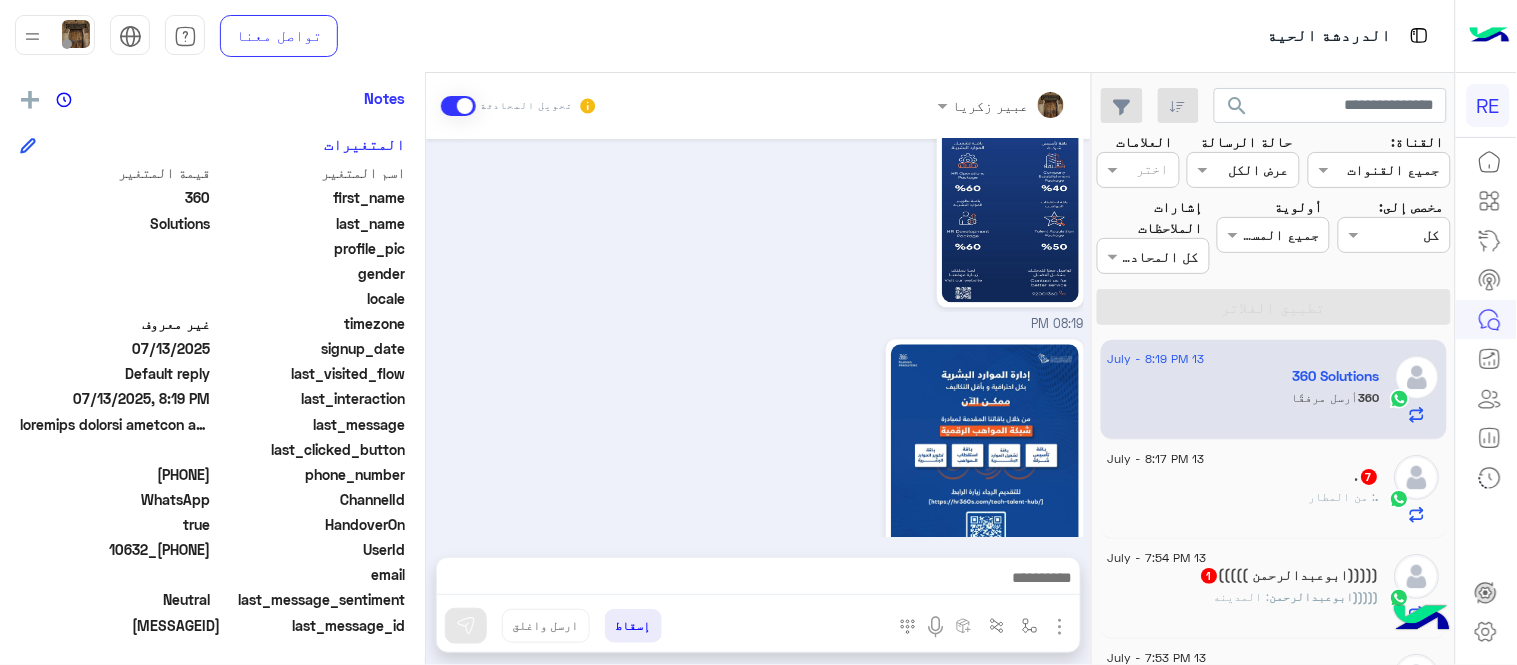 click 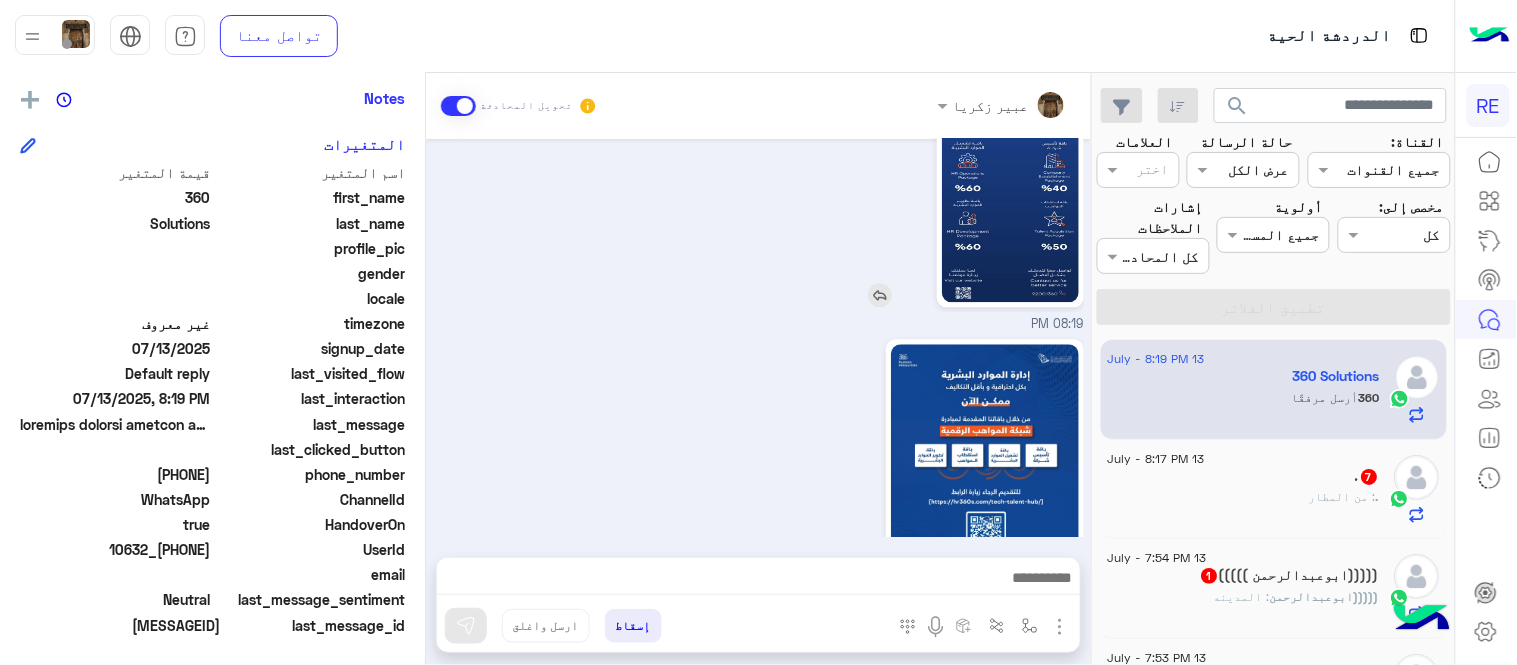 click 